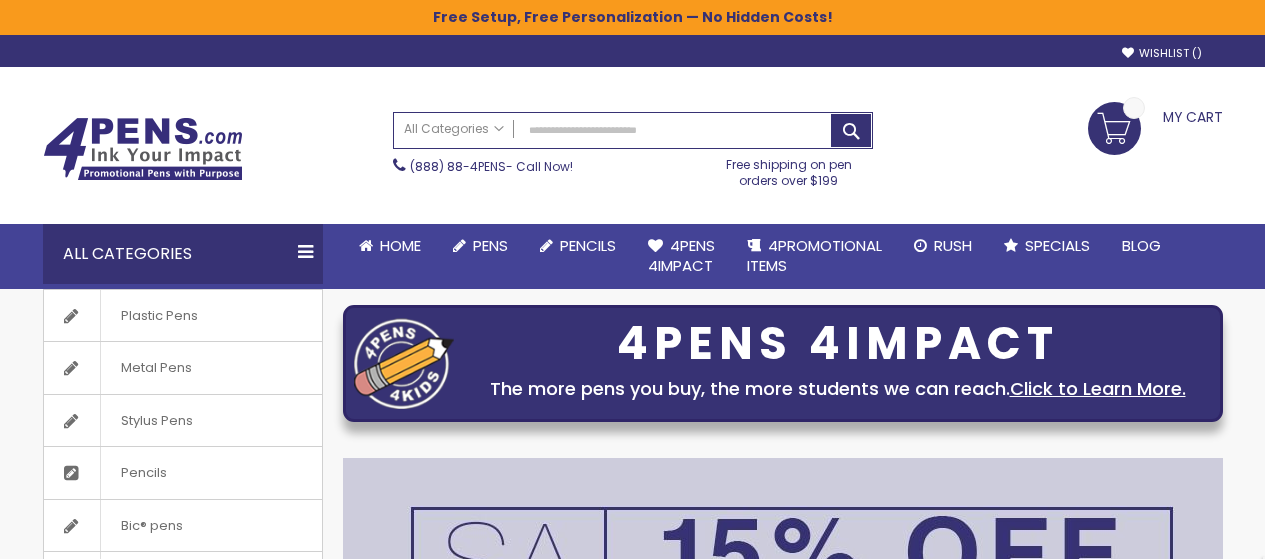 scroll, scrollTop: 0, scrollLeft: 0, axis: both 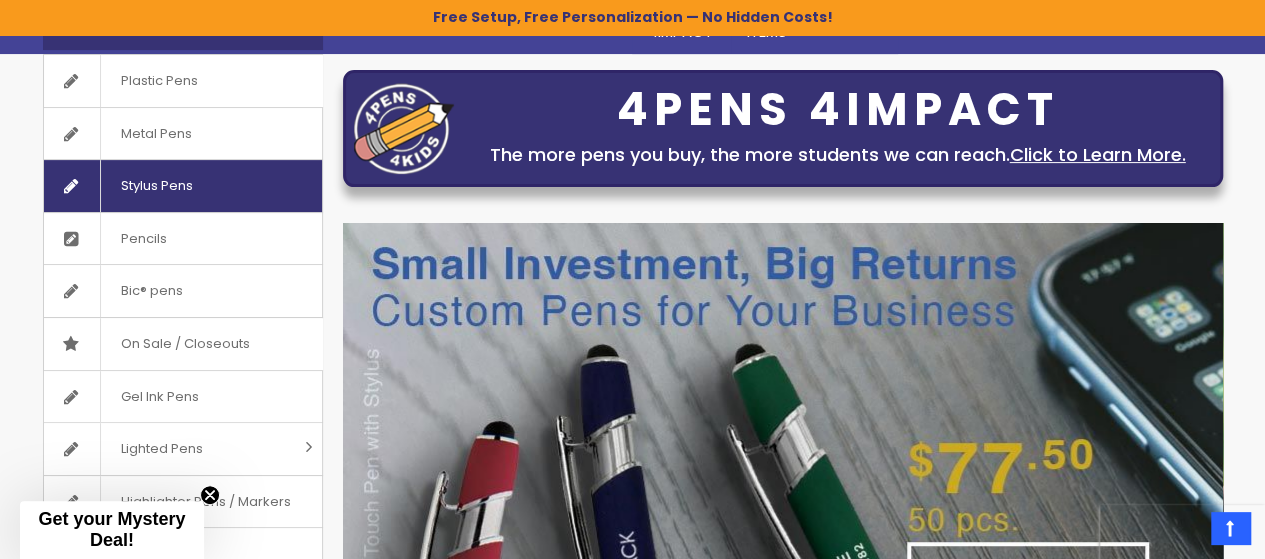 click on "Stylus Pens" at bounding box center [156, 186] 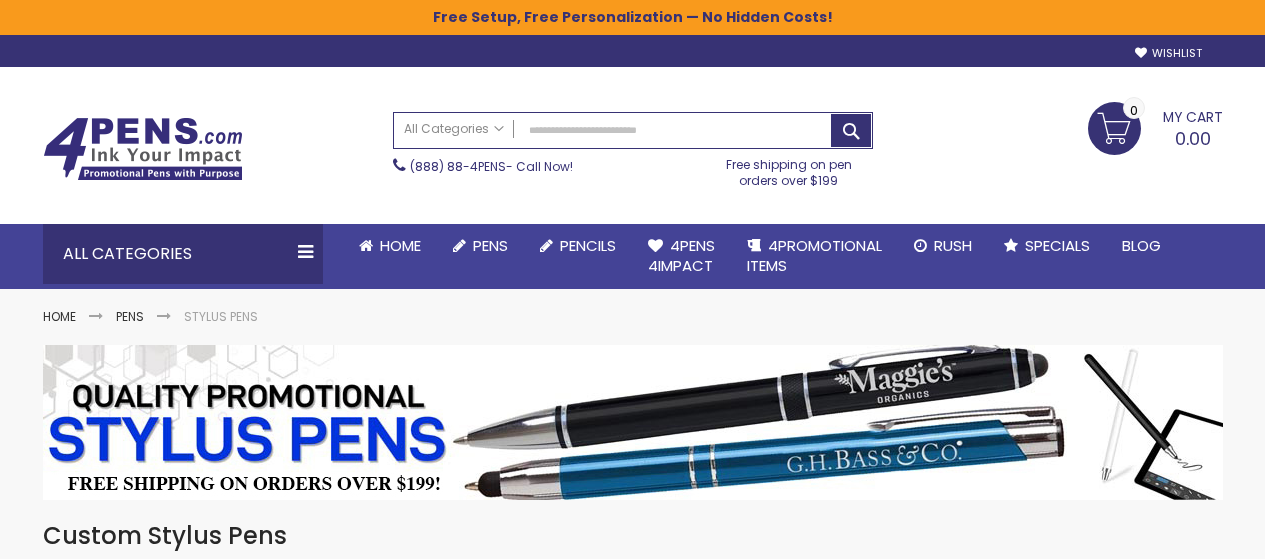 scroll, scrollTop: 0, scrollLeft: 0, axis: both 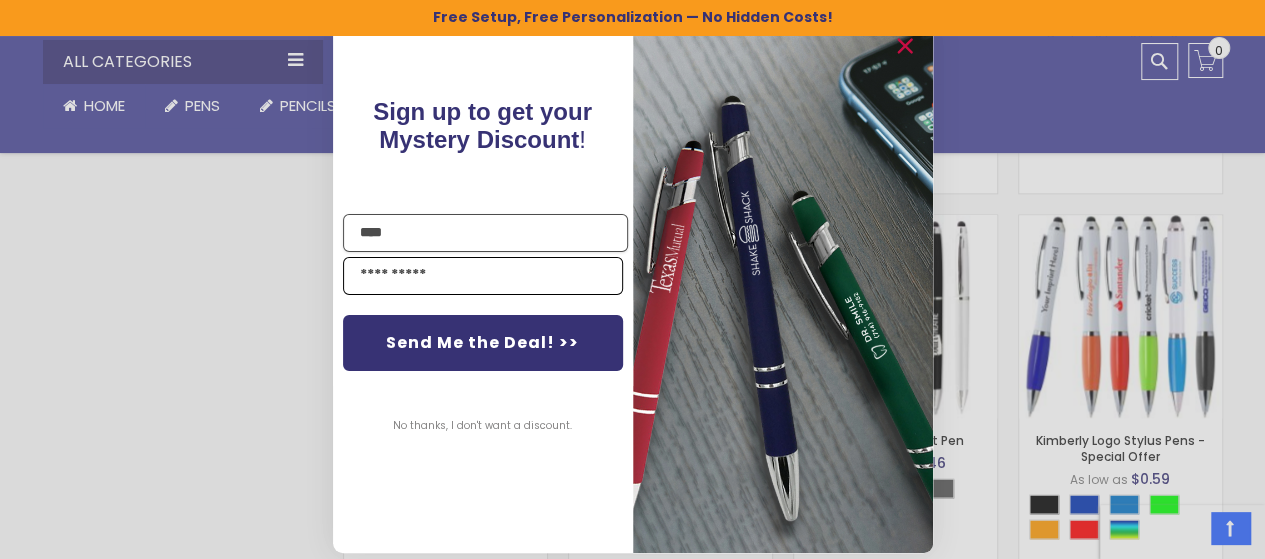 type on "****" 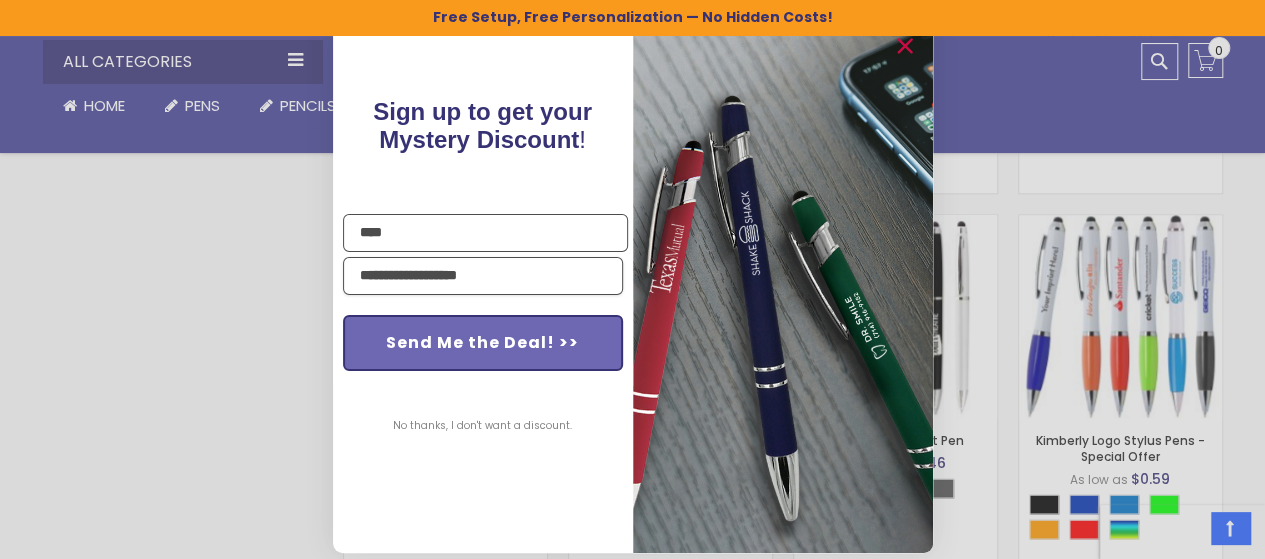 type on "**********" 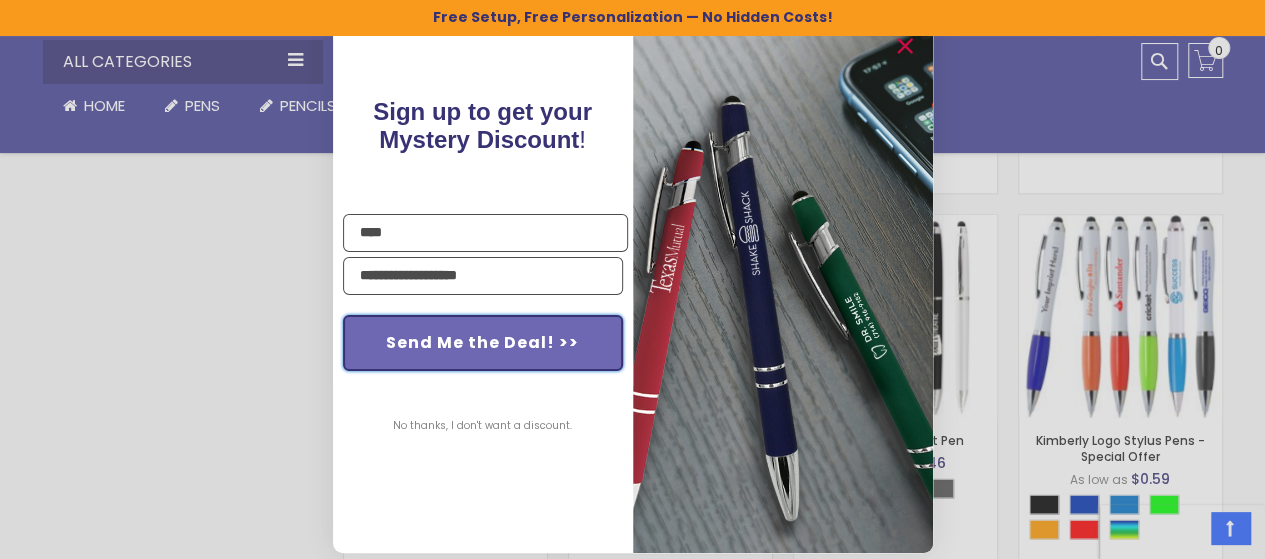 click on "Send Me the Deal! >>" at bounding box center [483, 343] 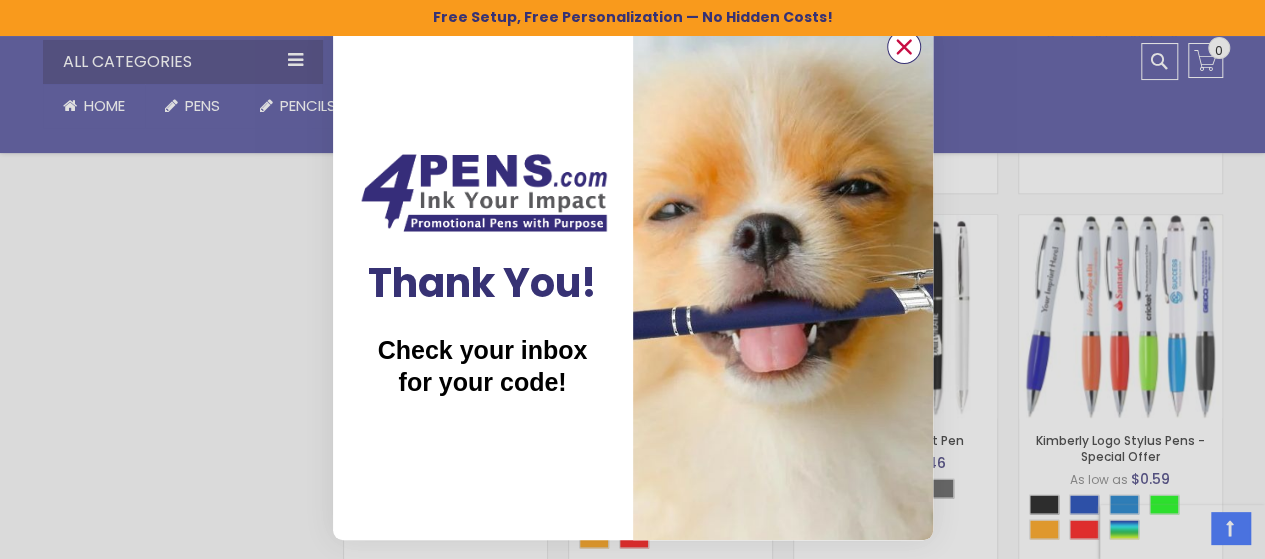 click at bounding box center [903, 47] 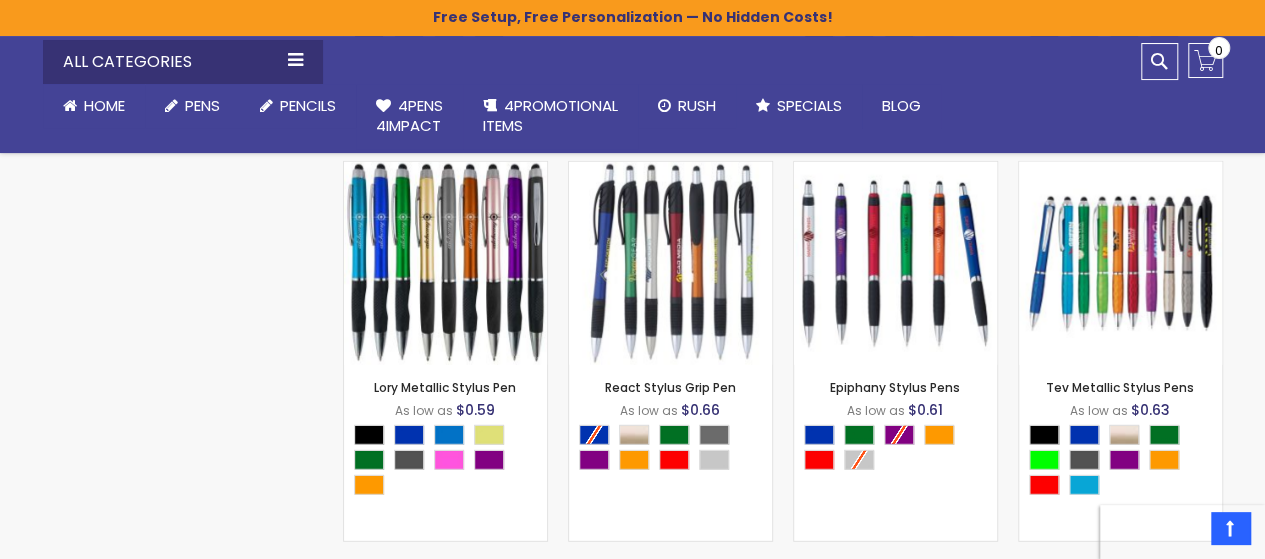 scroll, scrollTop: 2600, scrollLeft: 0, axis: vertical 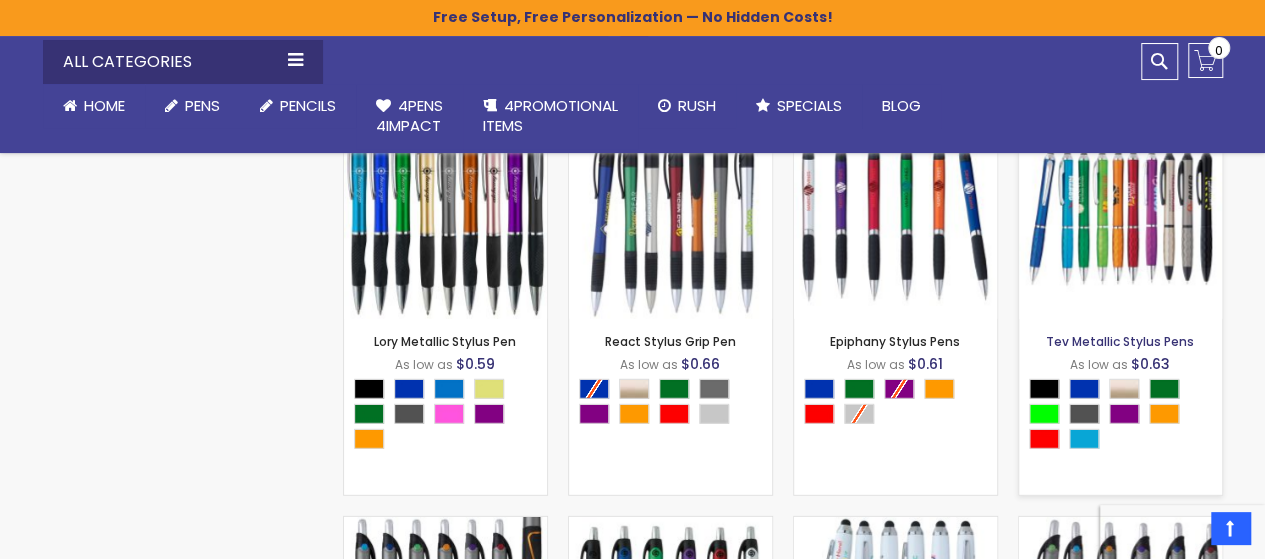 click on "Tev Metallic Stylus Pens" at bounding box center [1120, 341] 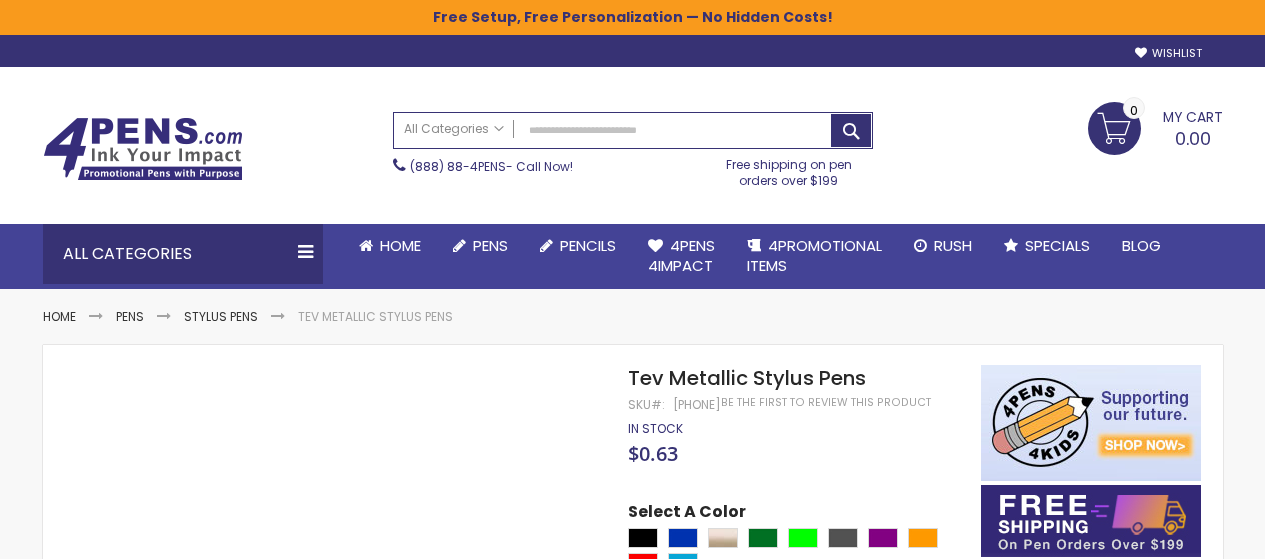 scroll, scrollTop: 0, scrollLeft: 0, axis: both 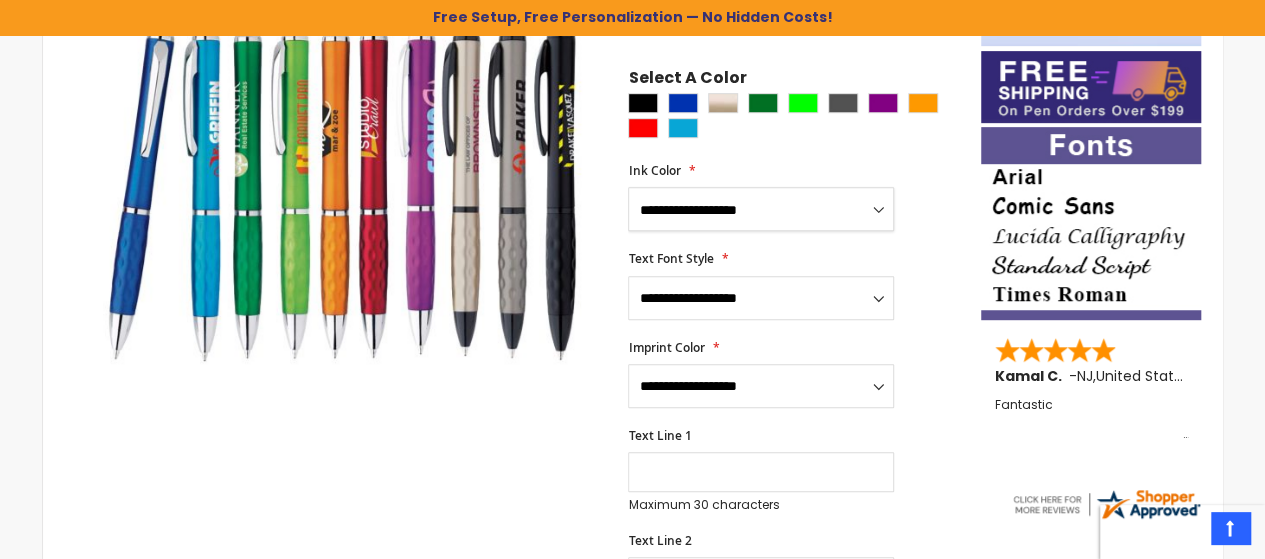 click on "**********" at bounding box center [761, 209] 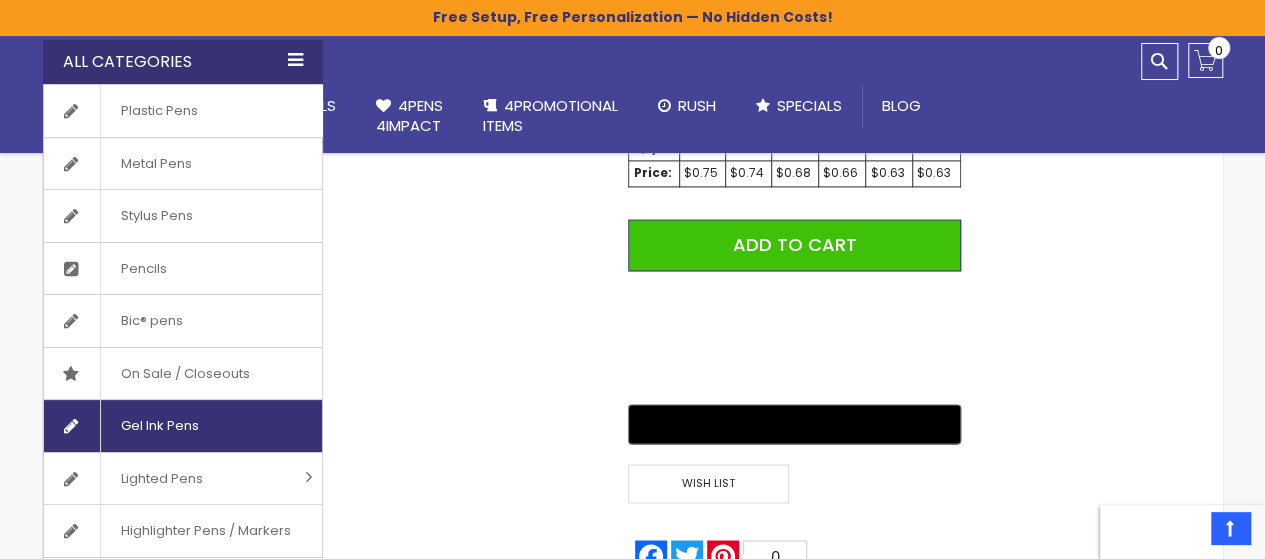 scroll, scrollTop: 1400, scrollLeft: 0, axis: vertical 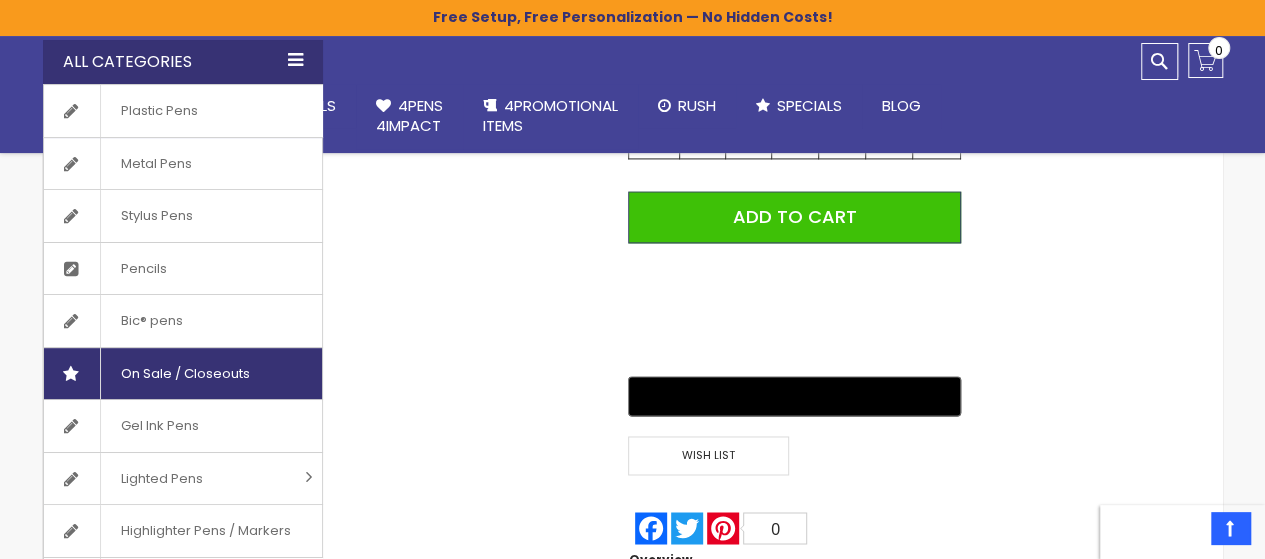 click on "On Sale / Closeouts" at bounding box center [185, 374] 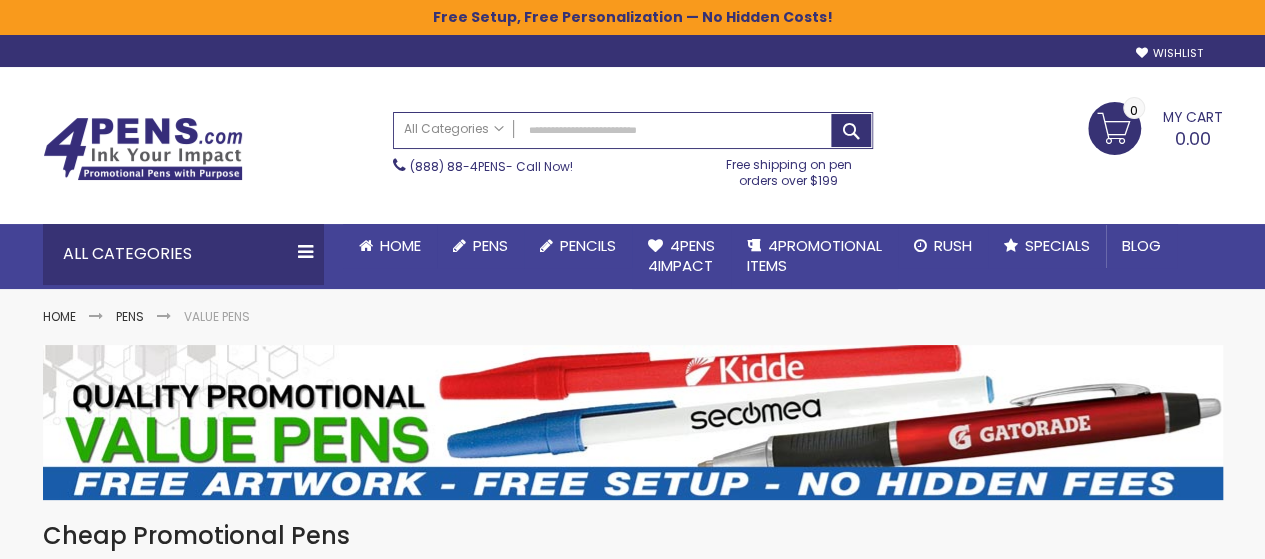 scroll, scrollTop: 82, scrollLeft: 0, axis: vertical 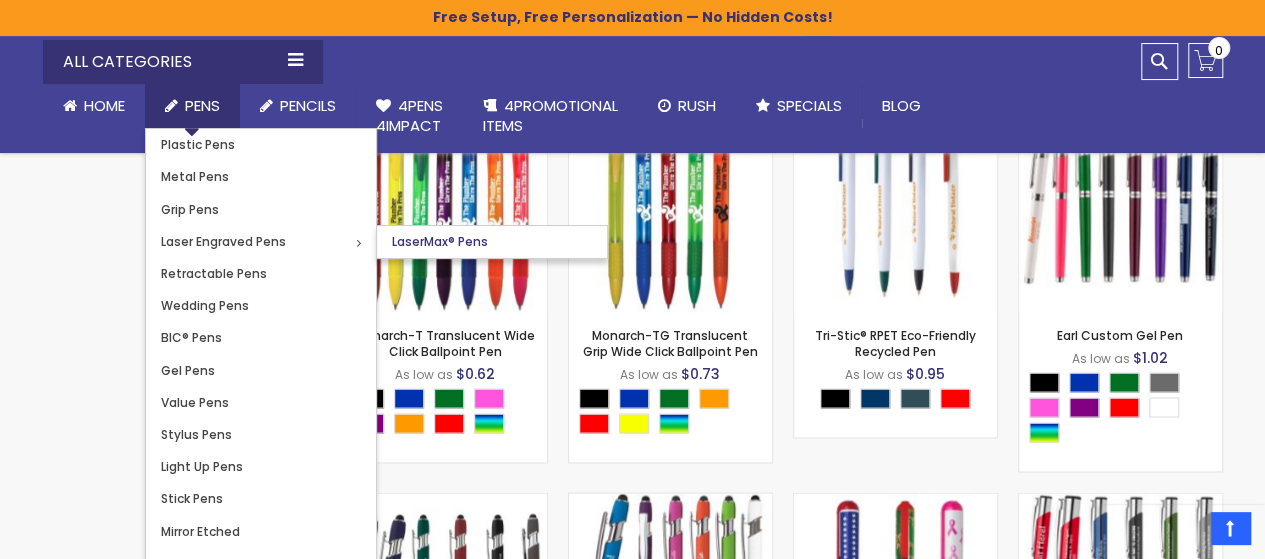click on "LaserMax® Pens" at bounding box center [440, 241] 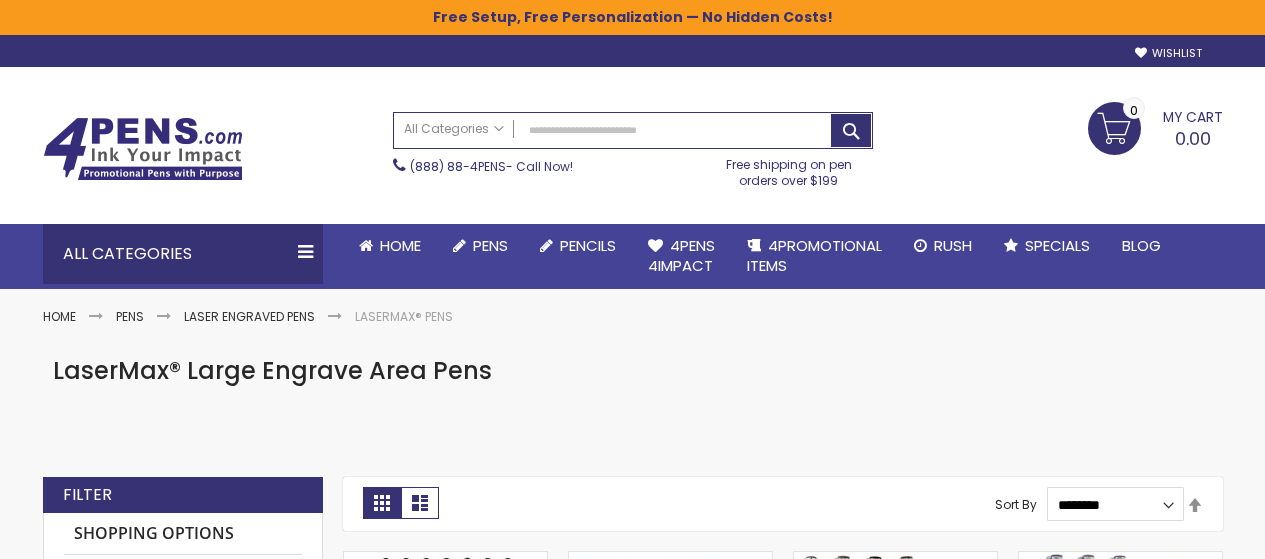 scroll, scrollTop: 0, scrollLeft: 0, axis: both 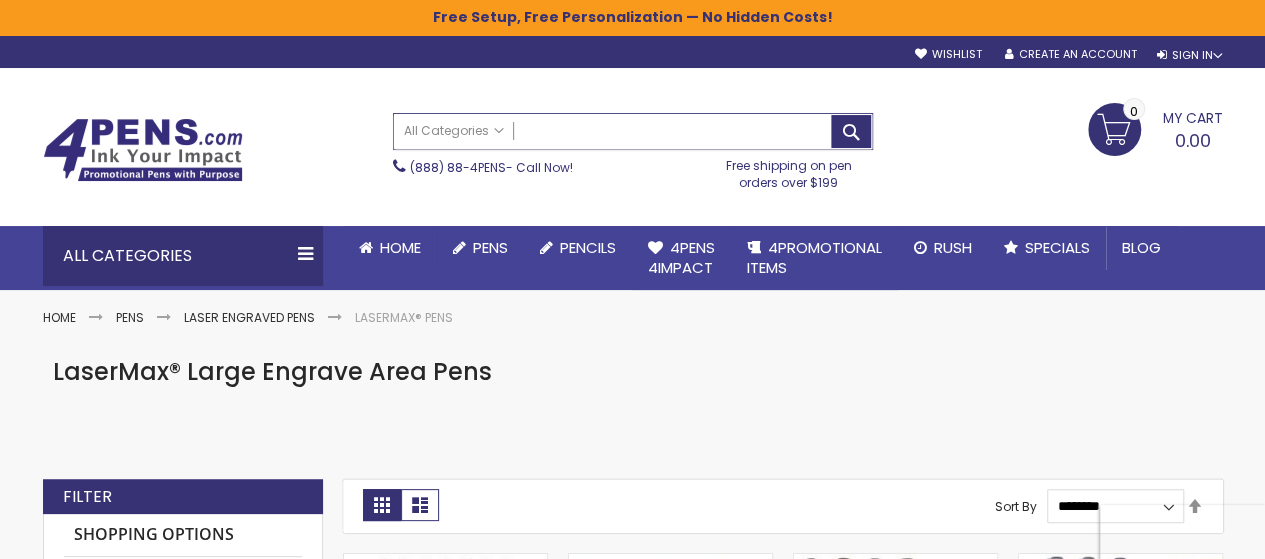 click on "Search" at bounding box center [633, 131] 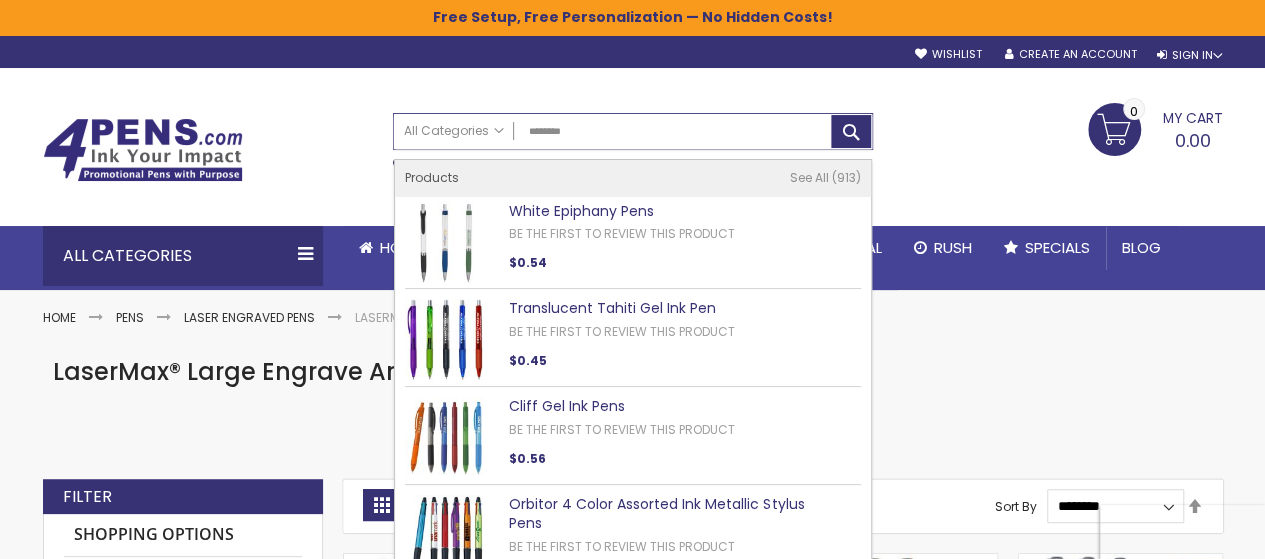 type on "********" 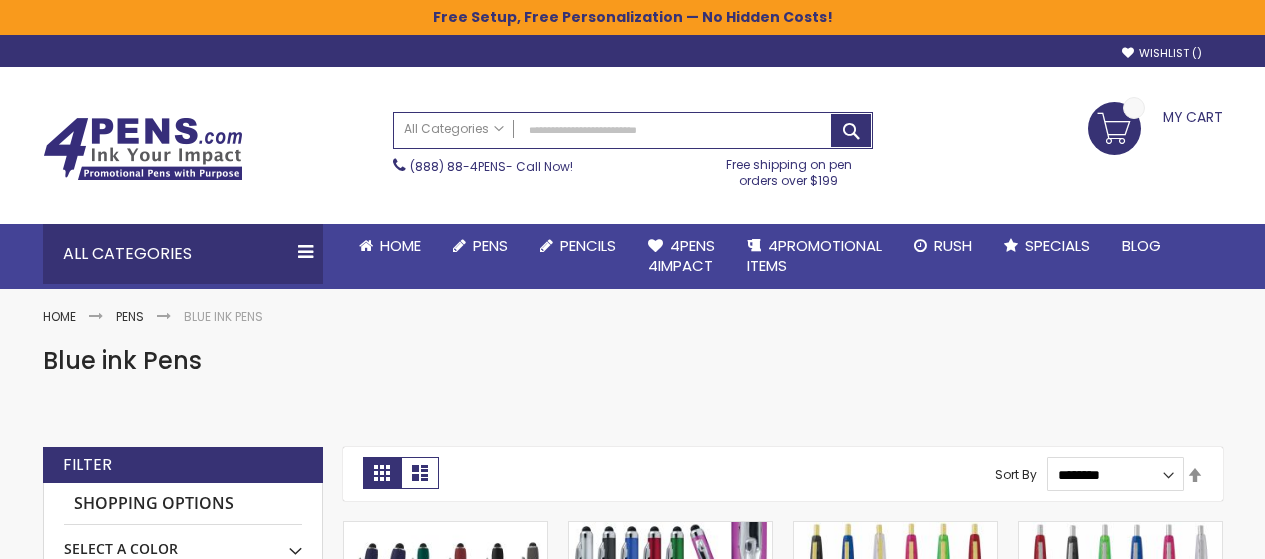 scroll, scrollTop: 0, scrollLeft: 0, axis: both 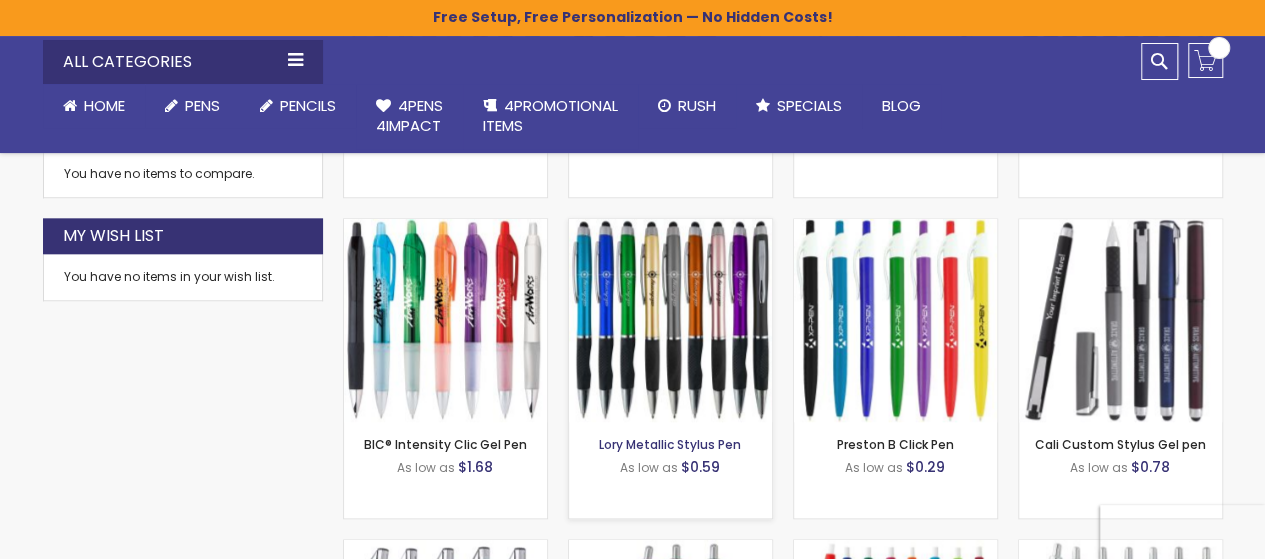 click on "Lory Metallic Stylus Pen" at bounding box center (670, 444) 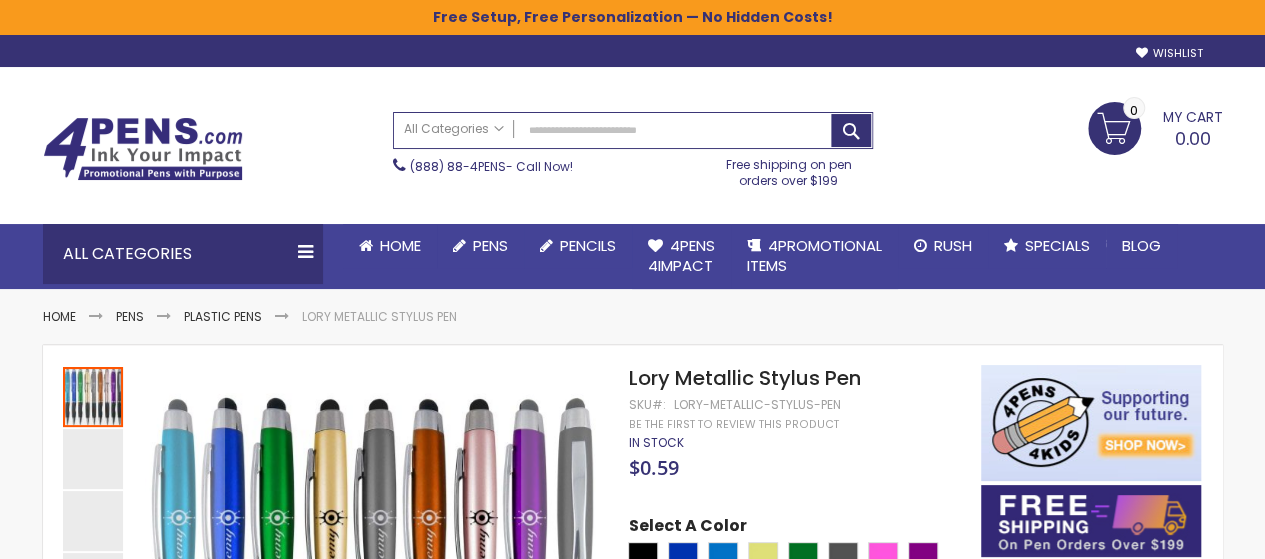 scroll, scrollTop: 0, scrollLeft: 0, axis: both 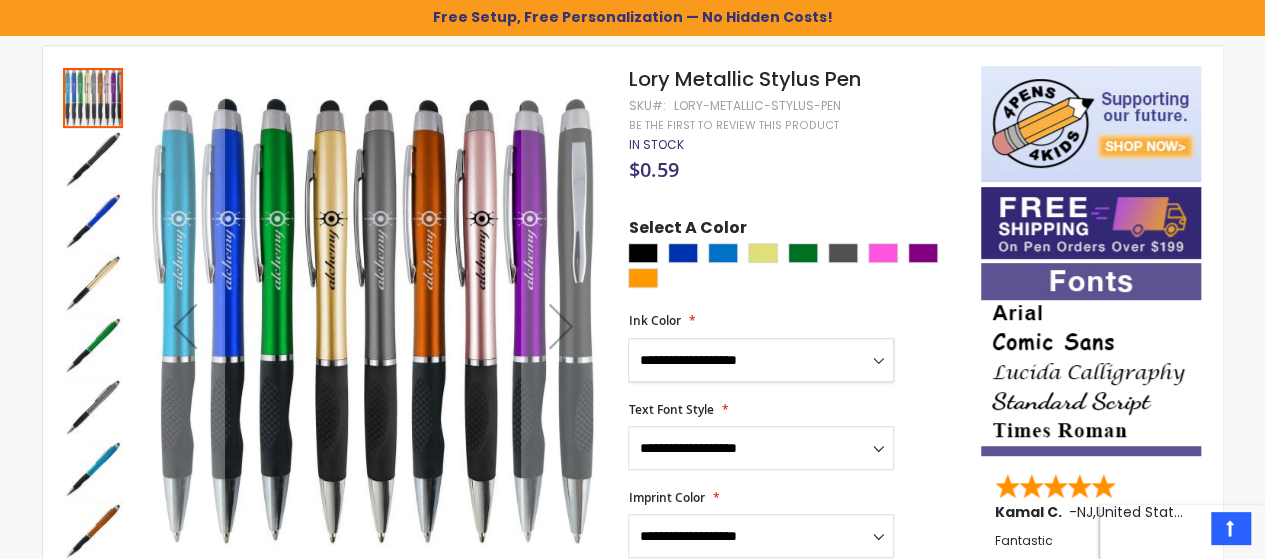 click on "**********" at bounding box center [761, 360] 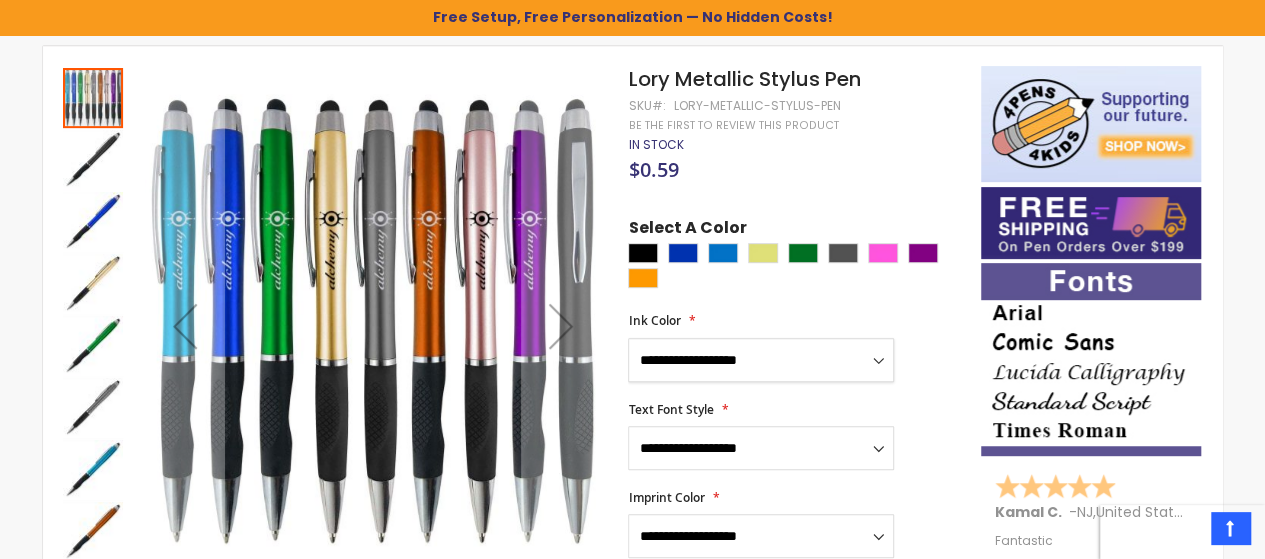 select on "*****" 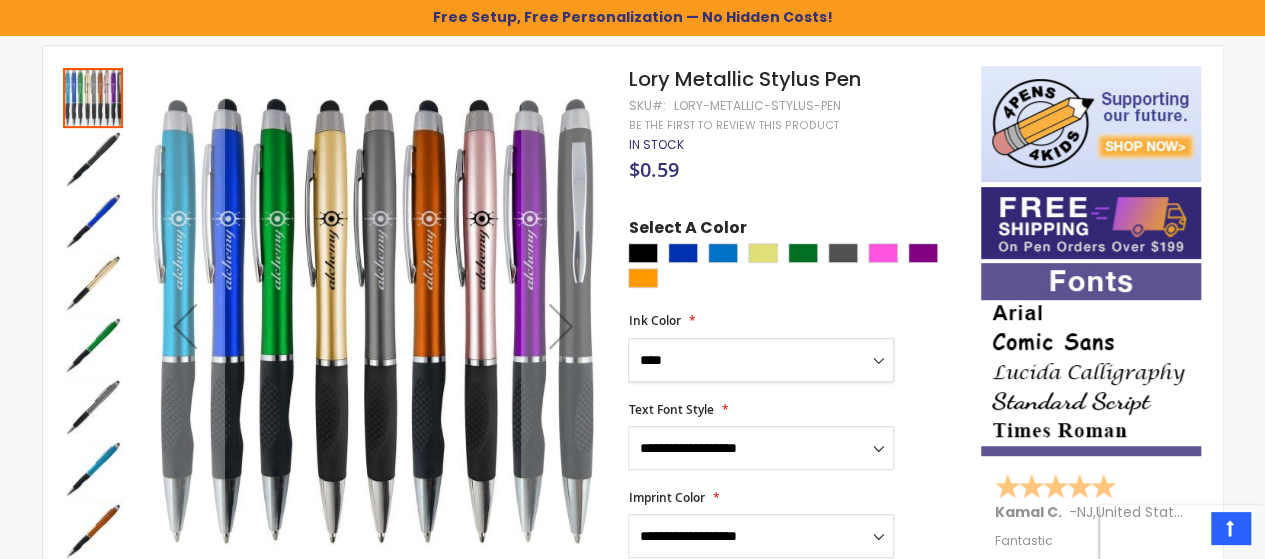 click on "**********" at bounding box center [761, 360] 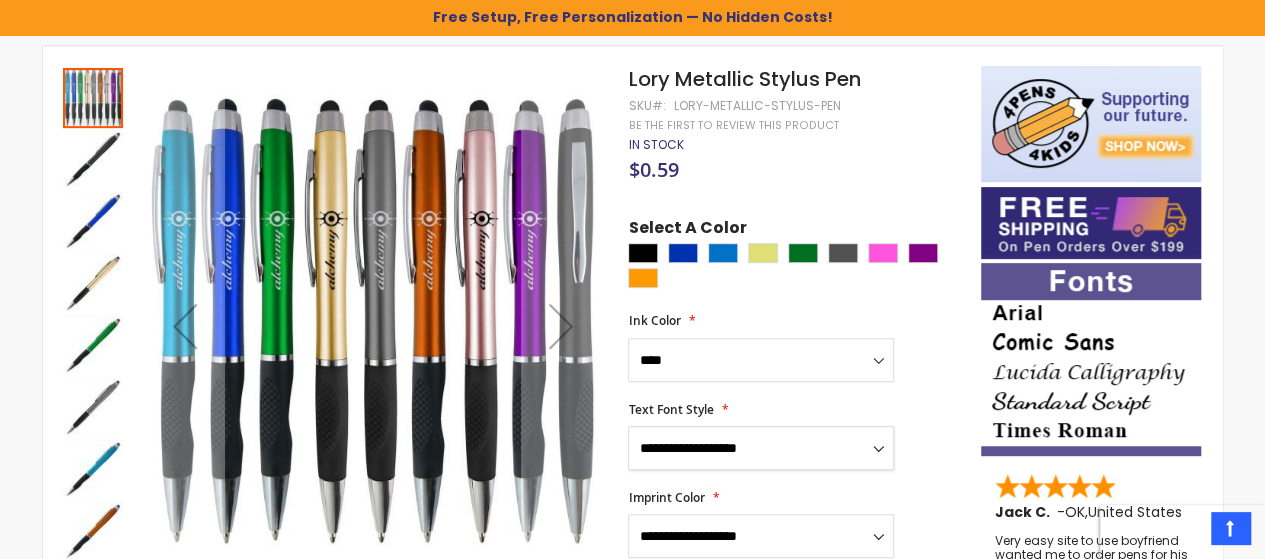 click on "**********" at bounding box center (761, 448) 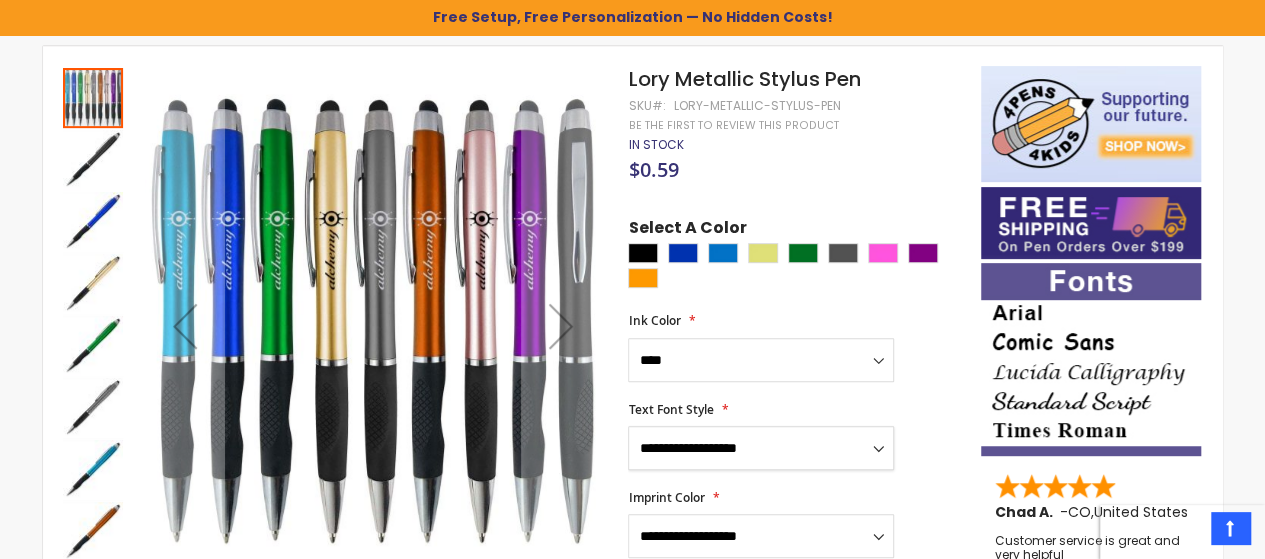 select on "****" 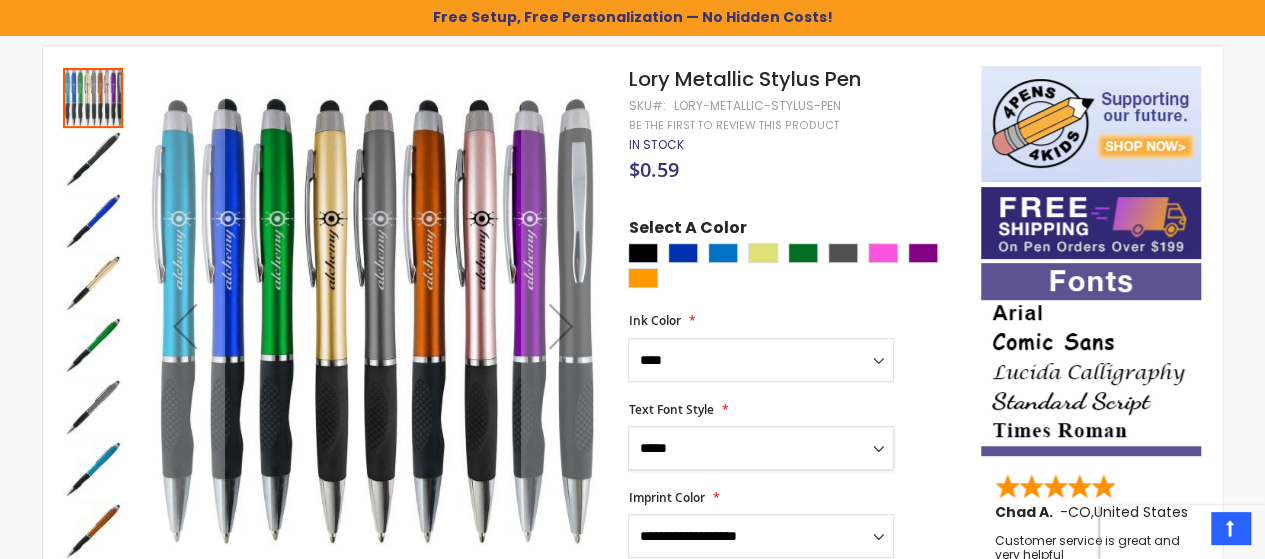 click on "**********" at bounding box center (761, 448) 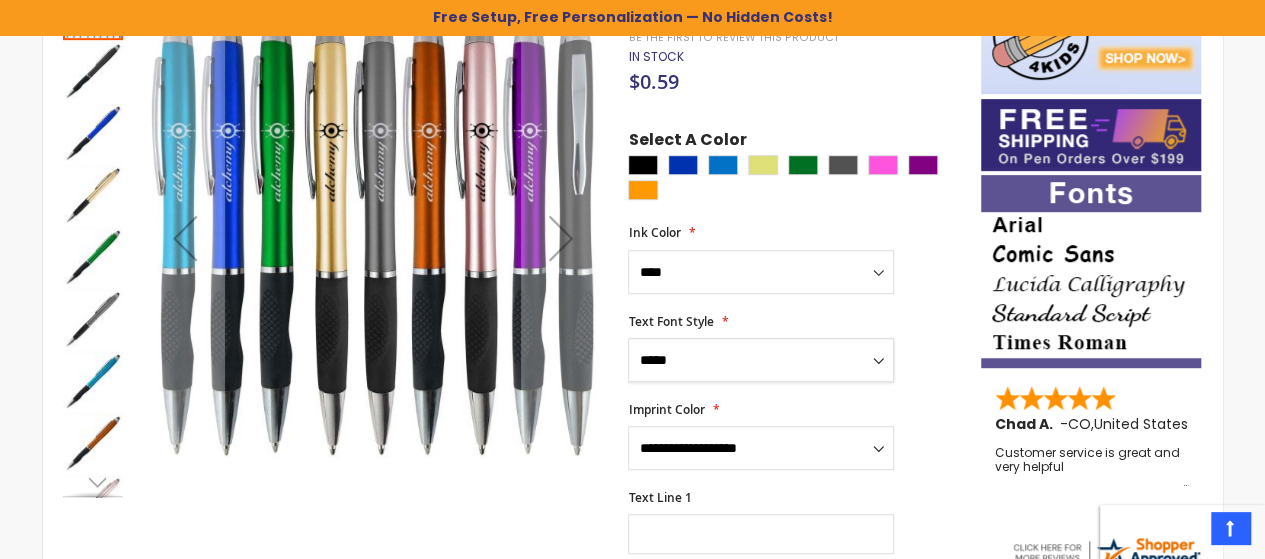 scroll, scrollTop: 500, scrollLeft: 0, axis: vertical 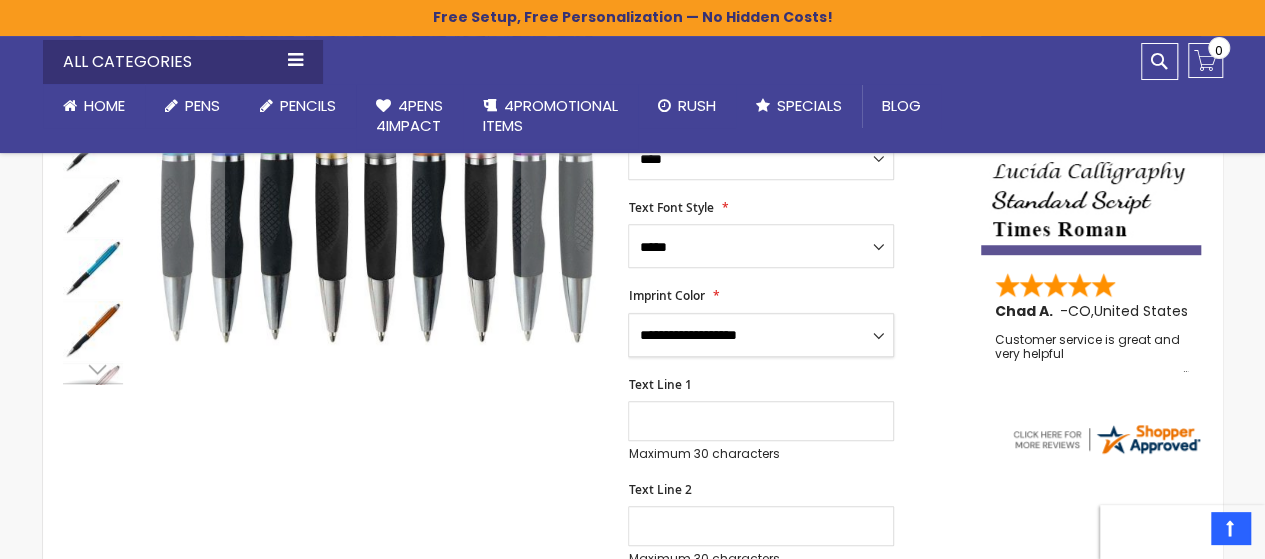 click on "**********" at bounding box center (761, 335) 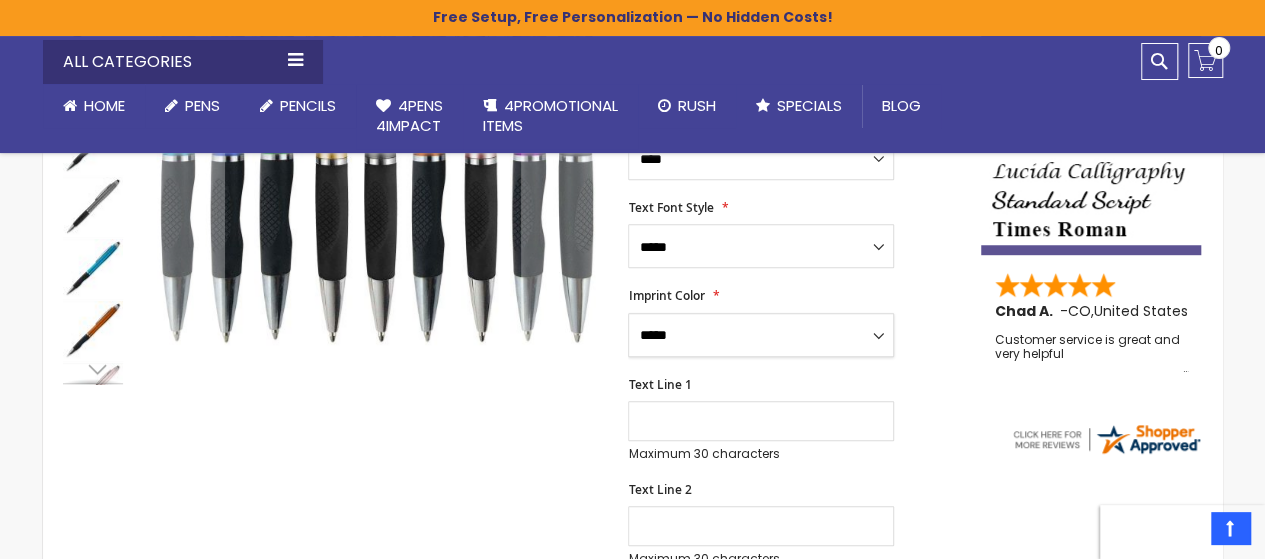 click on "**********" at bounding box center (761, 335) 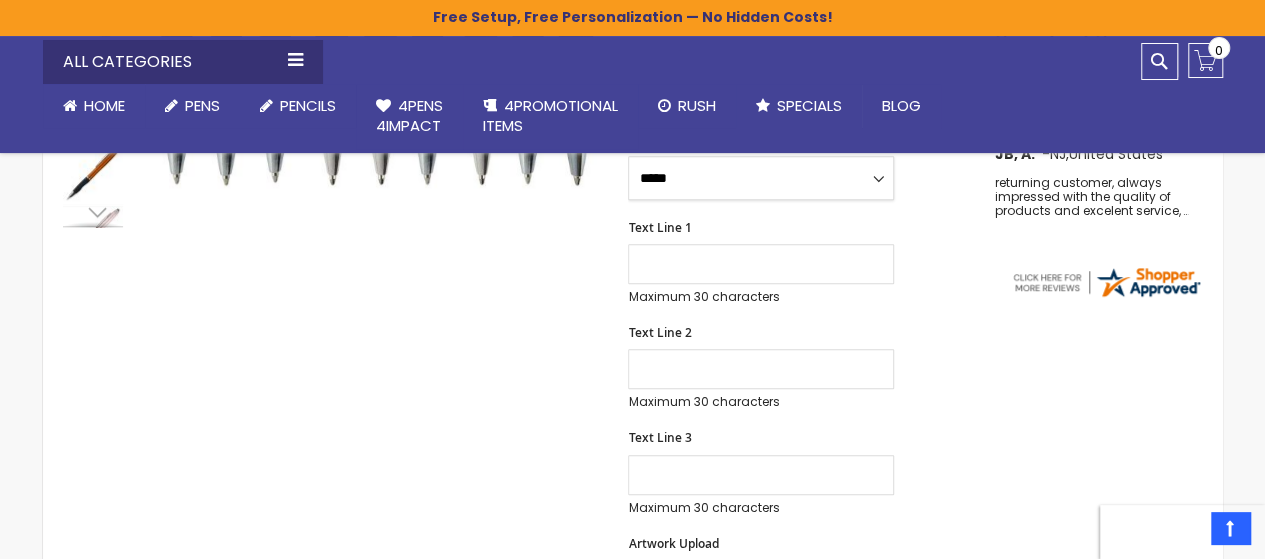 scroll, scrollTop: 700, scrollLeft: 0, axis: vertical 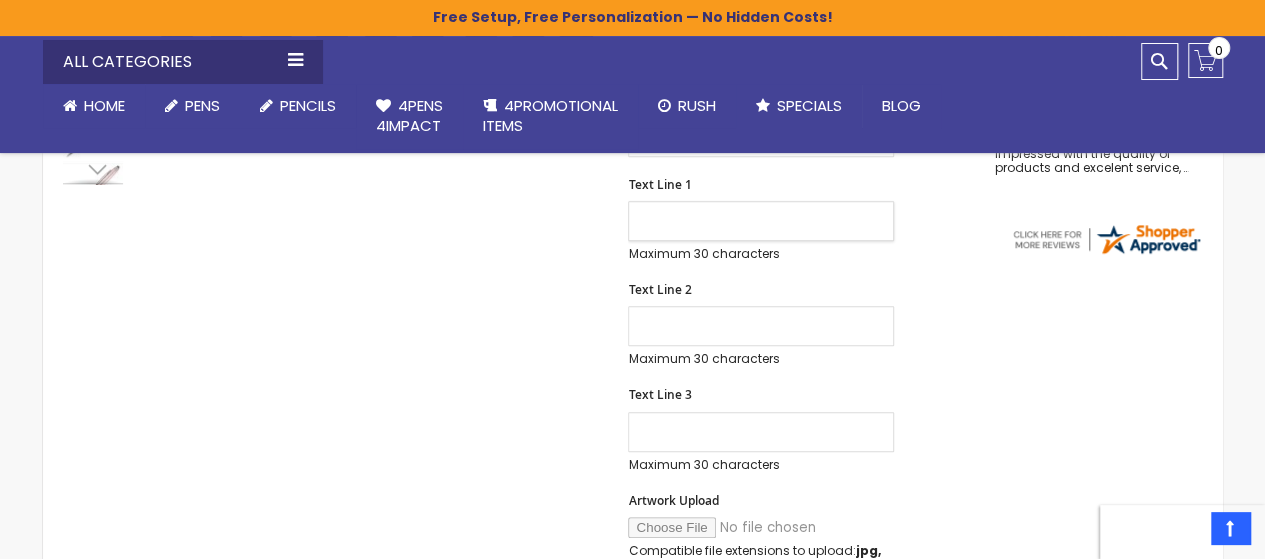 click on "Text Line 1" at bounding box center [761, 221] 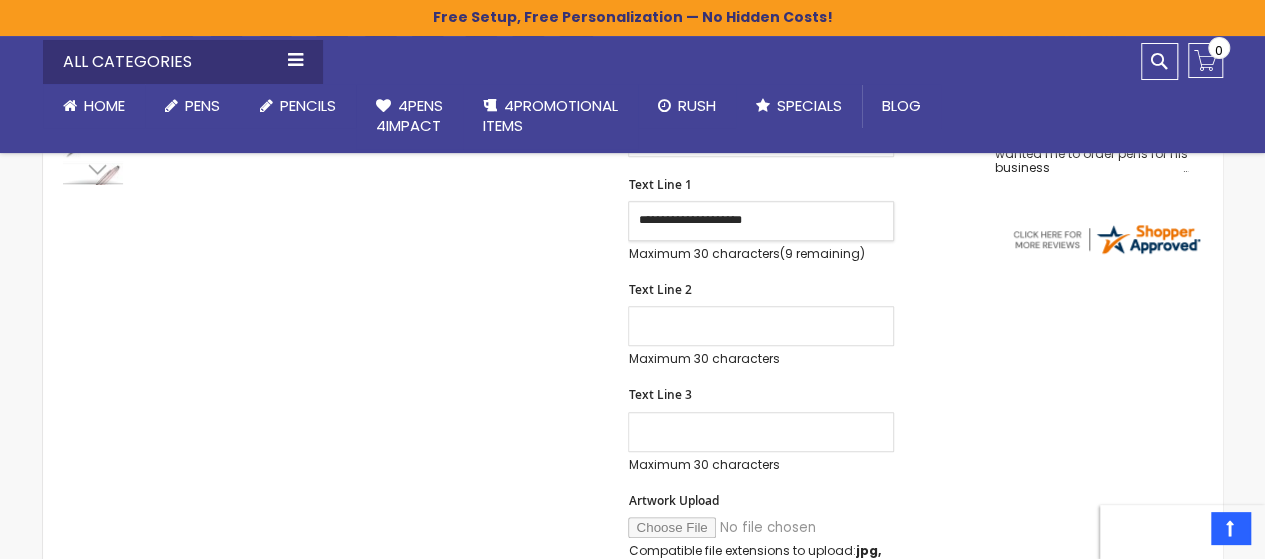 click on "**********" at bounding box center (761, 221) 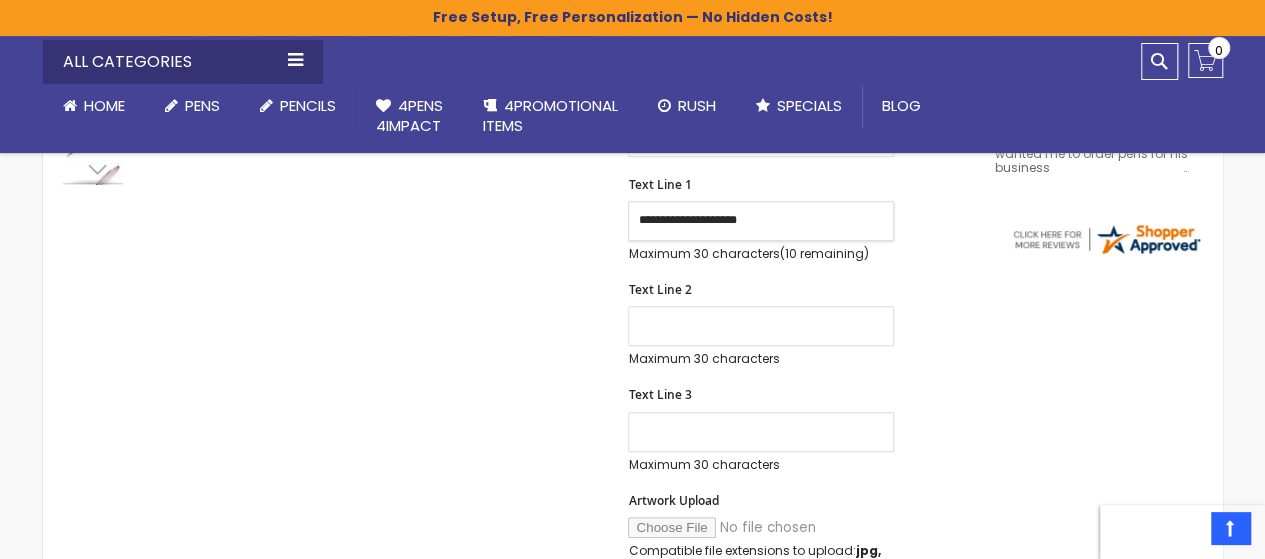 type on "**********" 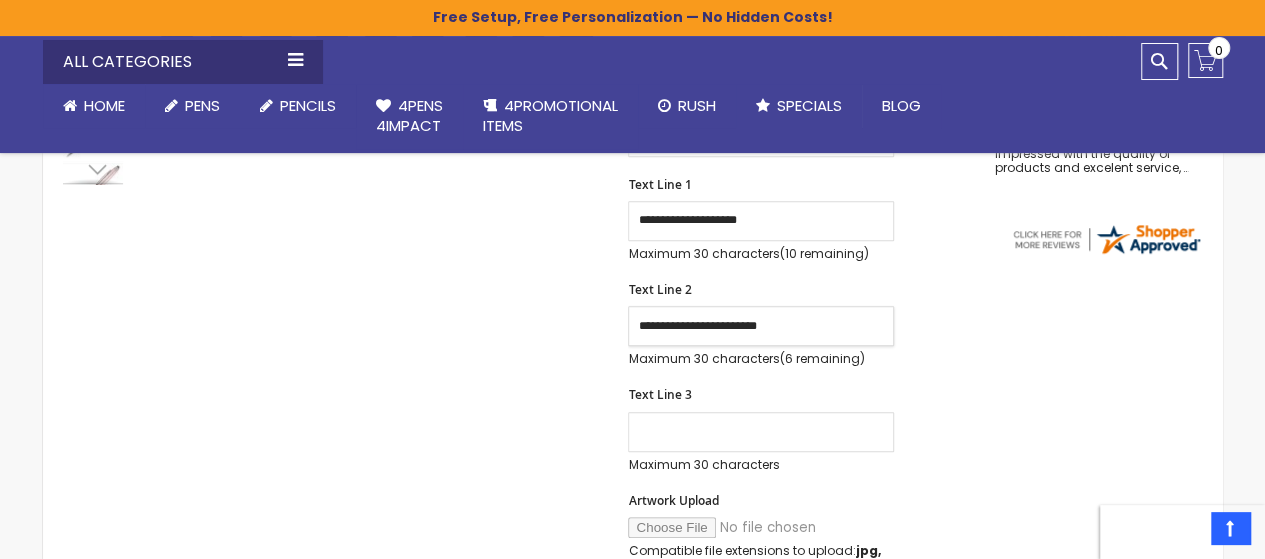 type on "**********" 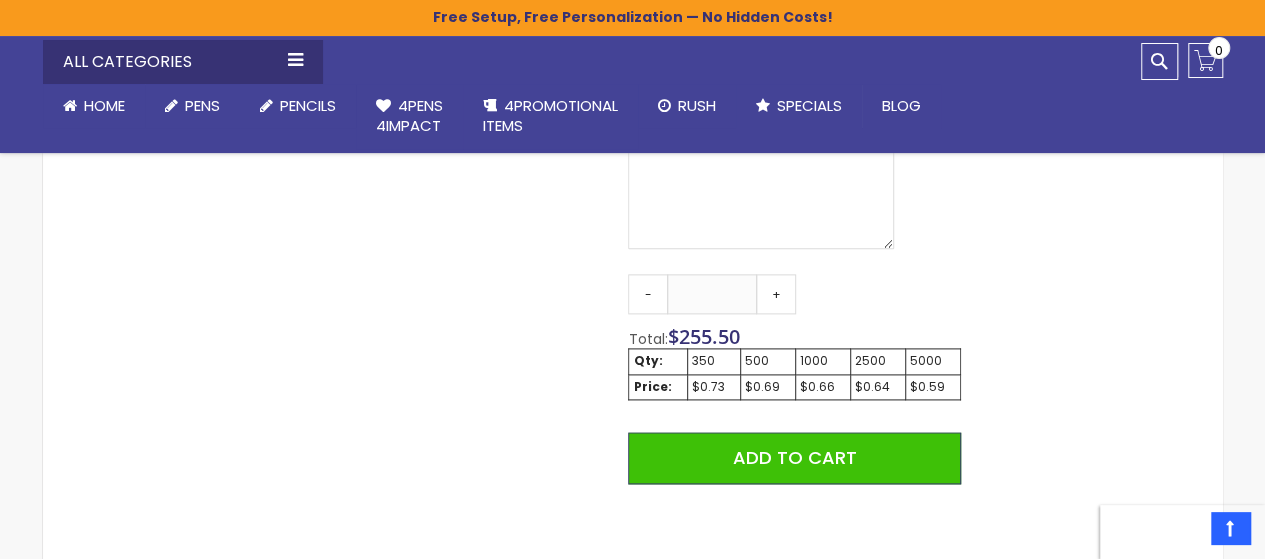 scroll, scrollTop: 1200, scrollLeft: 0, axis: vertical 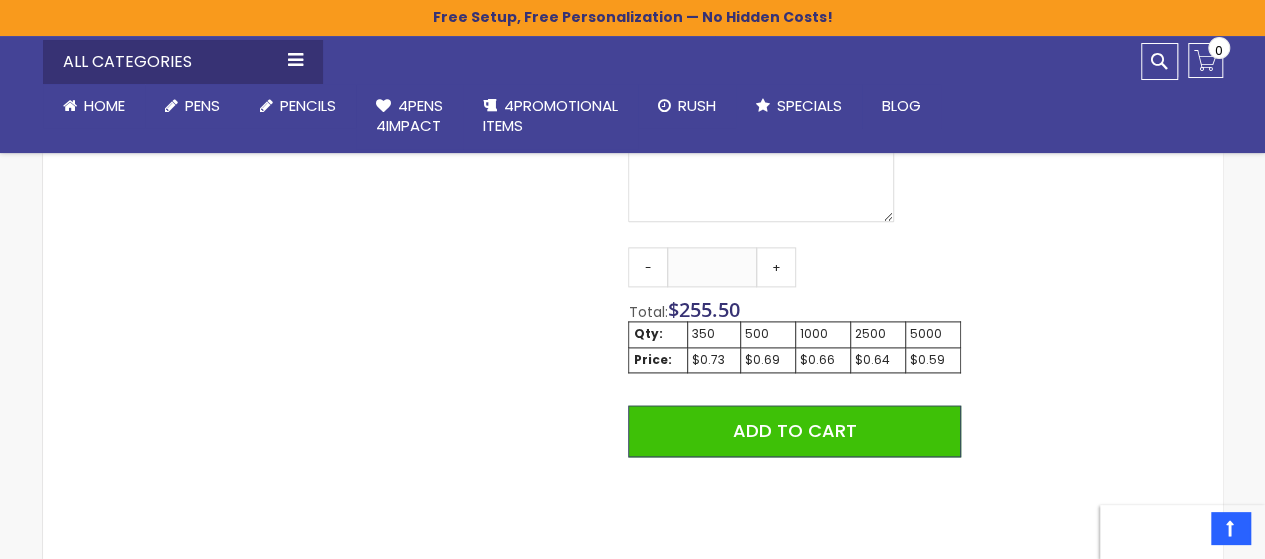 type on "**********" 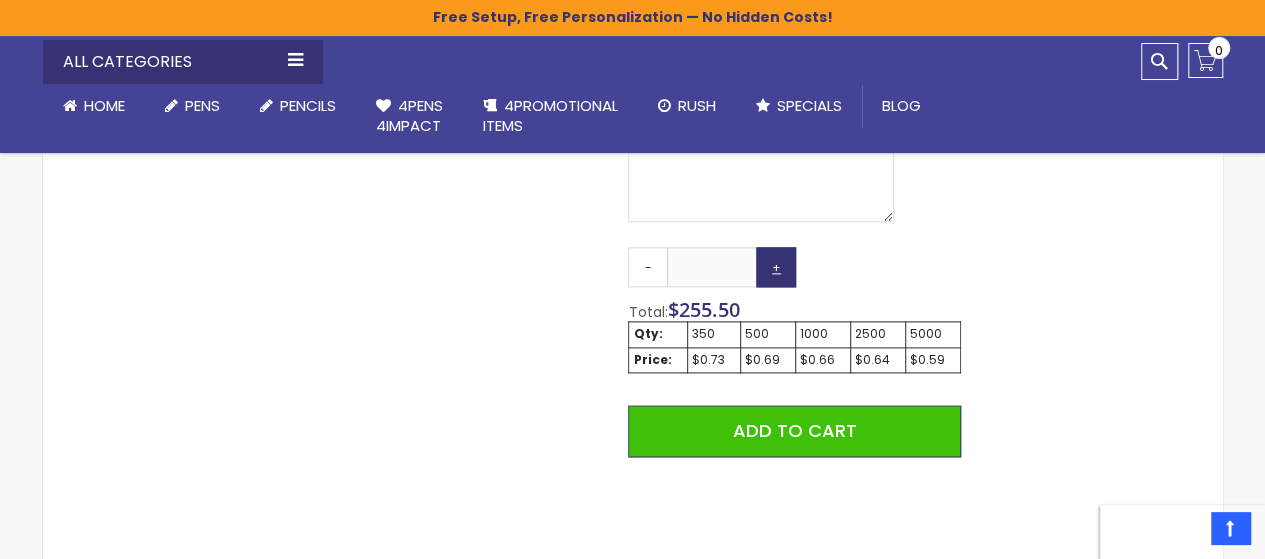 click on "+" at bounding box center (776, 267) 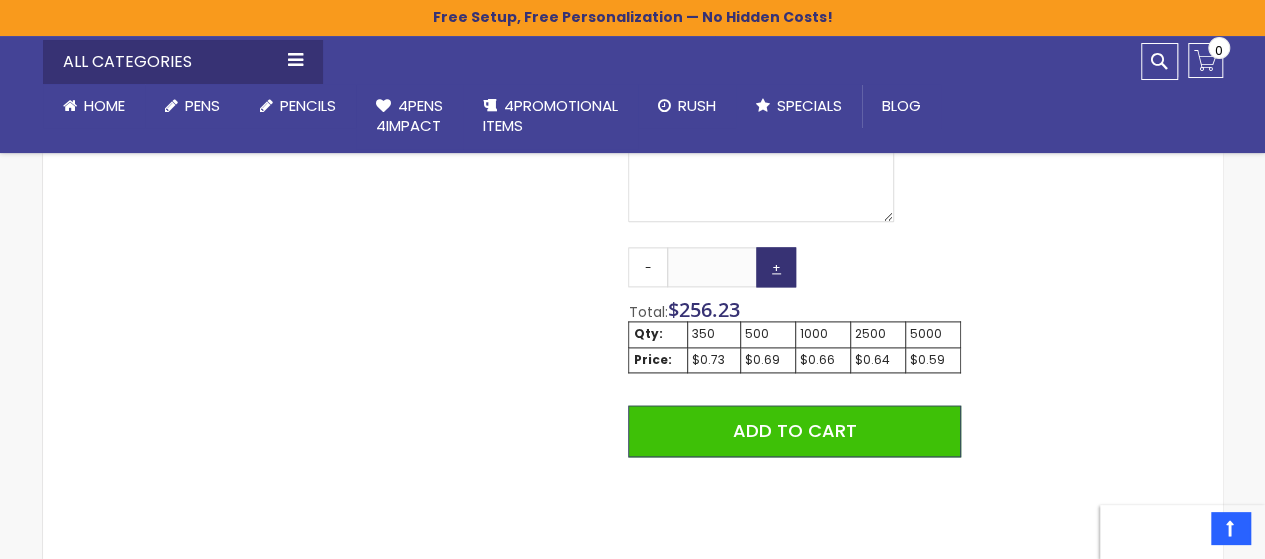 click on "+" at bounding box center [776, 267] 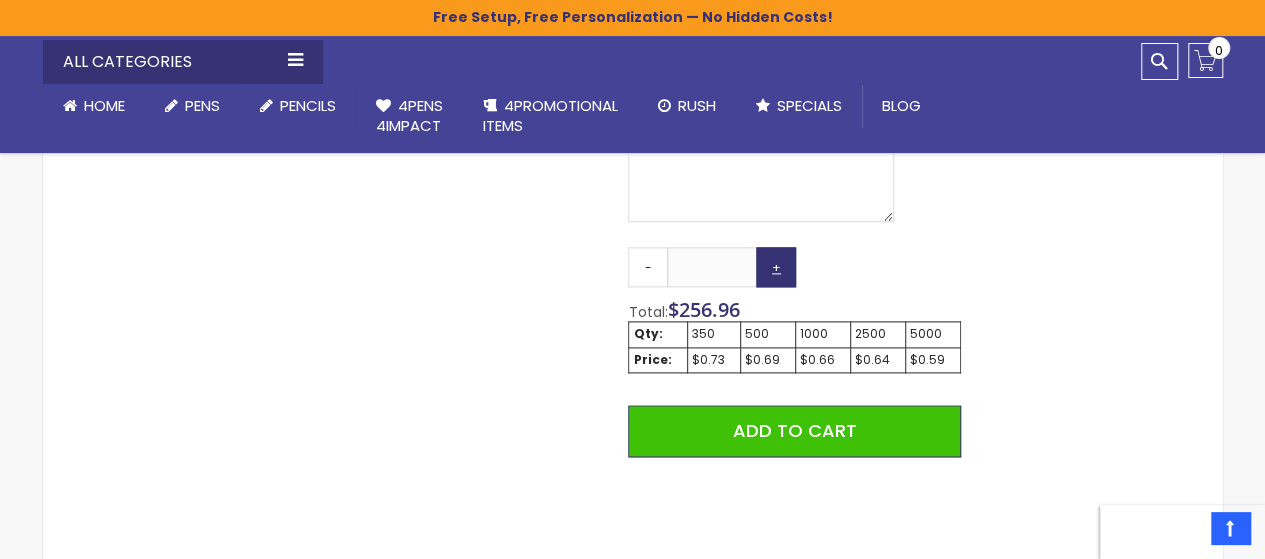click on "+" at bounding box center [776, 267] 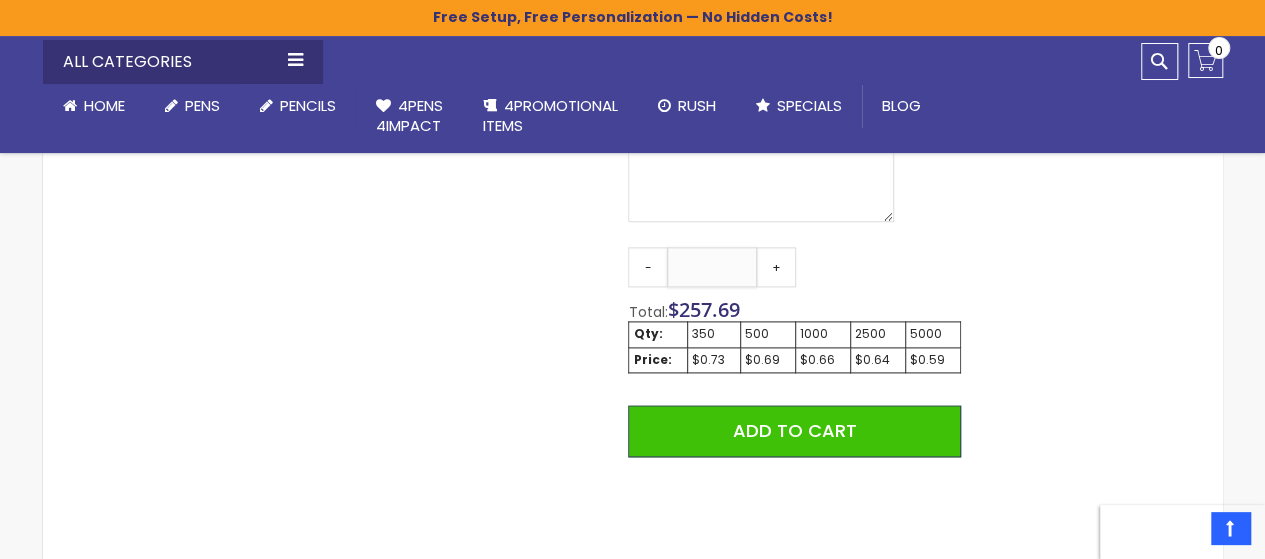 click on "***" at bounding box center [712, 267] 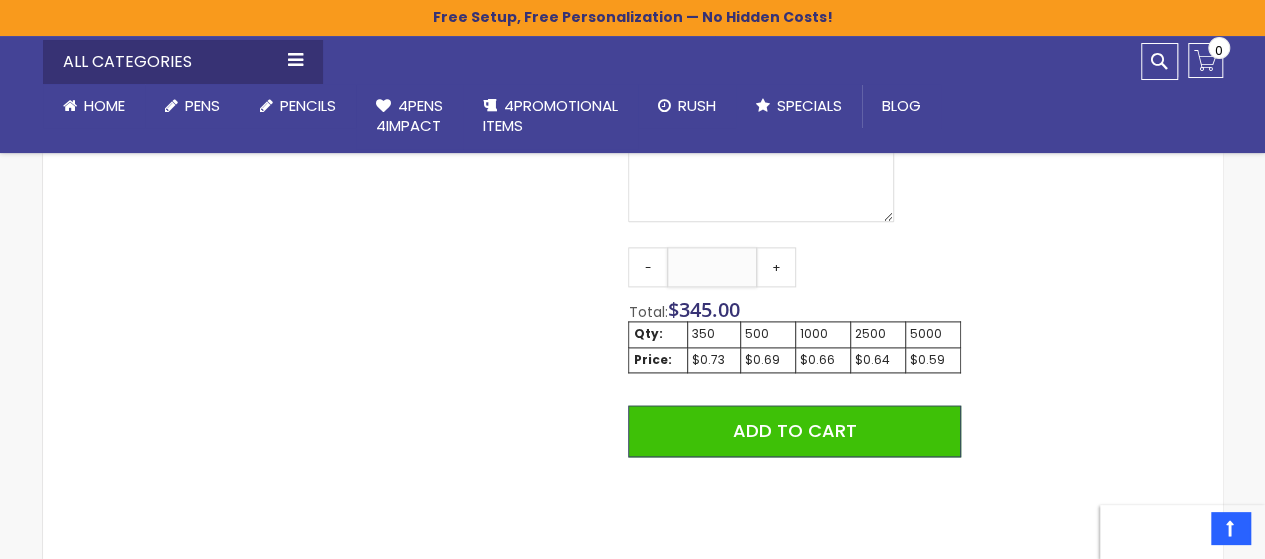 type on "***" 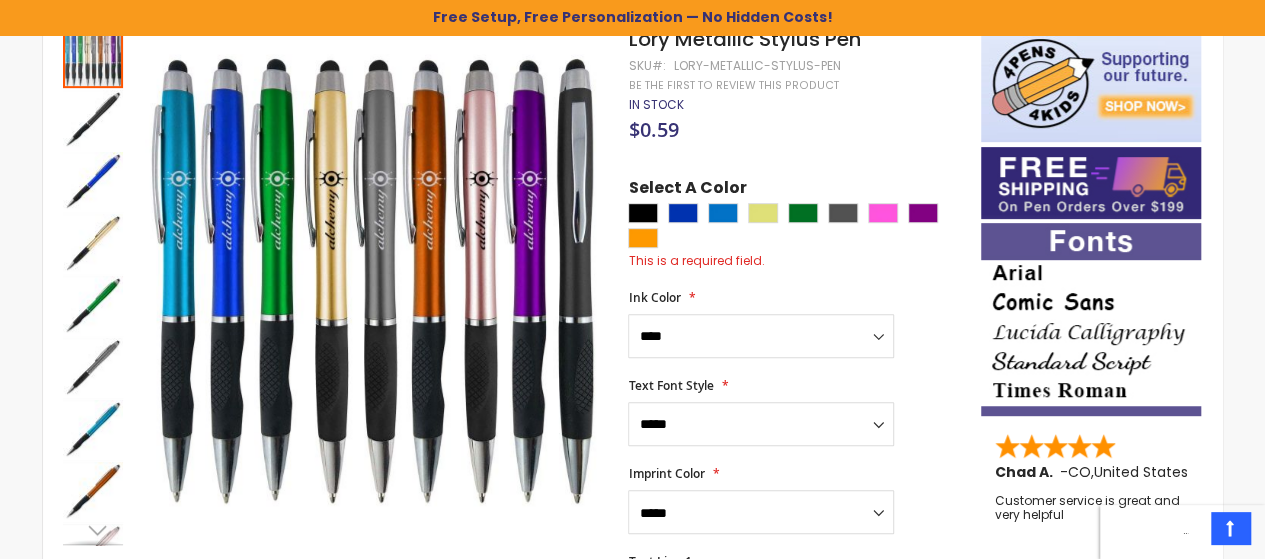 scroll, scrollTop: 236, scrollLeft: 0, axis: vertical 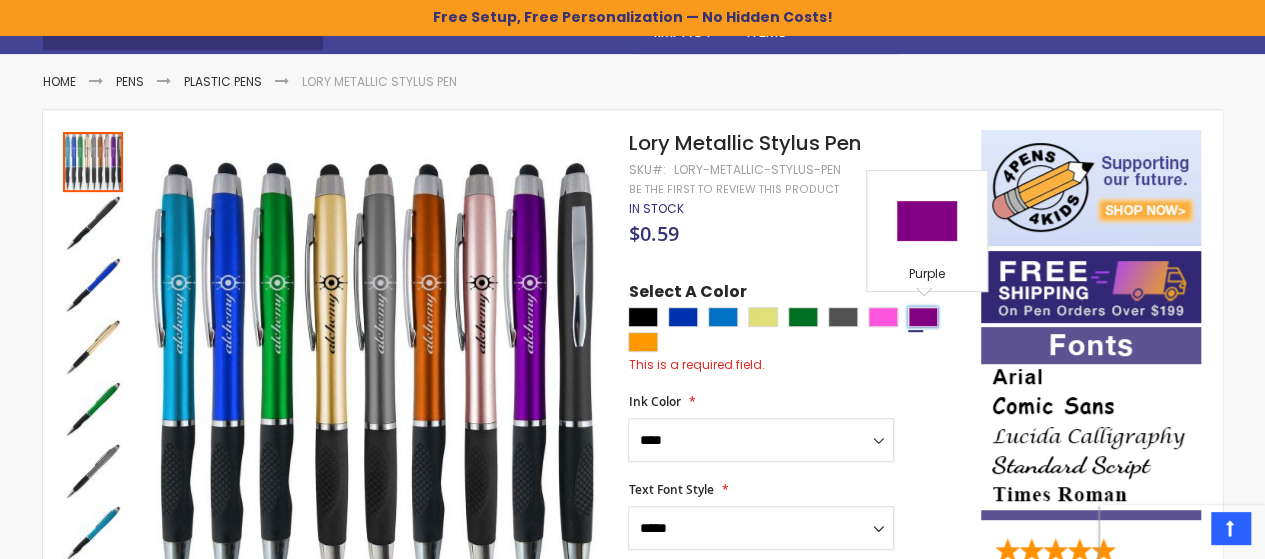 click at bounding box center [923, 317] 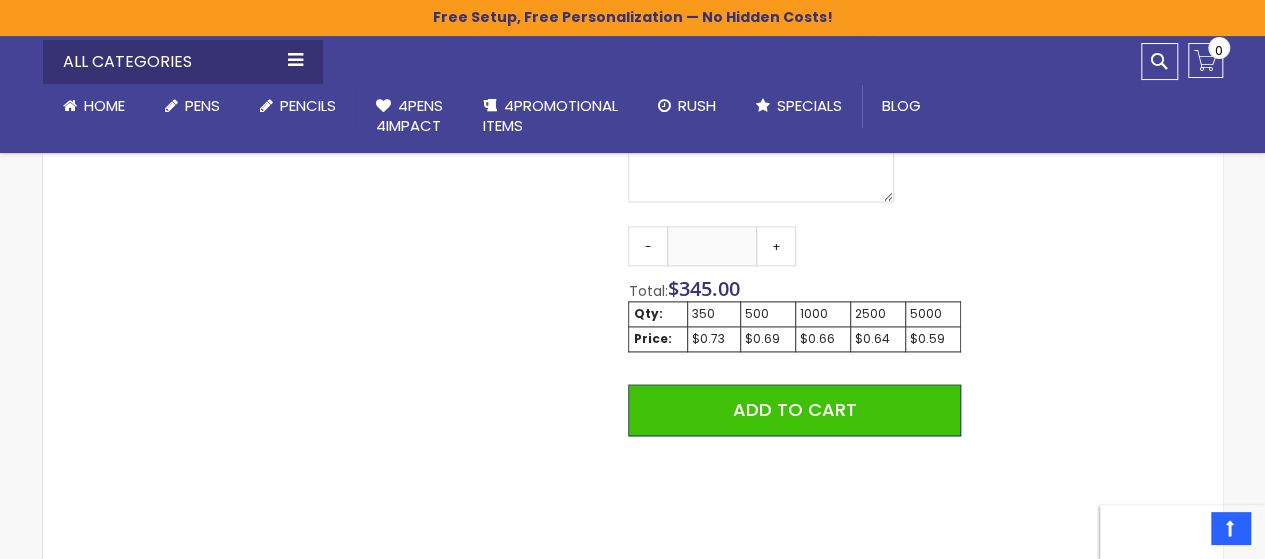 scroll, scrollTop: 1236, scrollLeft: 0, axis: vertical 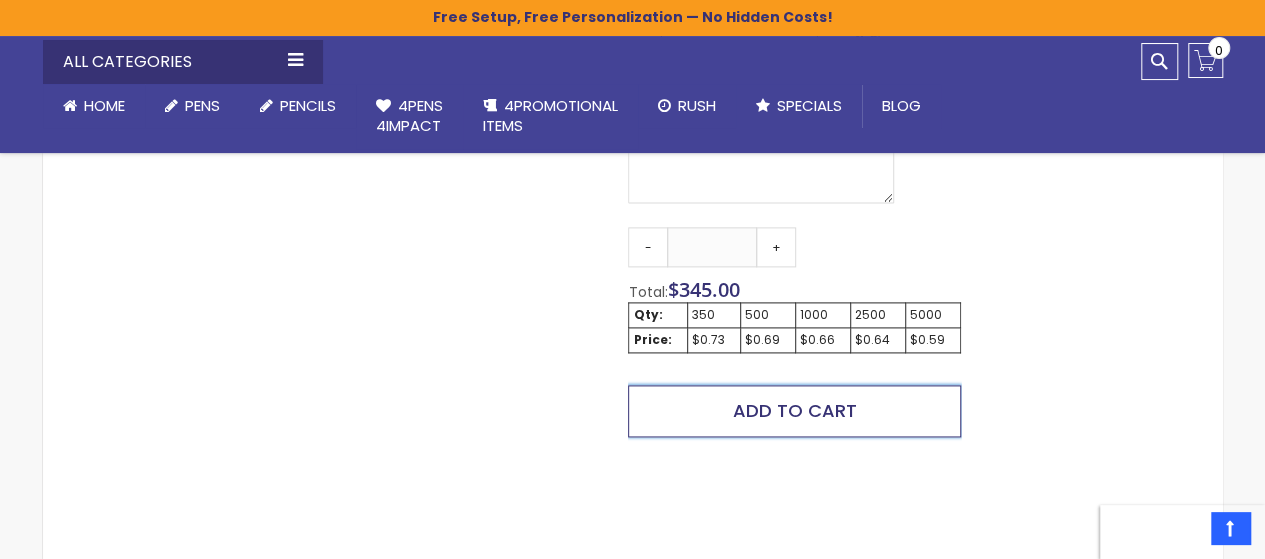 click on "Add to Cart" at bounding box center (794, 411) 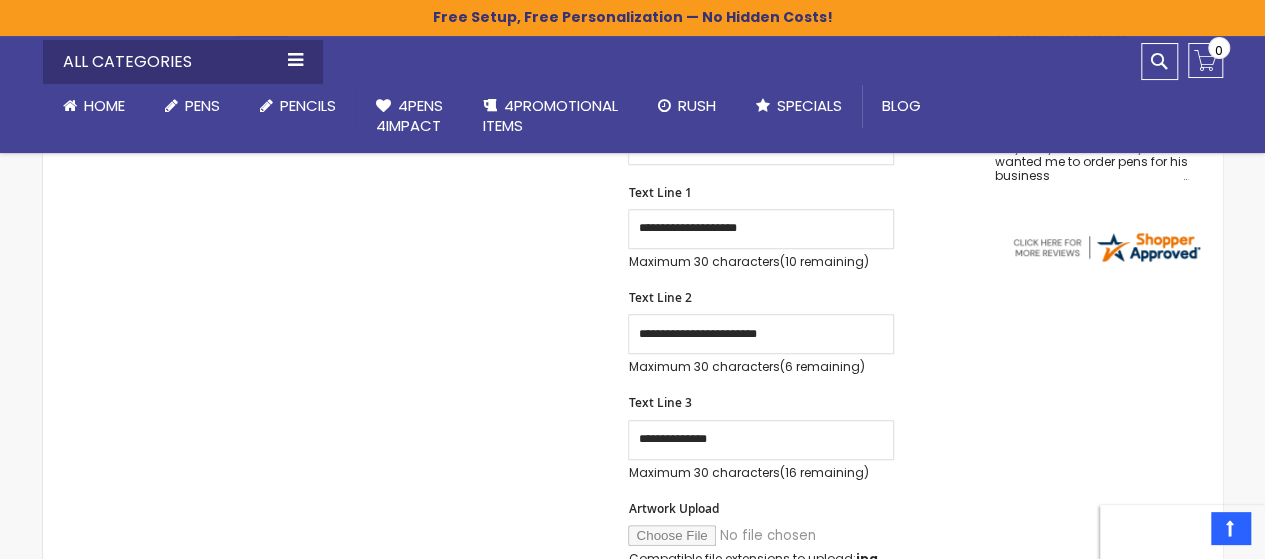 scroll, scrollTop: 496, scrollLeft: 0, axis: vertical 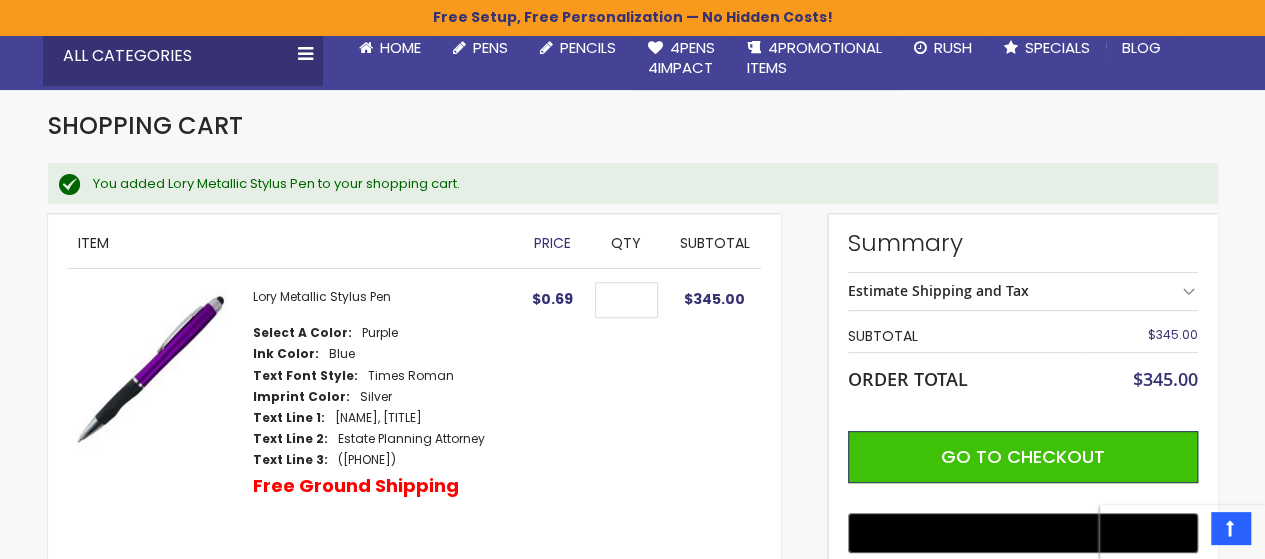 click on "Estimate Shipping and Tax" at bounding box center [1023, 291] 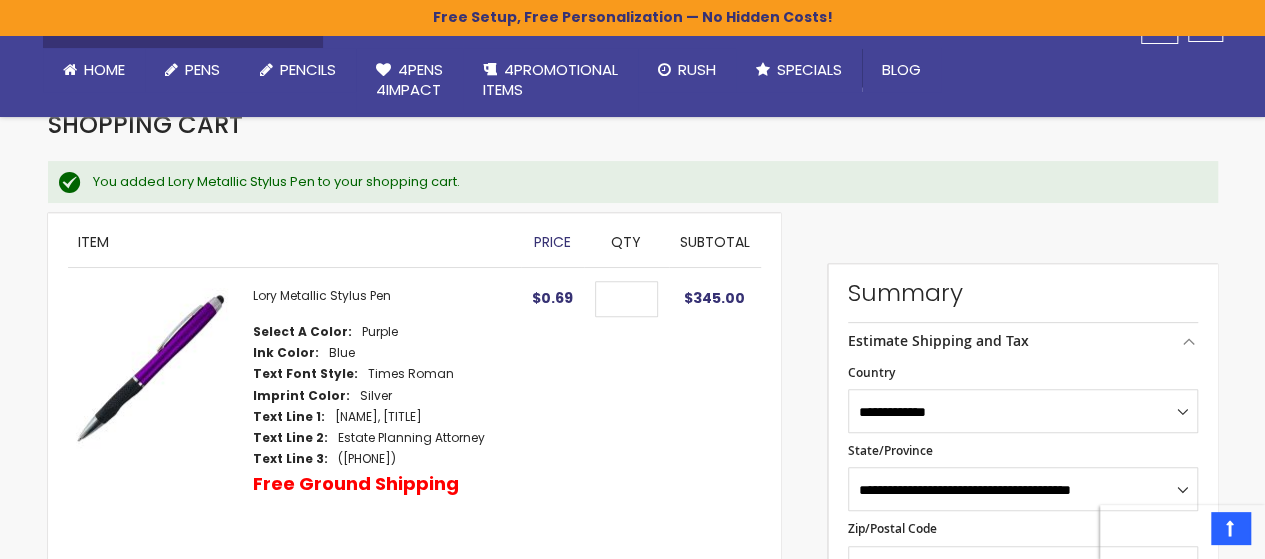 scroll, scrollTop: 470, scrollLeft: 0, axis: vertical 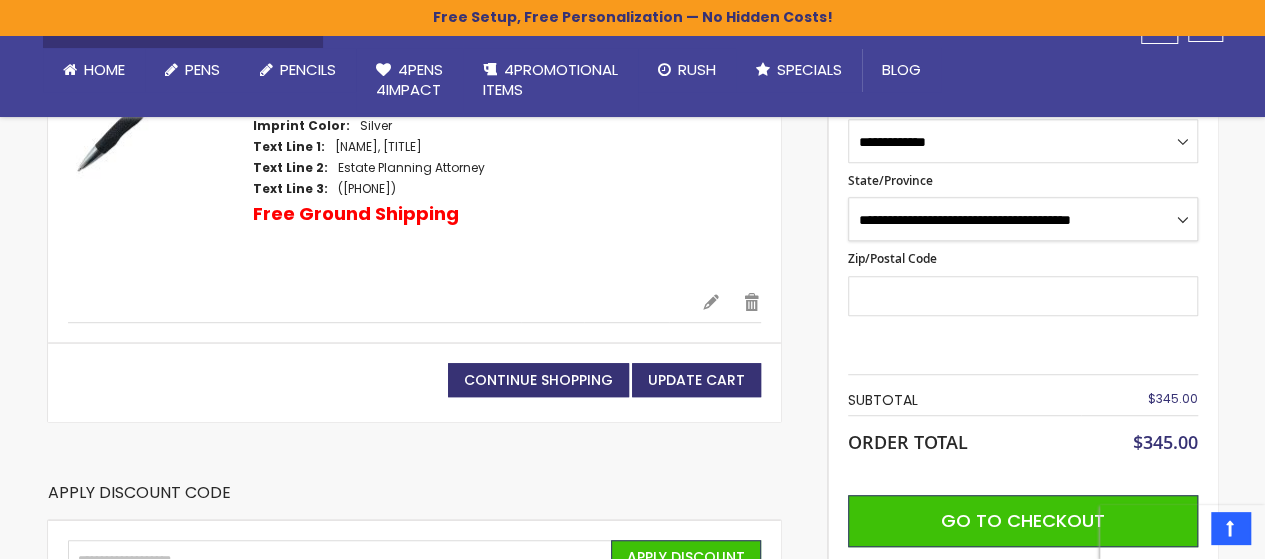 select on "**" 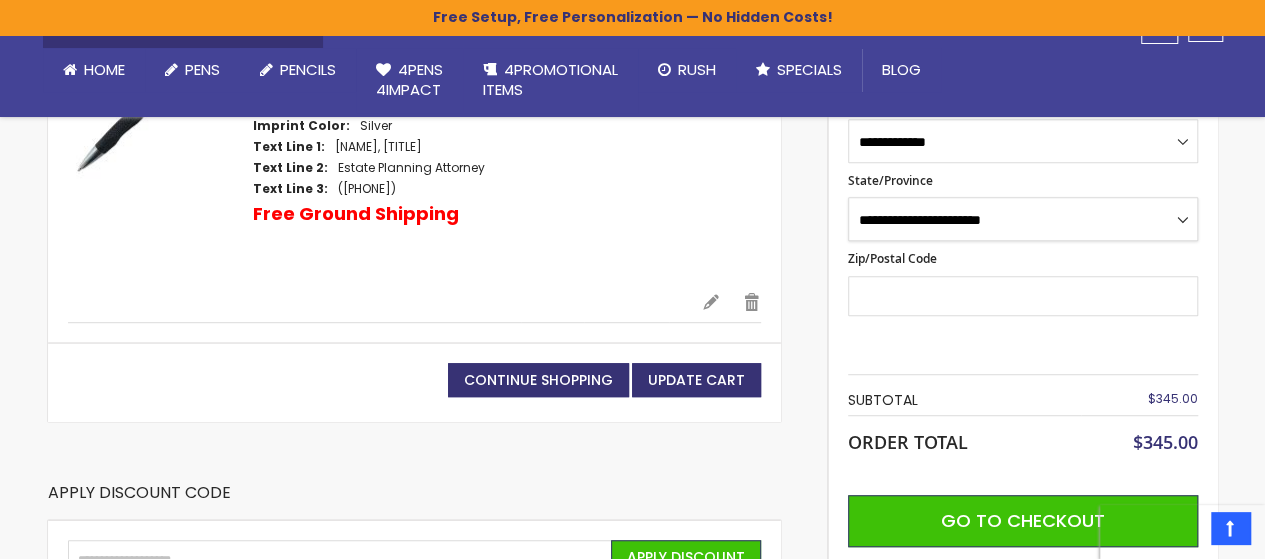 click on "**********" at bounding box center (1023, 219) 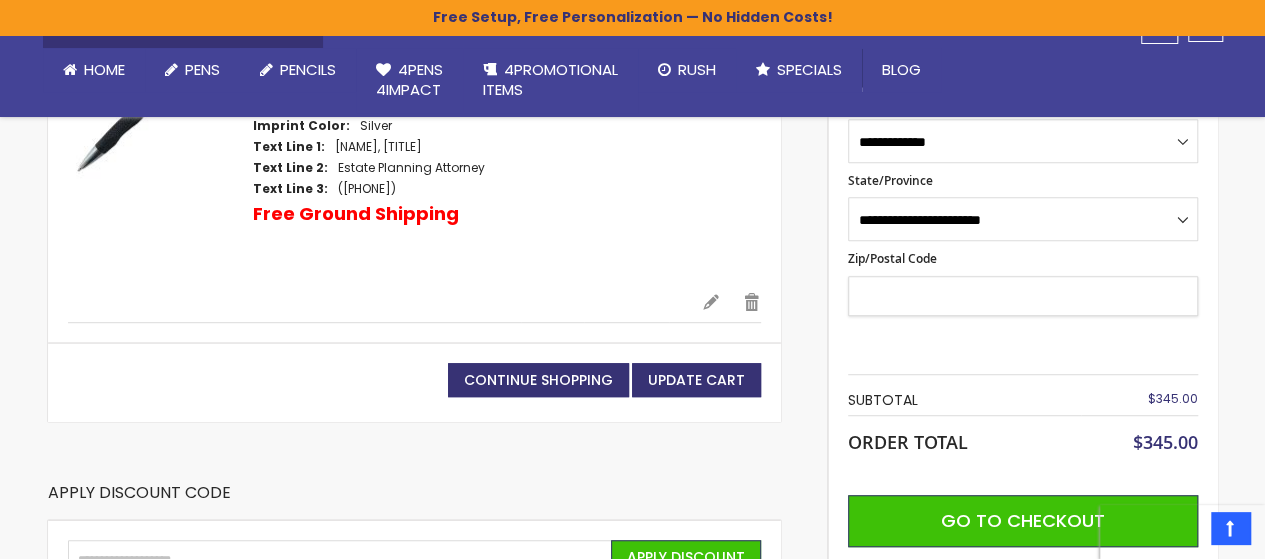 click on "Zip/Postal Code" at bounding box center [1023, 296] 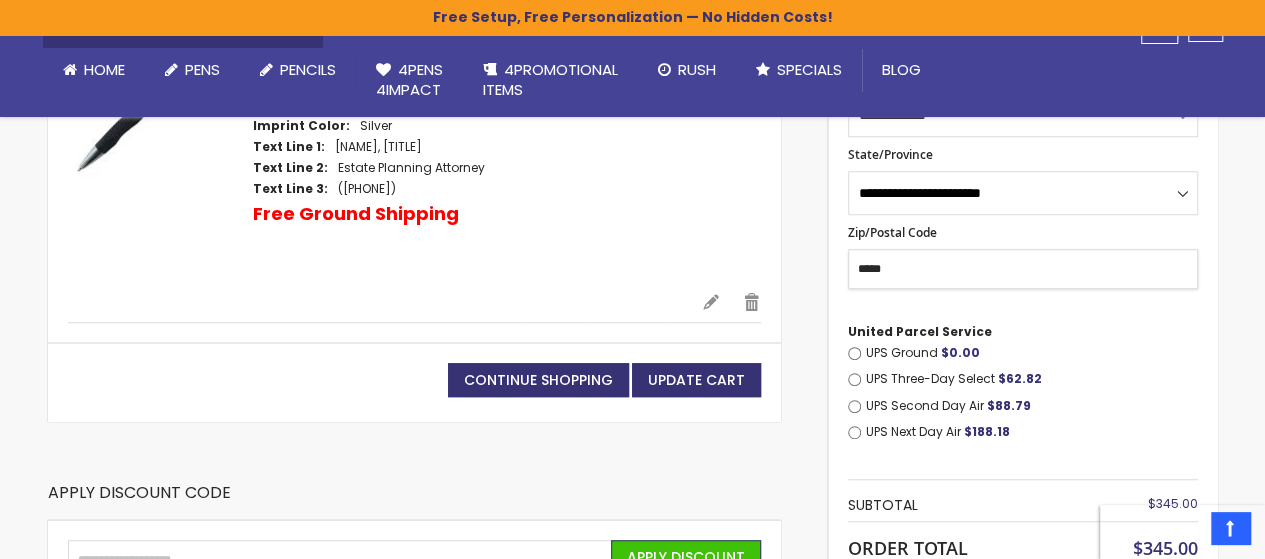 type on "*****" 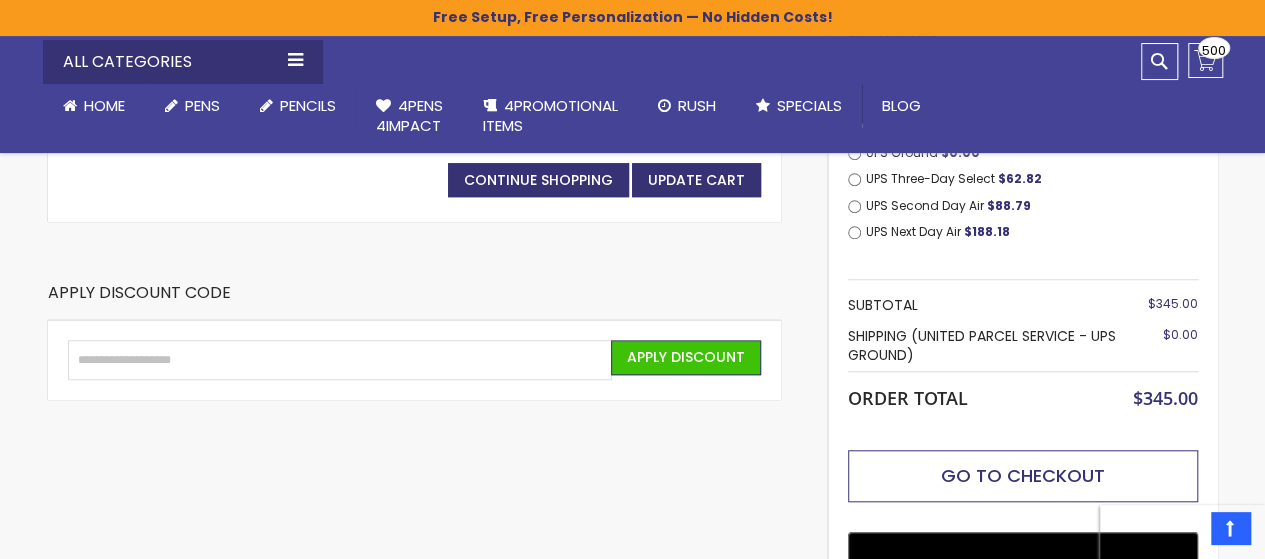 click on "Go to Checkout" at bounding box center (1023, 475) 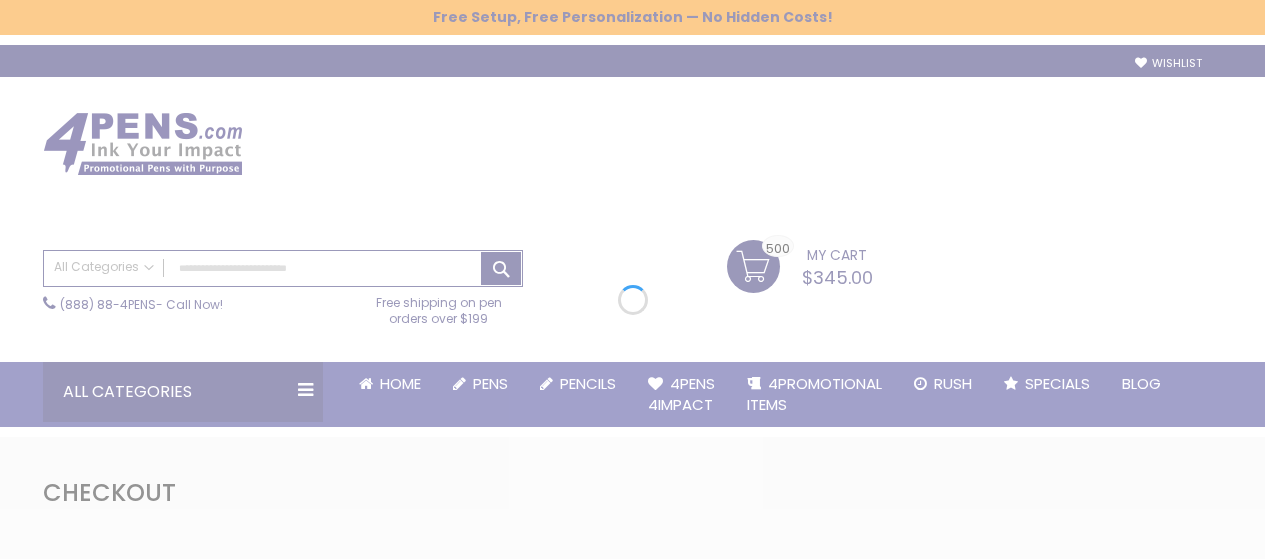 scroll, scrollTop: 0, scrollLeft: 0, axis: both 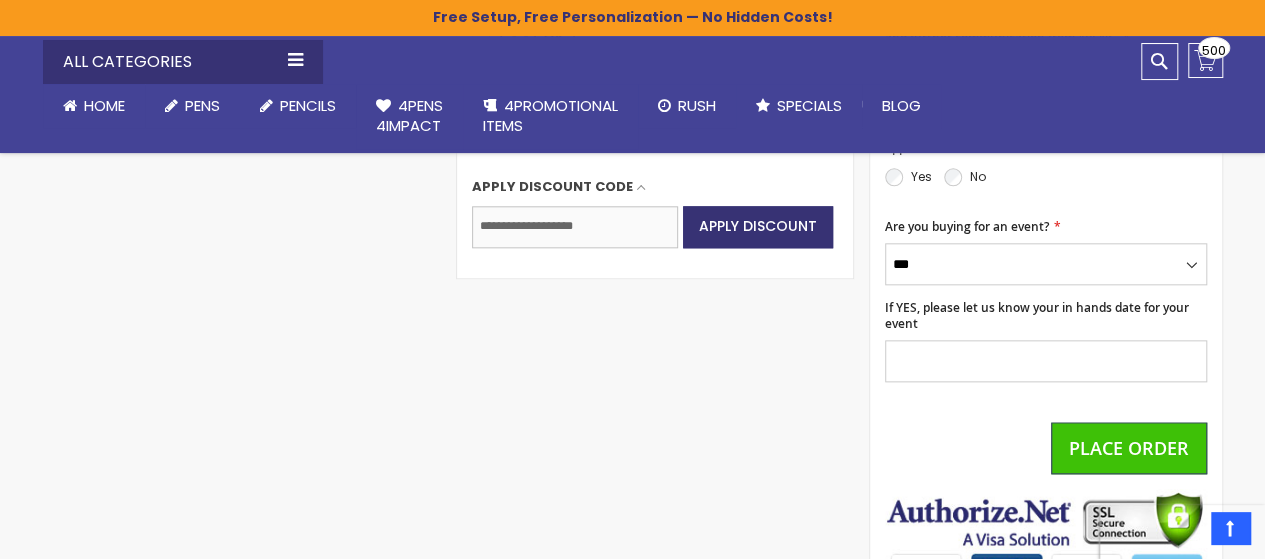 click on "Enter discount code" at bounding box center (575, 227) 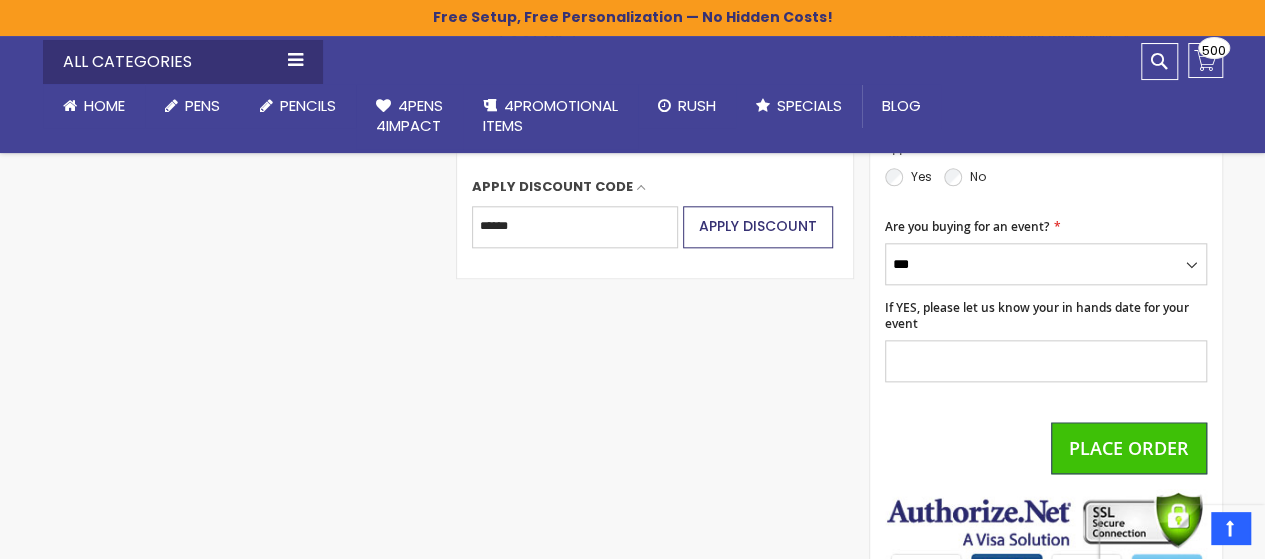 click on "Apply Discount" at bounding box center (758, 226) 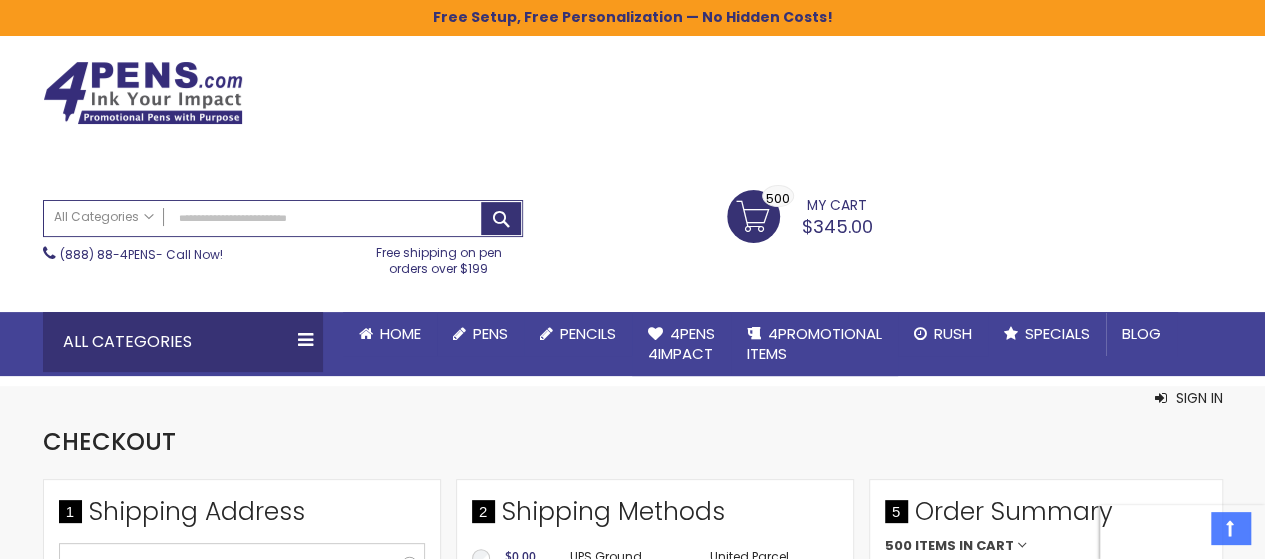 scroll, scrollTop: 0, scrollLeft: 0, axis: both 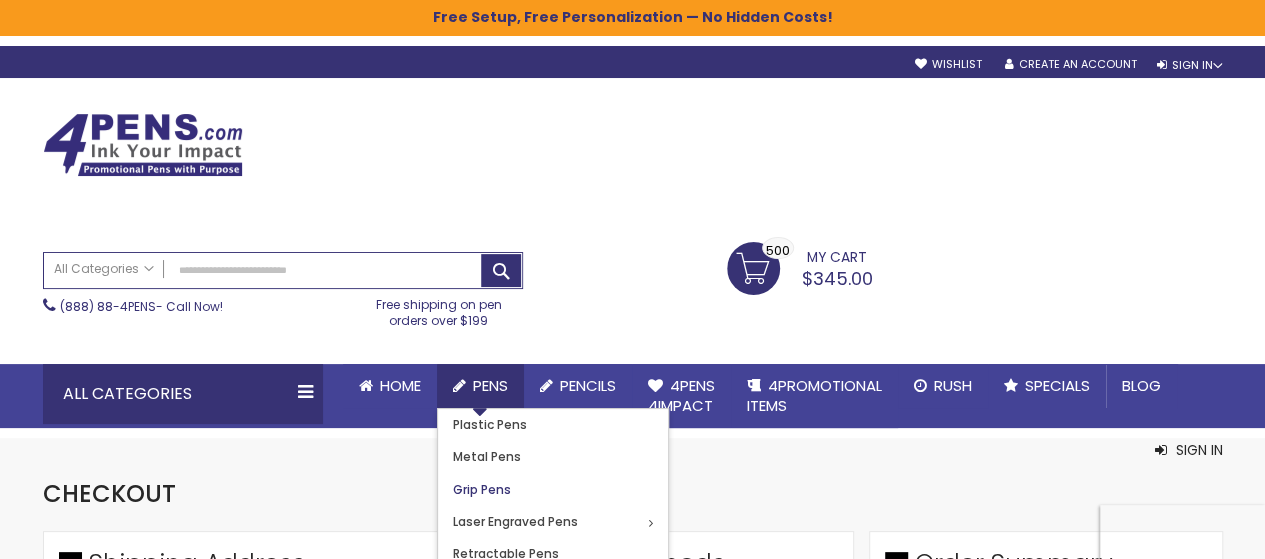 click on "Grip Pens" at bounding box center [482, 489] 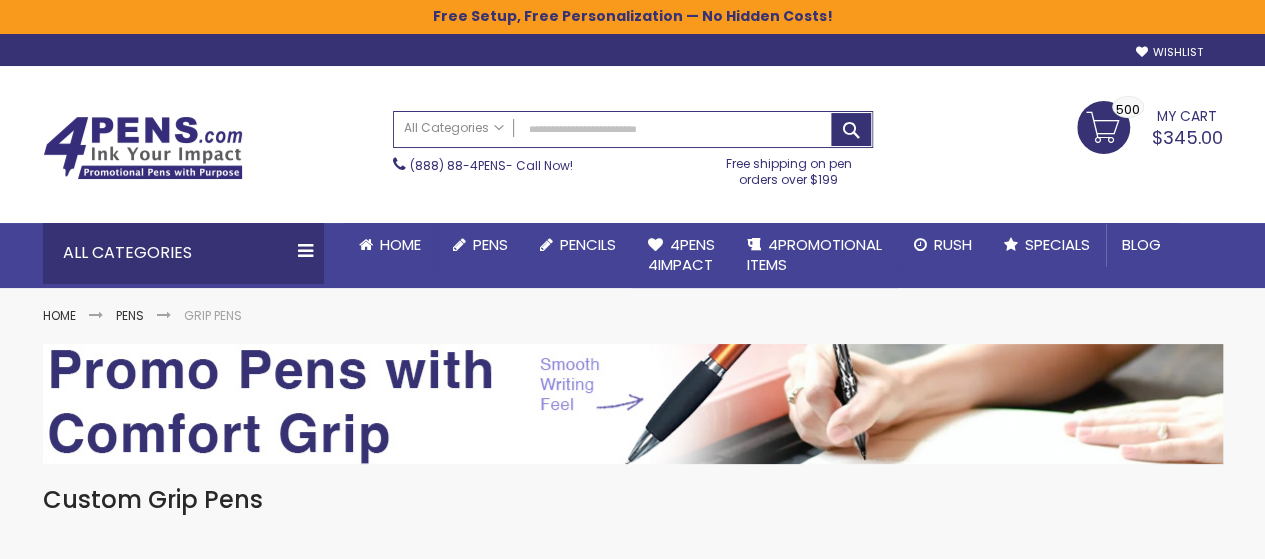 scroll, scrollTop: 111, scrollLeft: 0, axis: vertical 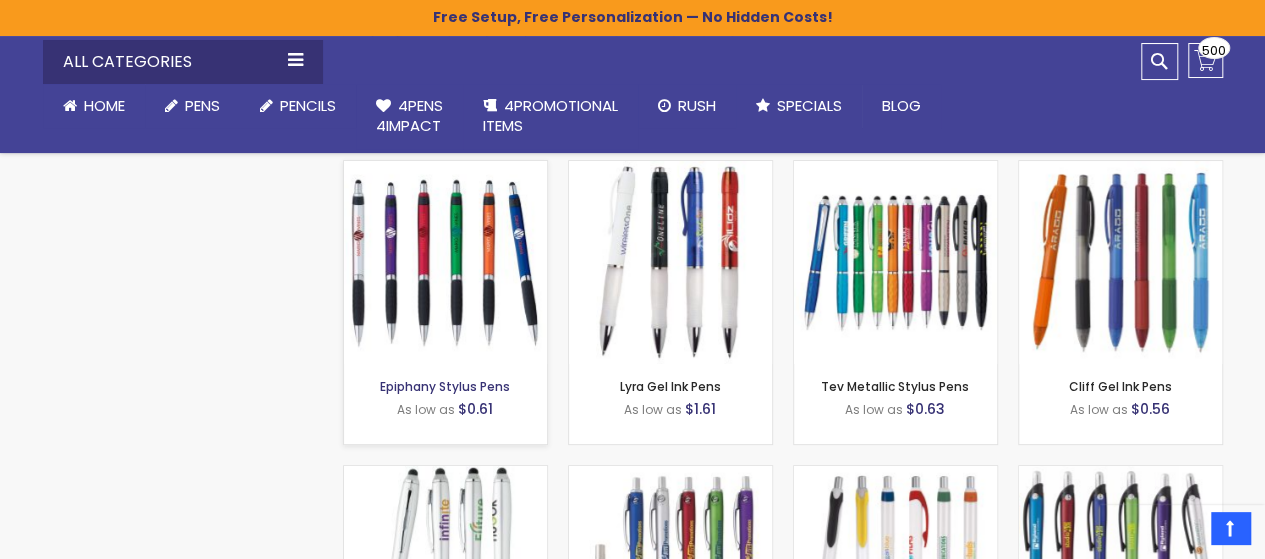 click on "Epiphany Stylus Pens" at bounding box center [445, 386] 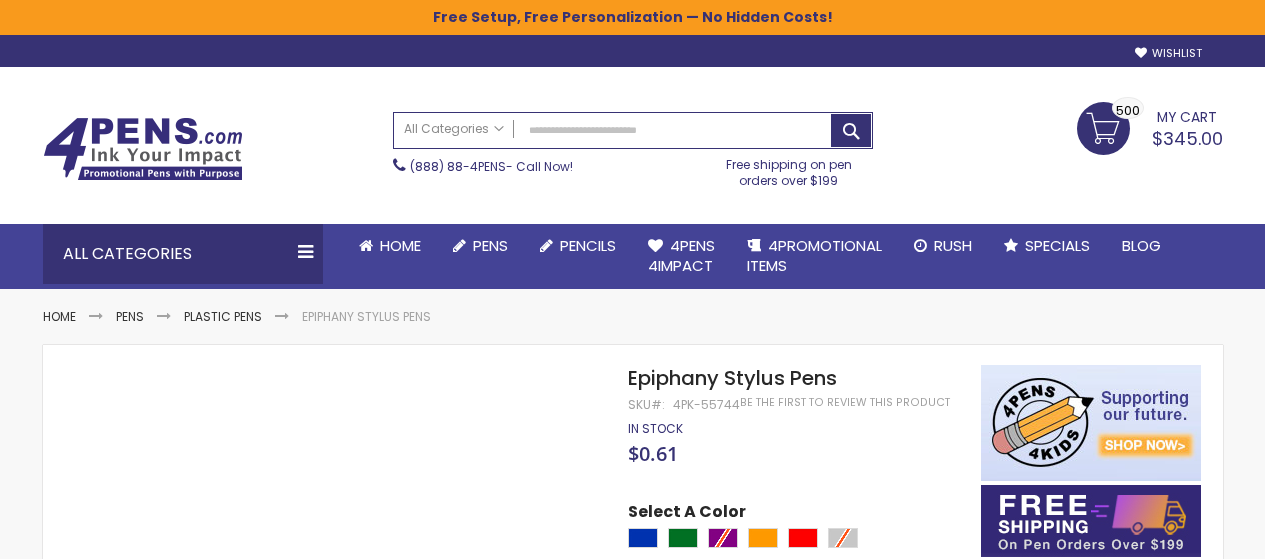 scroll, scrollTop: 0, scrollLeft: 0, axis: both 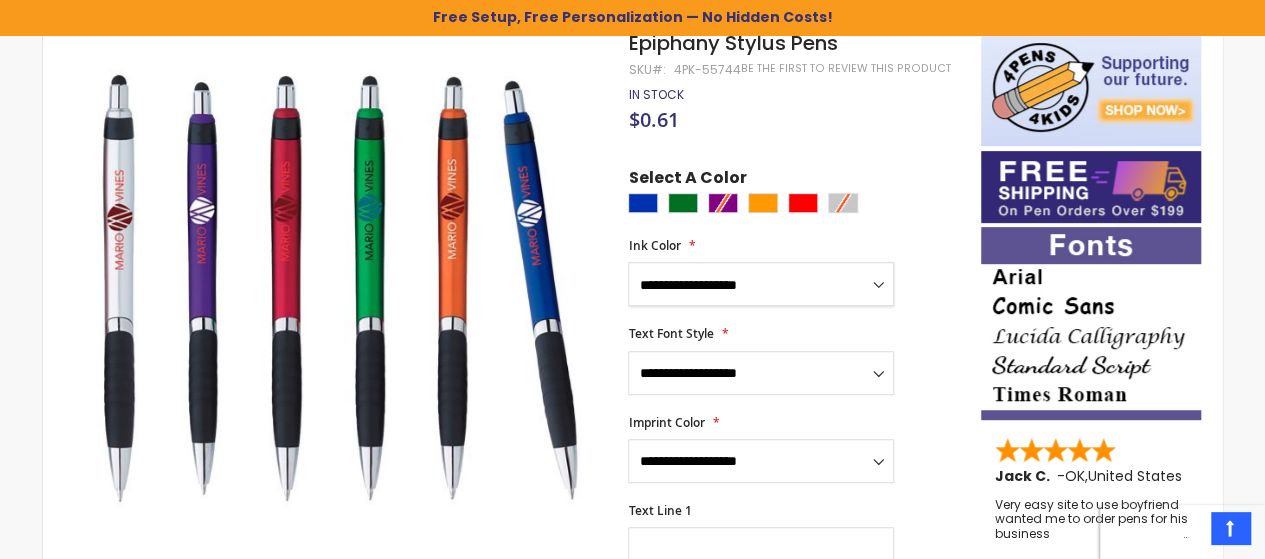 click on "**********" at bounding box center [761, 284] 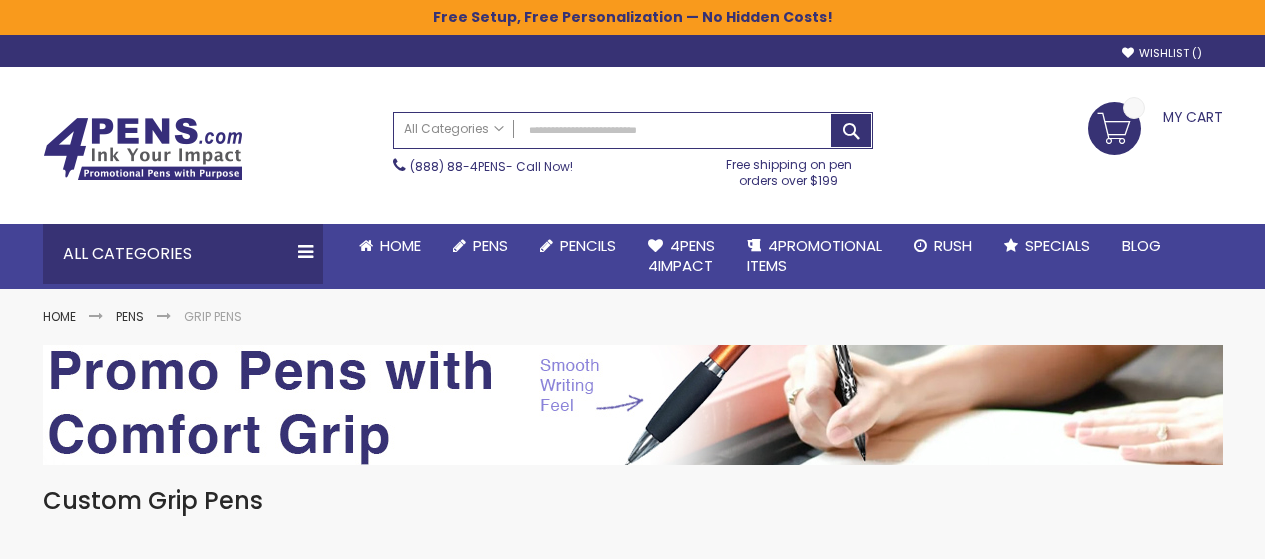 scroll, scrollTop: 0, scrollLeft: 0, axis: both 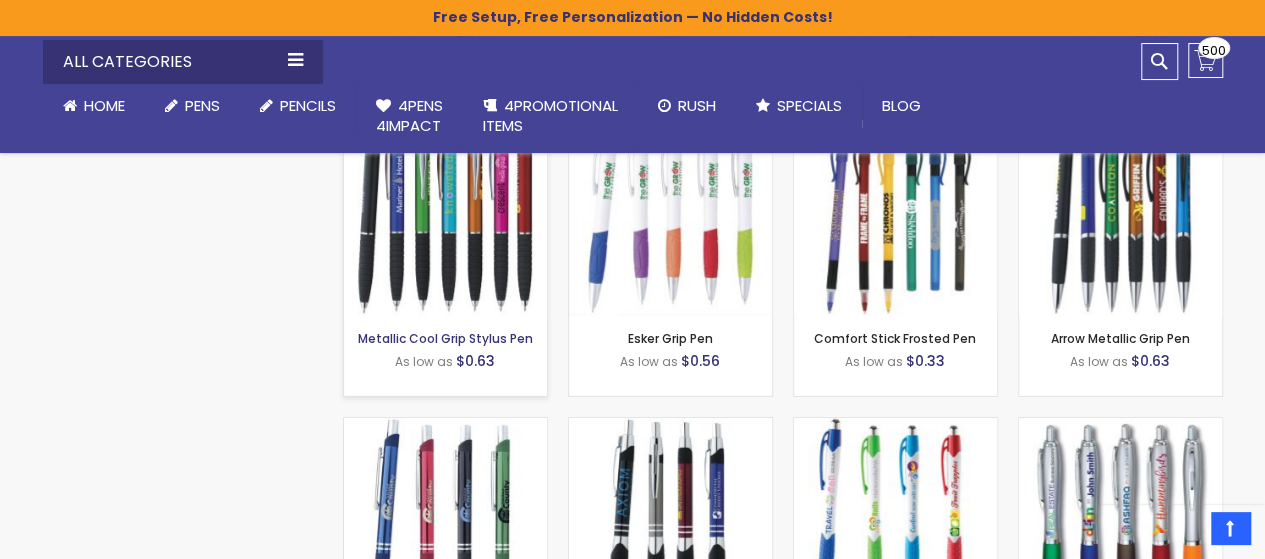 click on "Metallic Cool Grip Stylus Pen" at bounding box center [445, 338] 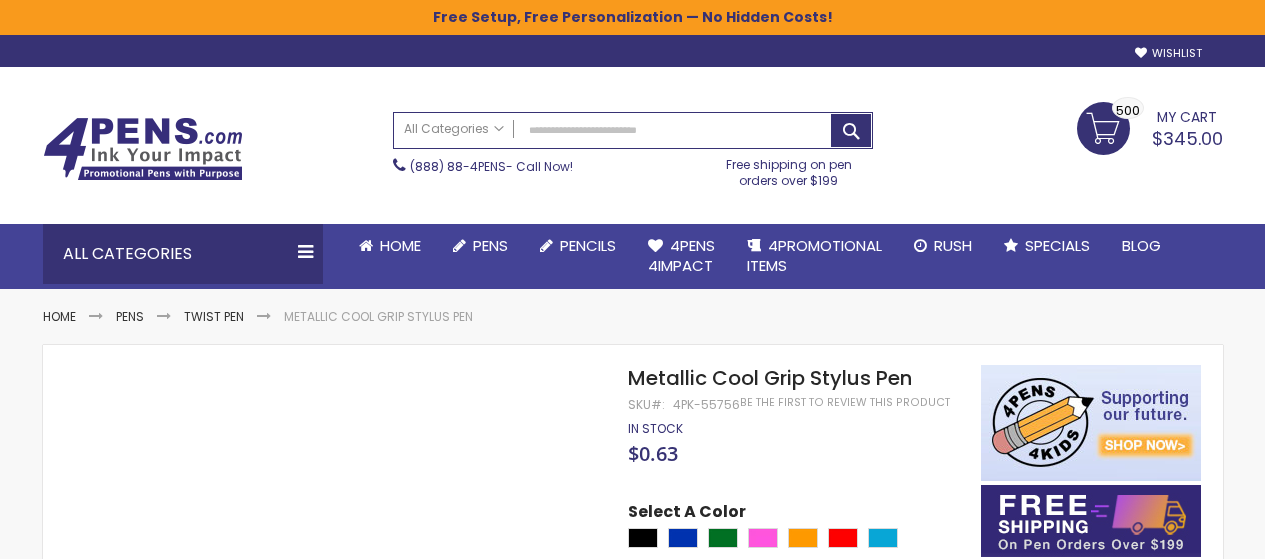 scroll, scrollTop: 0, scrollLeft: 0, axis: both 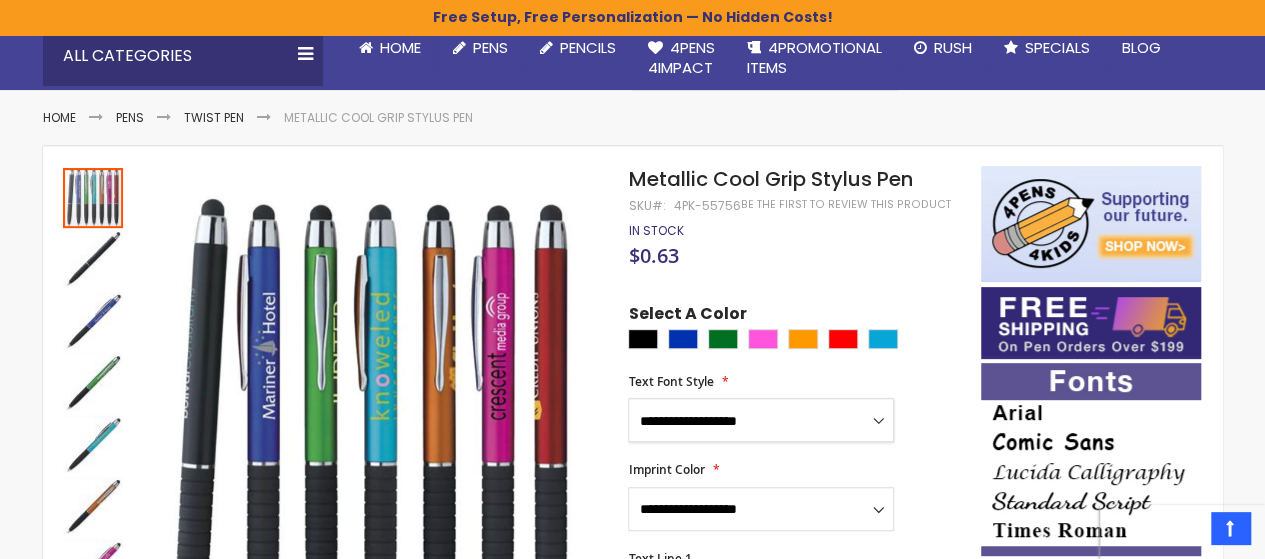 click on "**********" at bounding box center (761, 420) 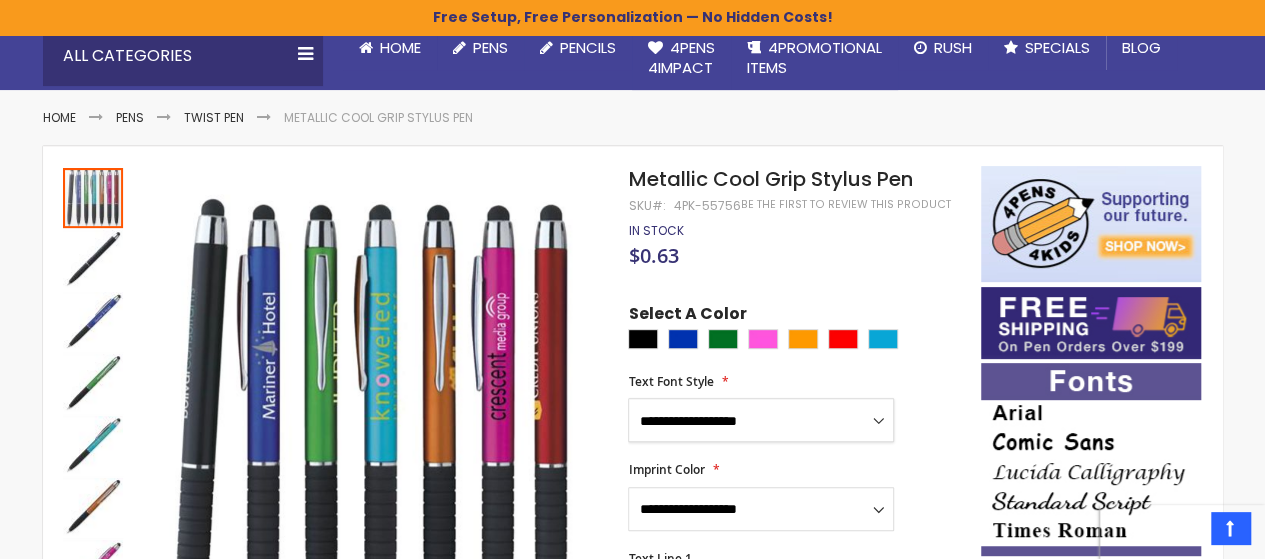 select on "****" 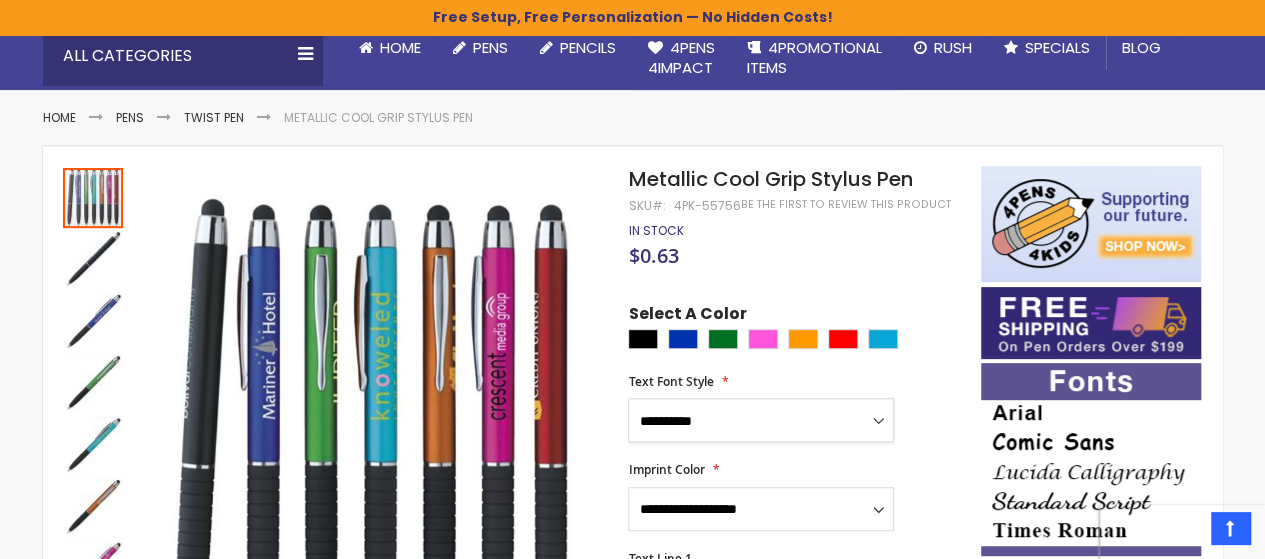 click on "**********" at bounding box center (761, 420) 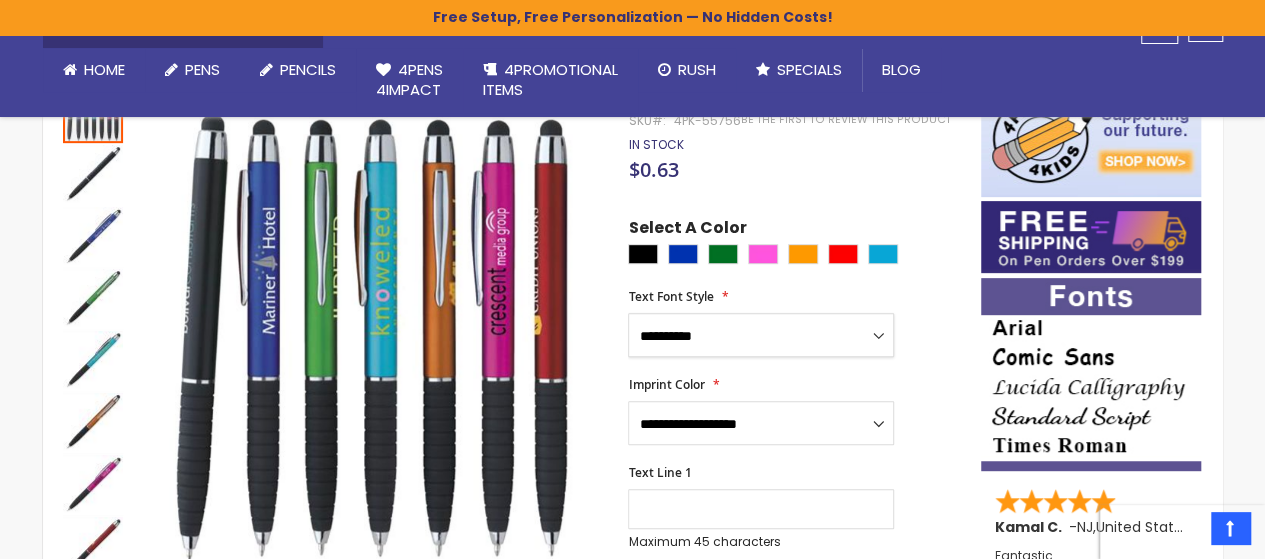 scroll, scrollTop: 400, scrollLeft: 0, axis: vertical 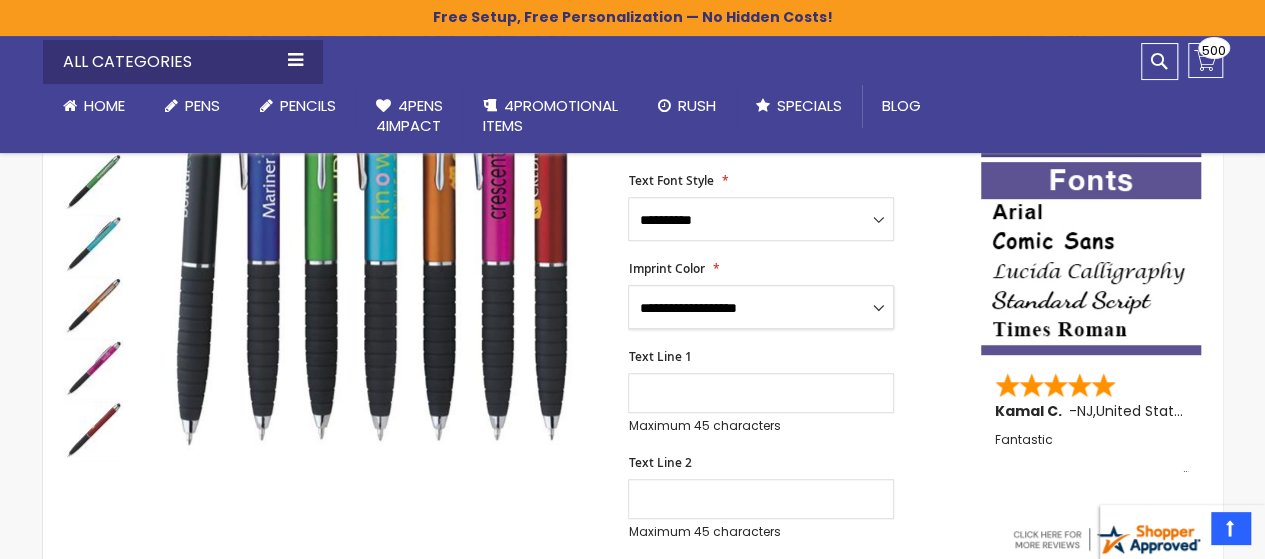click on "**********" at bounding box center [761, 307] 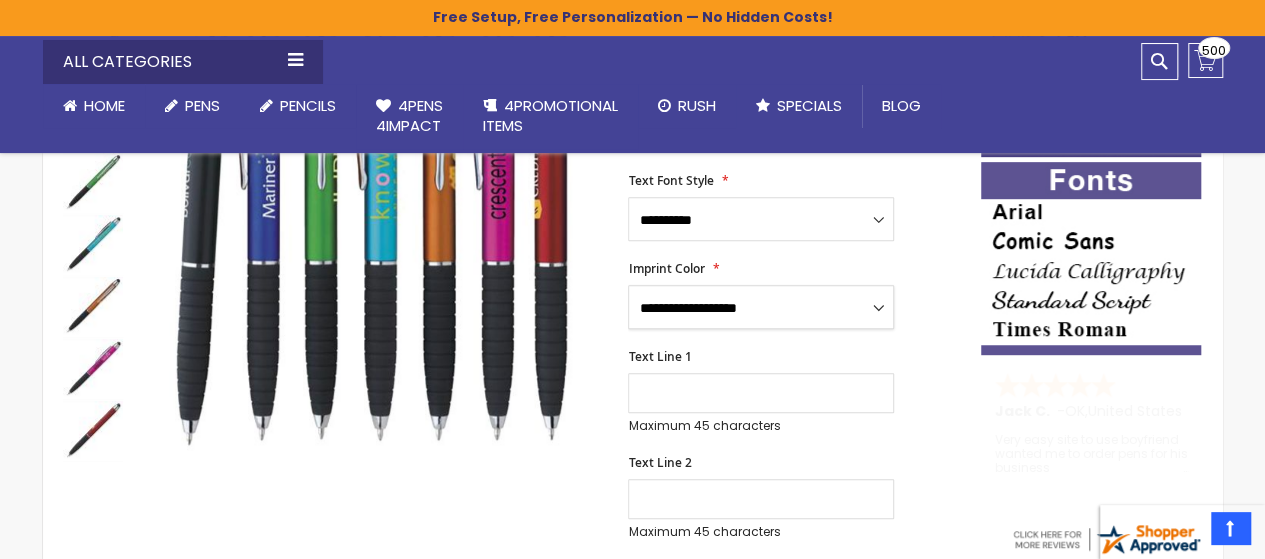 select on "****" 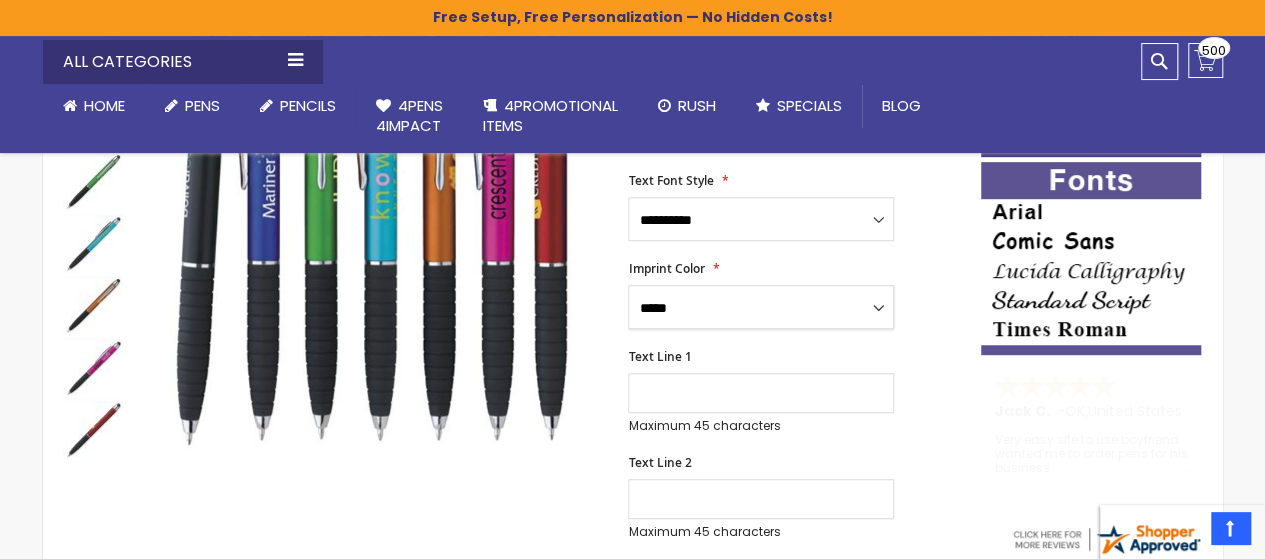 click on "**********" at bounding box center (761, 307) 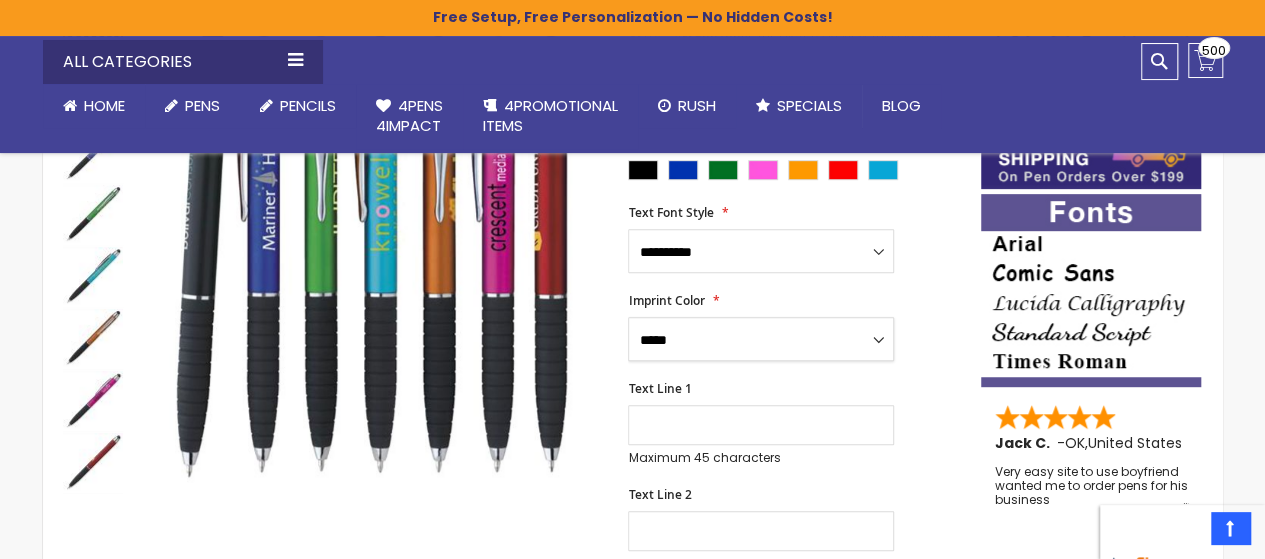scroll, scrollTop: 400, scrollLeft: 0, axis: vertical 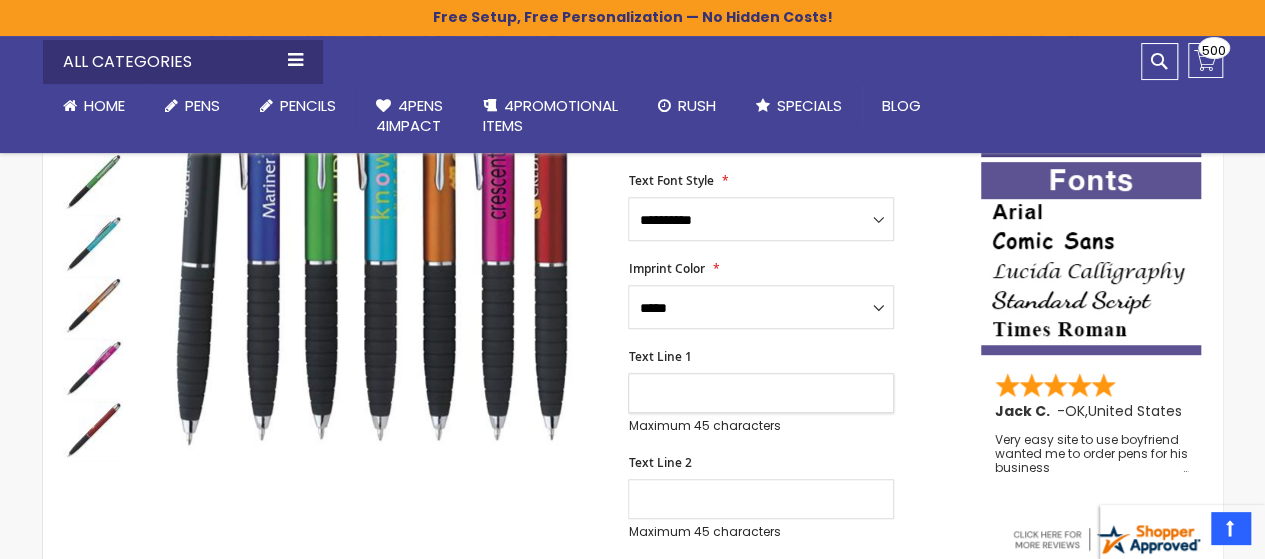 click on "Text Line 1" at bounding box center [761, 393] 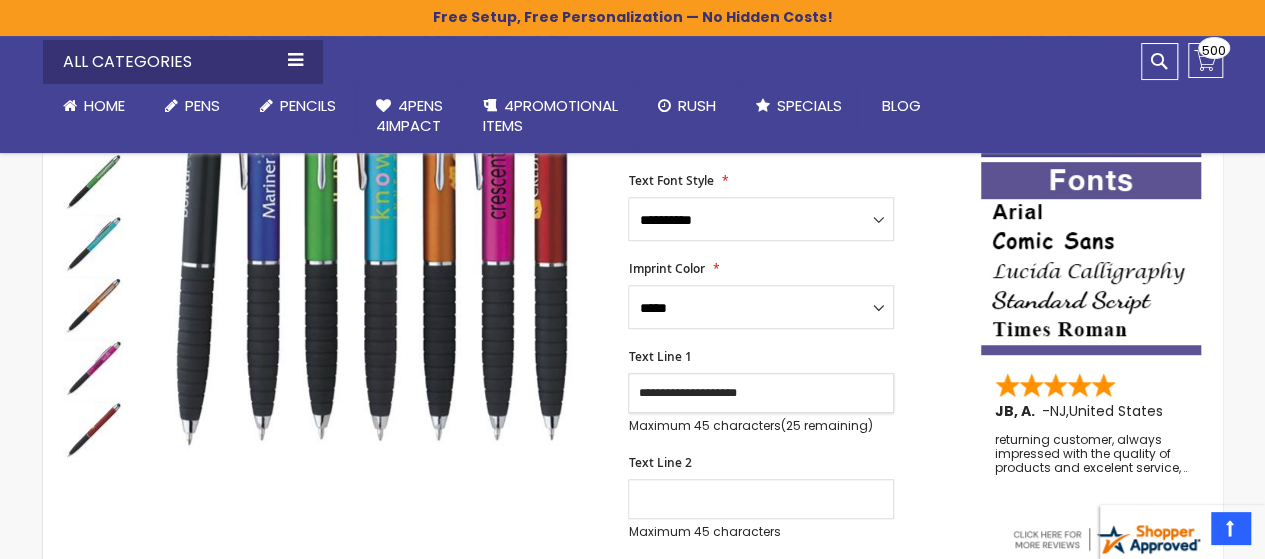 type on "**********" 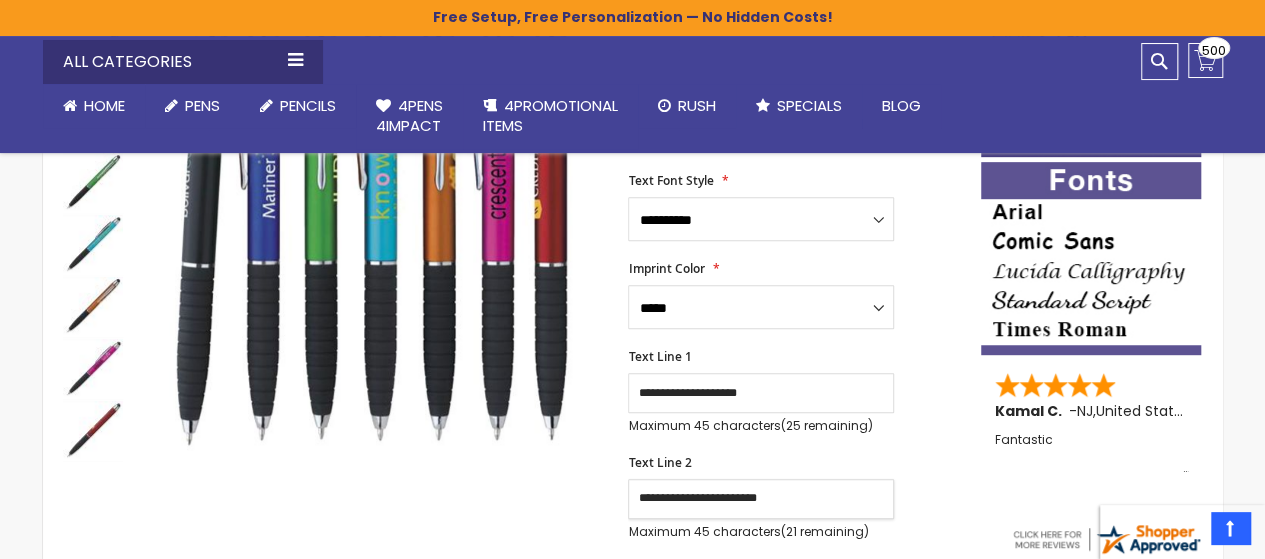 type on "**********" 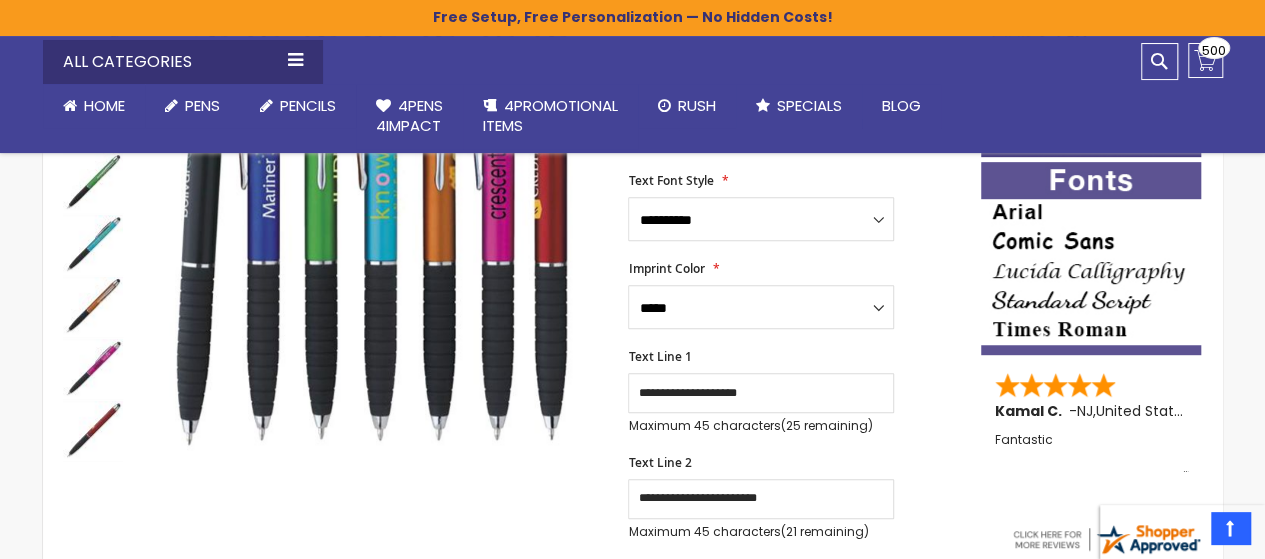 scroll, scrollTop: 724, scrollLeft: 0, axis: vertical 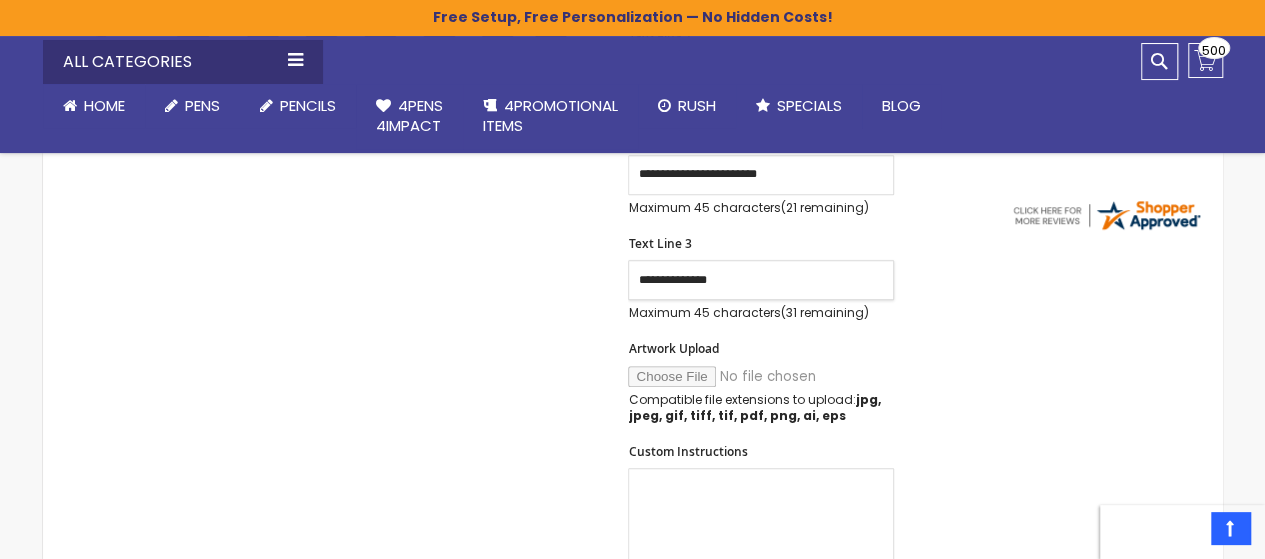 type on "**********" 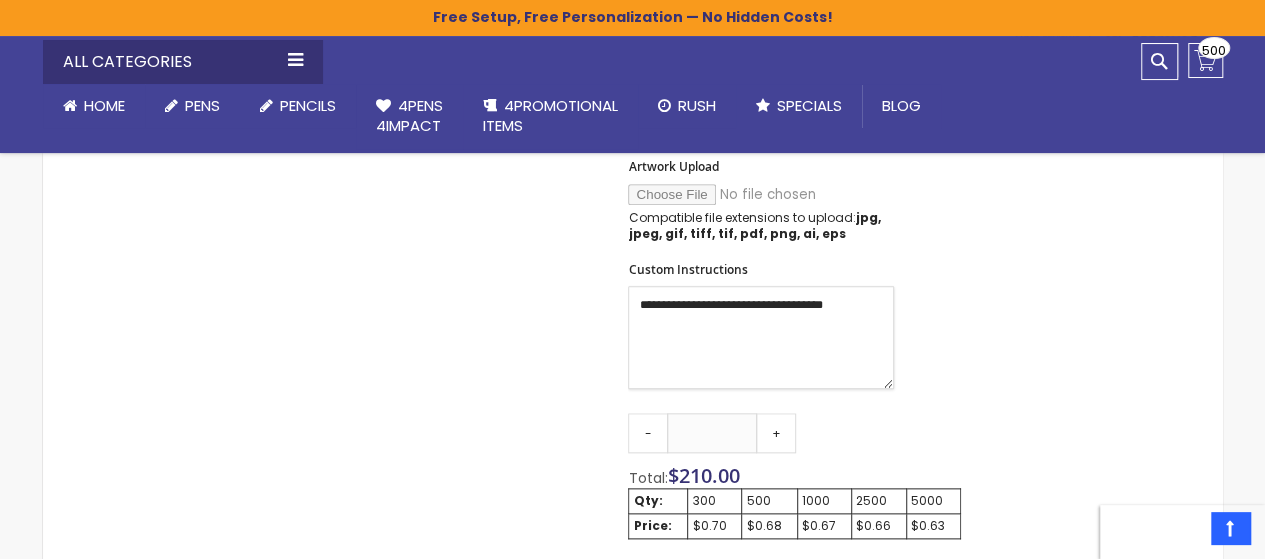 scroll, scrollTop: 924, scrollLeft: 0, axis: vertical 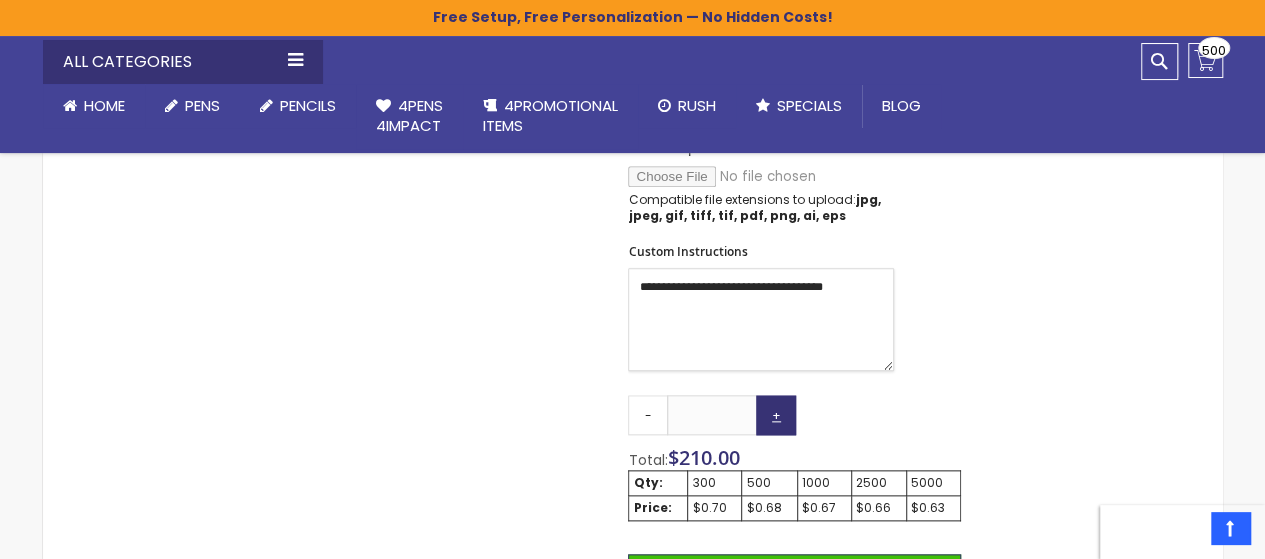 type on "**********" 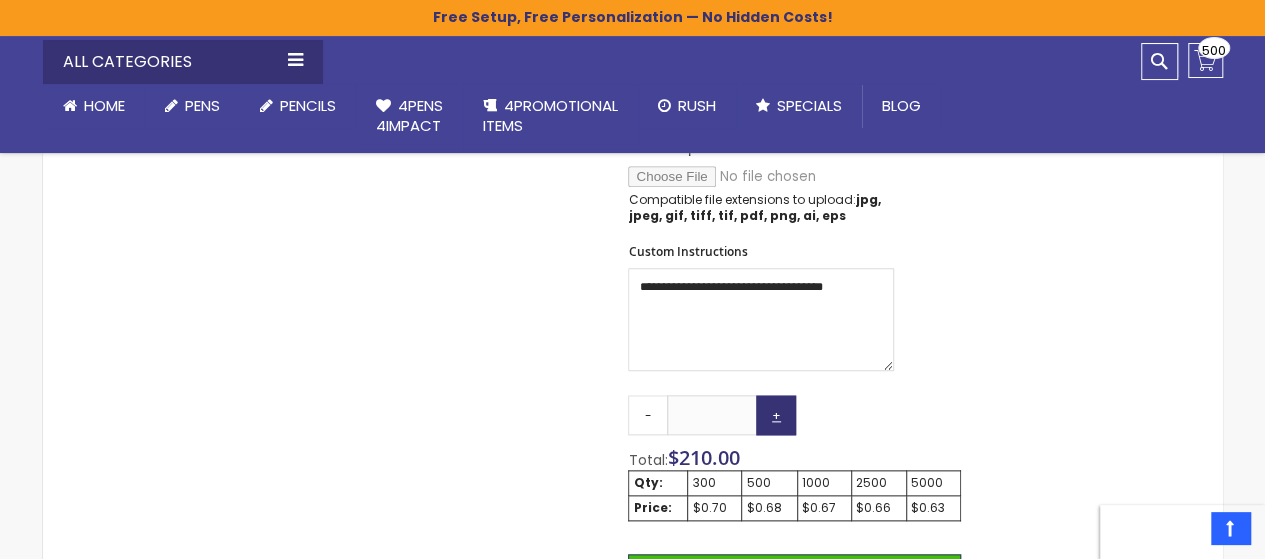 click on "+" at bounding box center (776, 415) 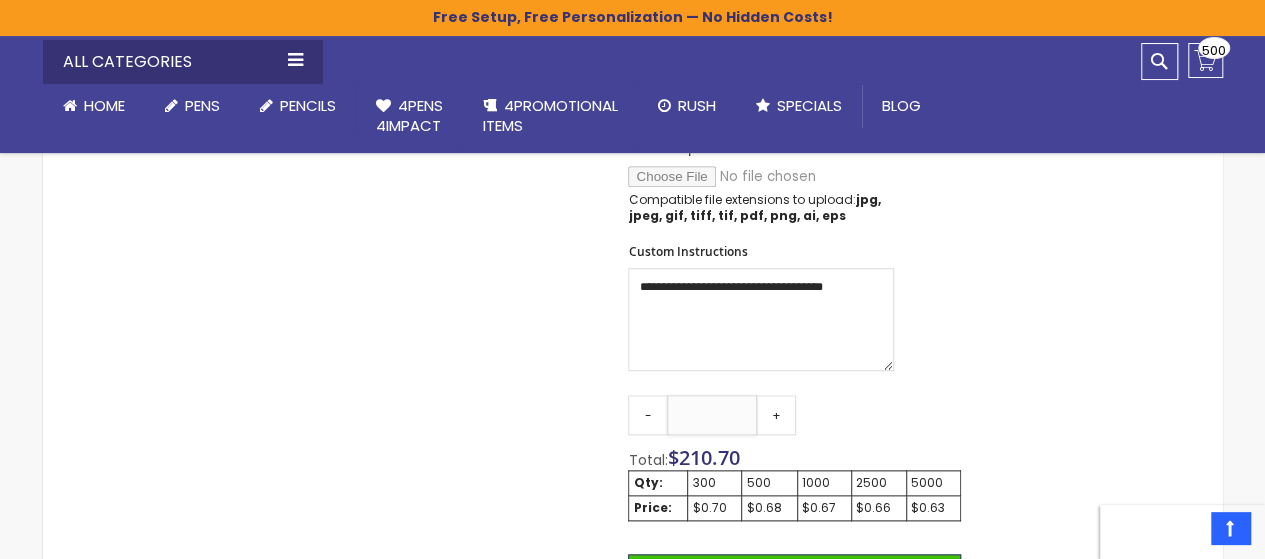 click on "***" at bounding box center [712, 415] 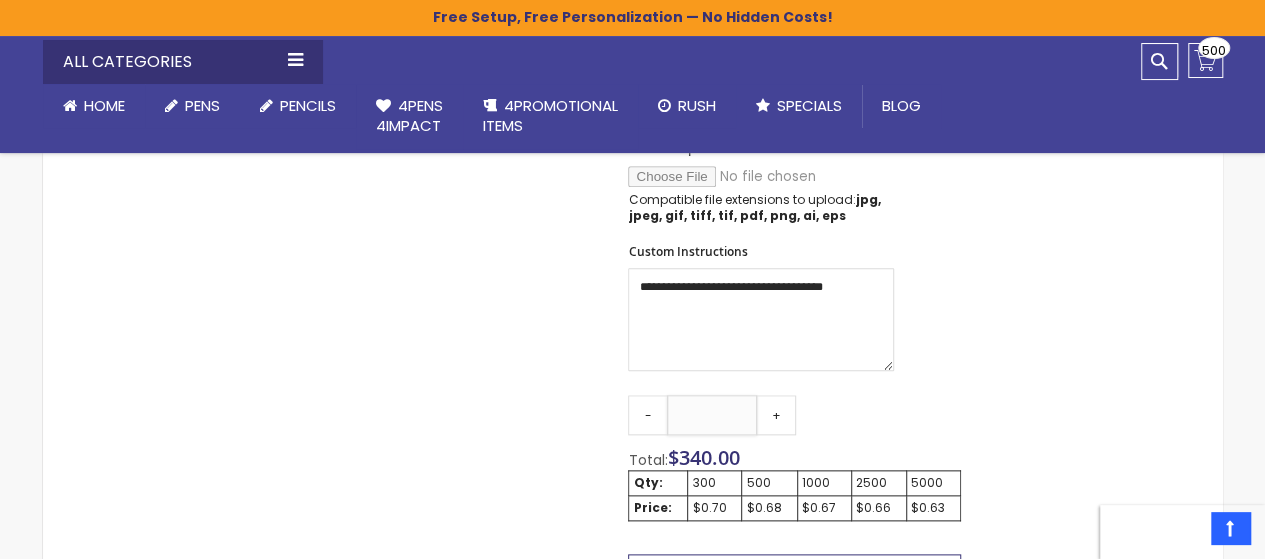 scroll, scrollTop: 1124, scrollLeft: 0, axis: vertical 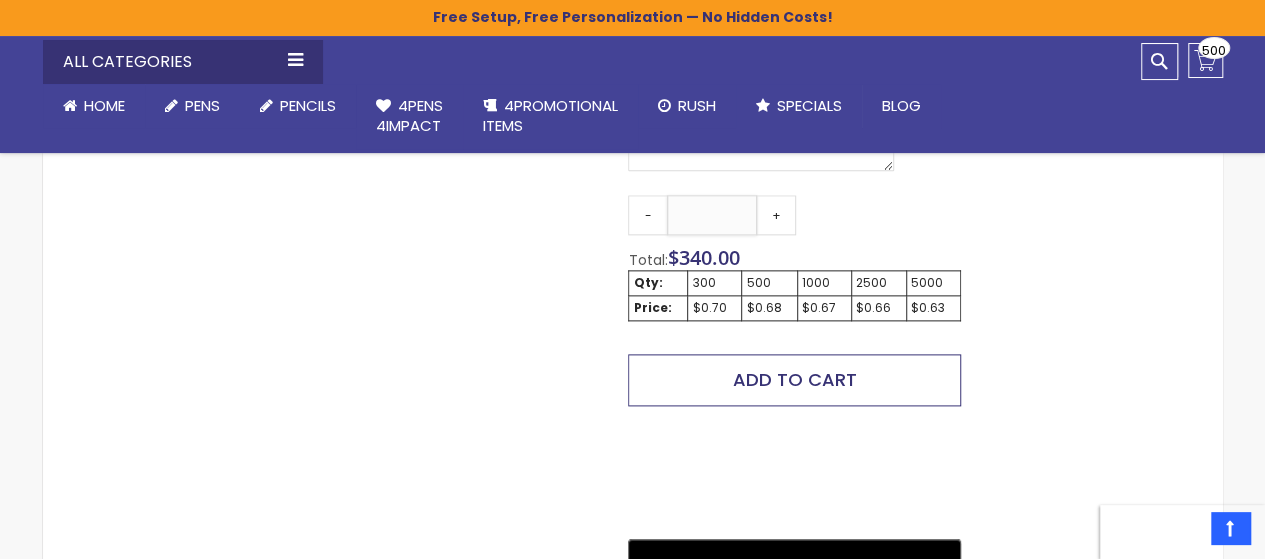 type on "***" 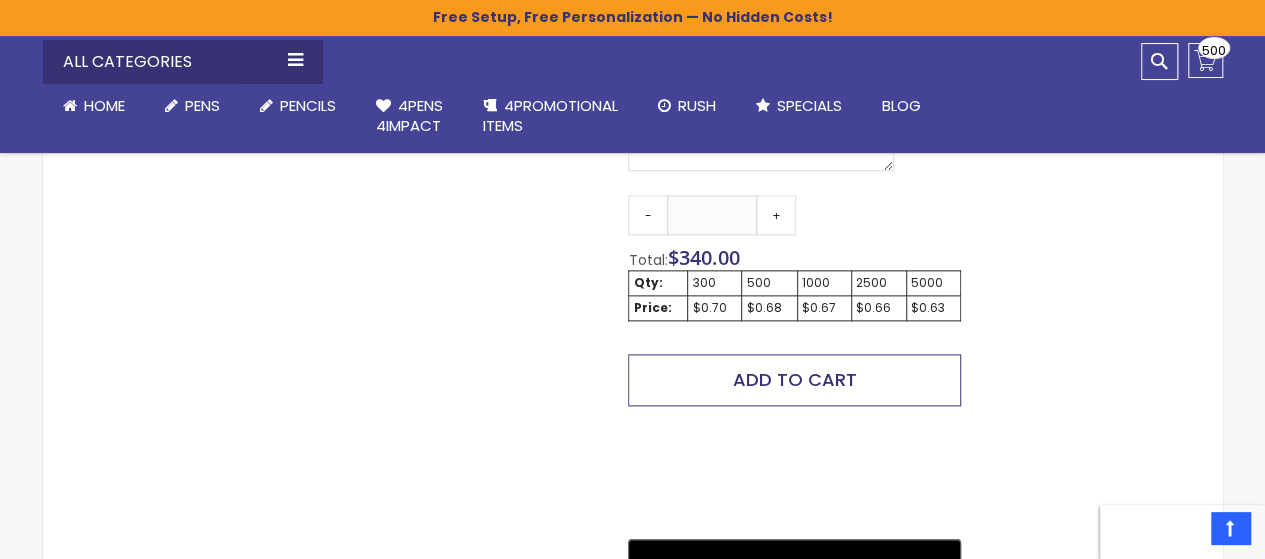 click on "Add to Cart" at bounding box center [795, 379] 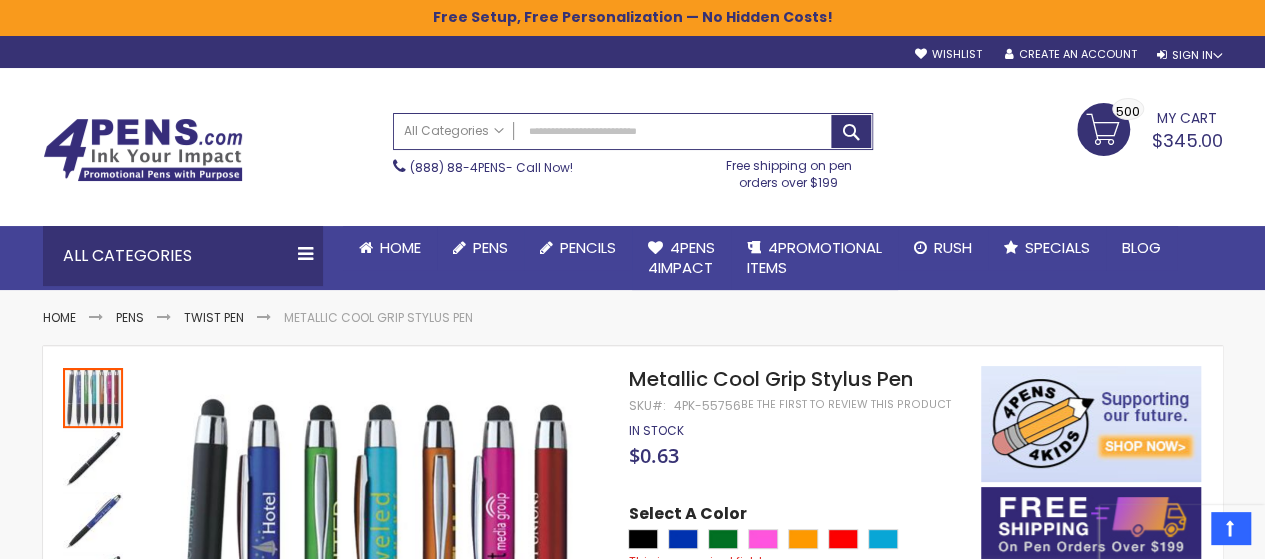 scroll, scrollTop: 0, scrollLeft: 0, axis: both 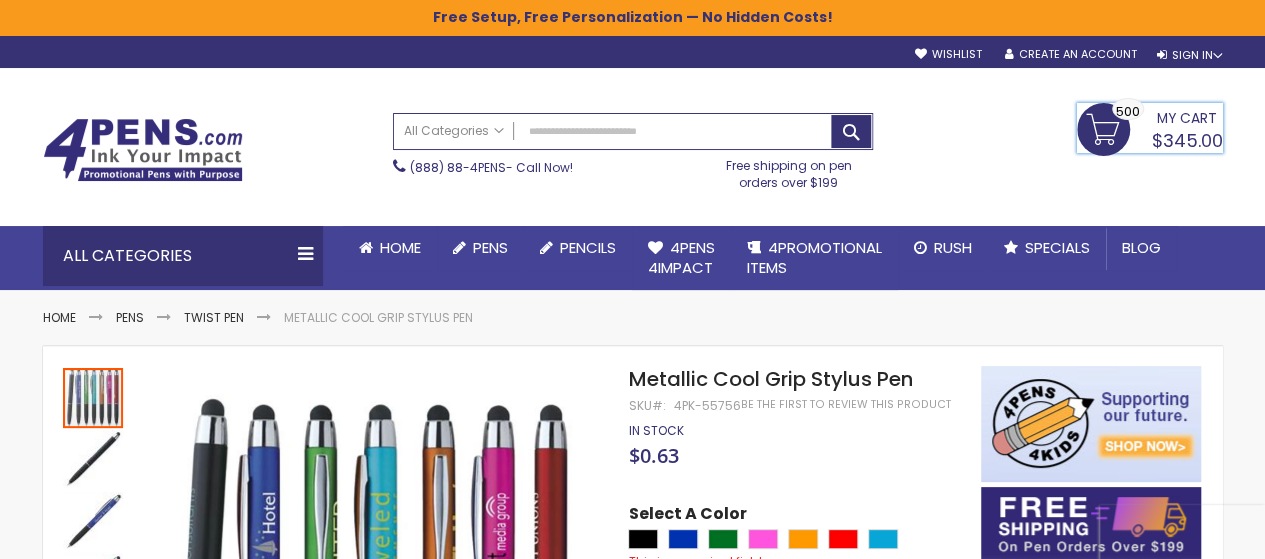 click on "My Cart
$345.00
500
500
items" at bounding box center (1150, 128) 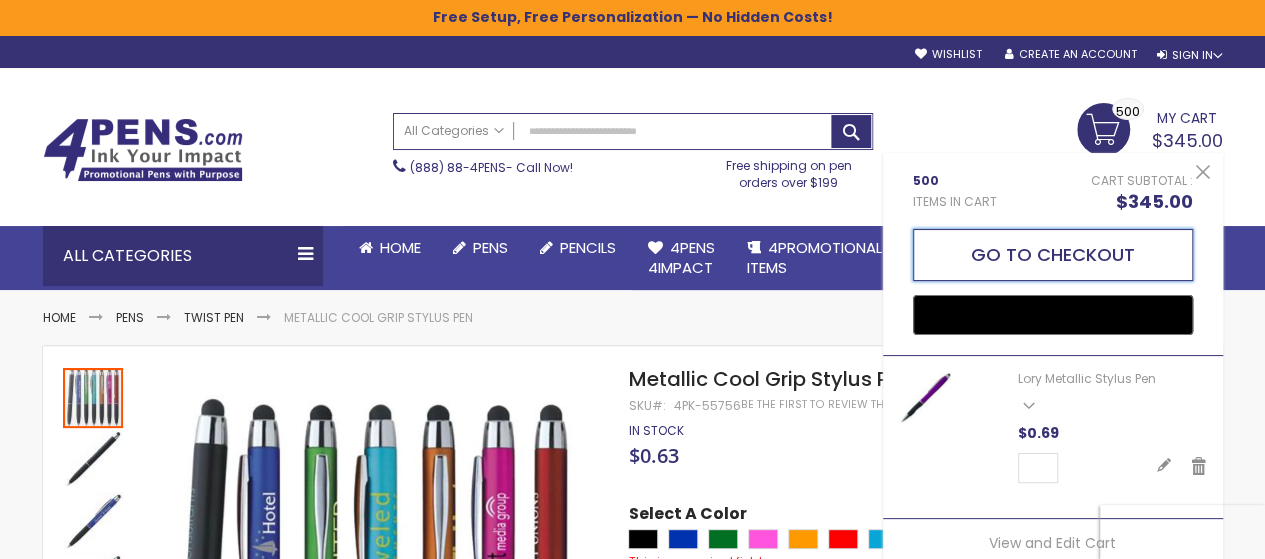 click on "Go to Checkout" at bounding box center (1053, 255) 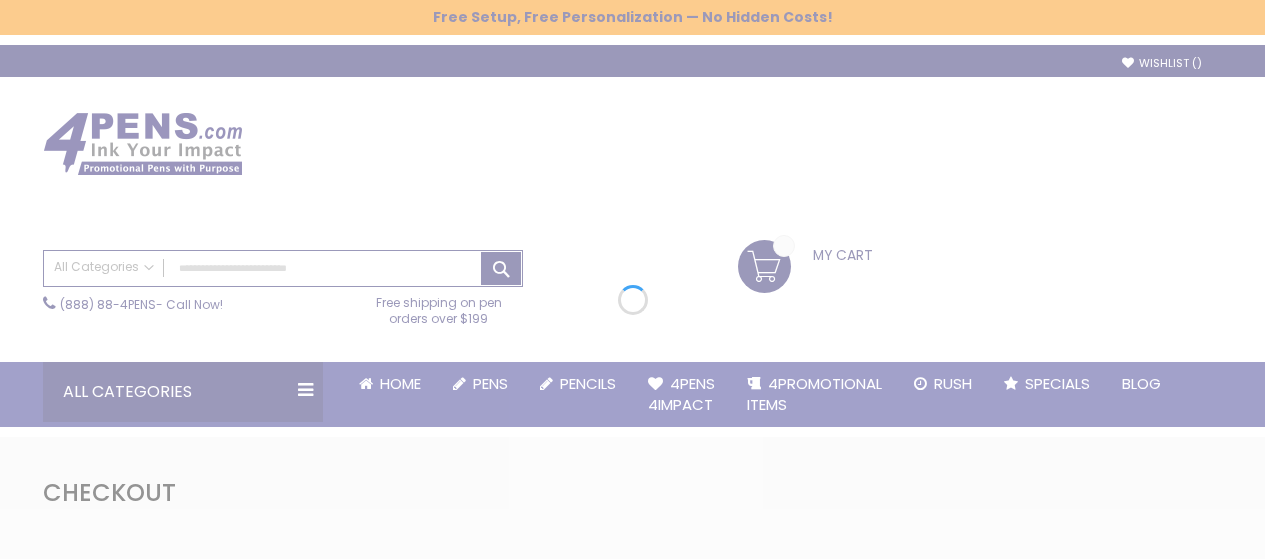 scroll, scrollTop: 0, scrollLeft: 0, axis: both 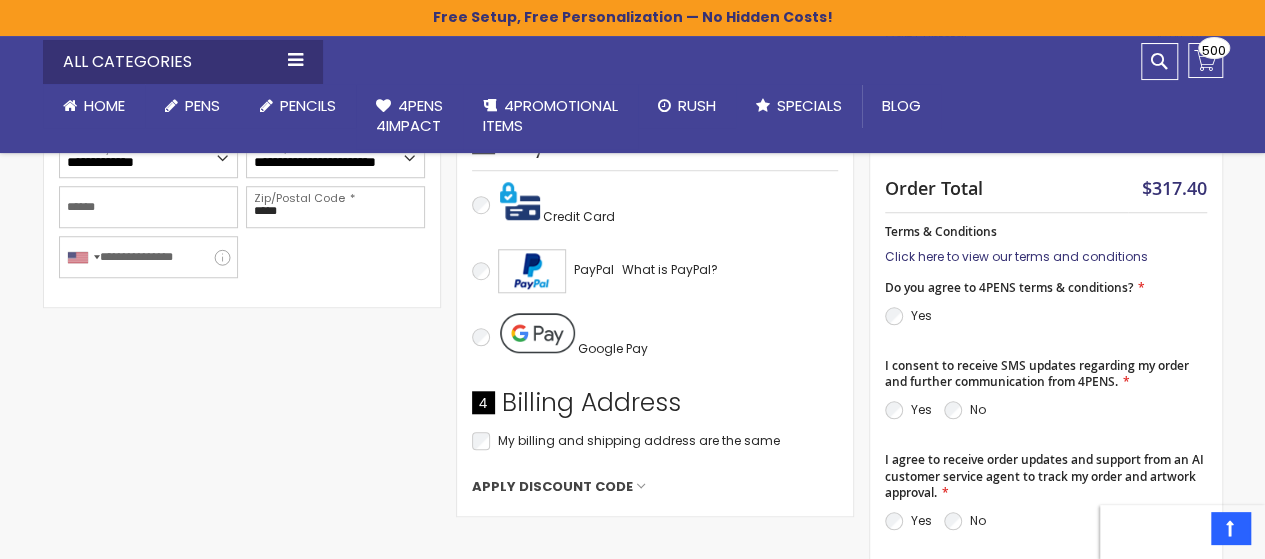 click on "Click here to view our terms and conditions" at bounding box center [1016, 256] 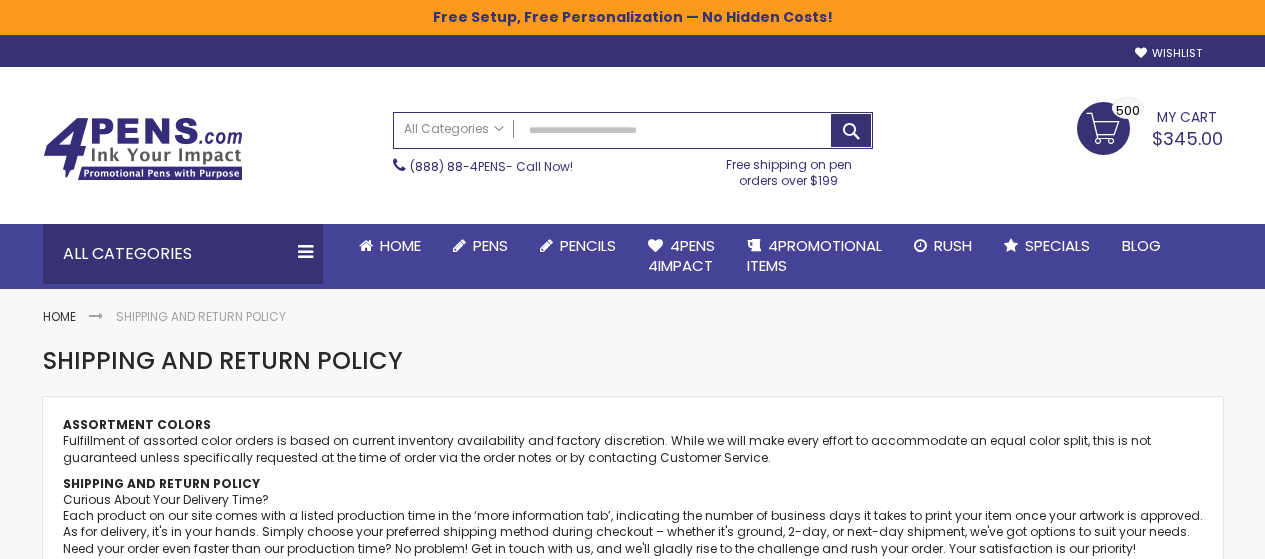 scroll, scrollTop: 0, scrollLeft: 0, axis: both 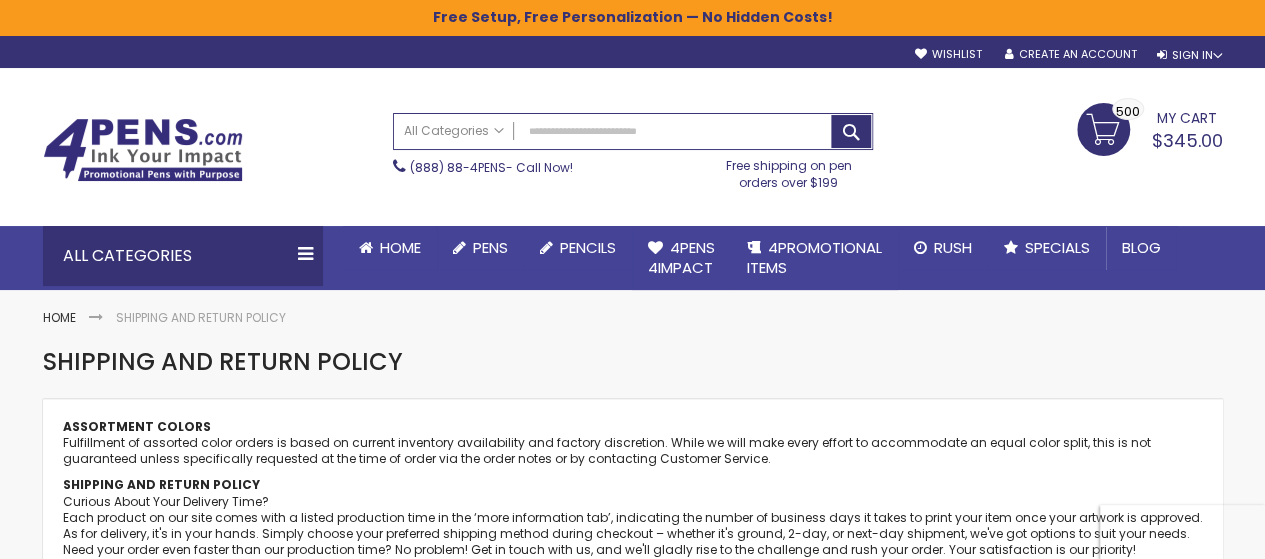 click on "My Cart
$345.00
500
500
items" at bounding box center (1150, 128) 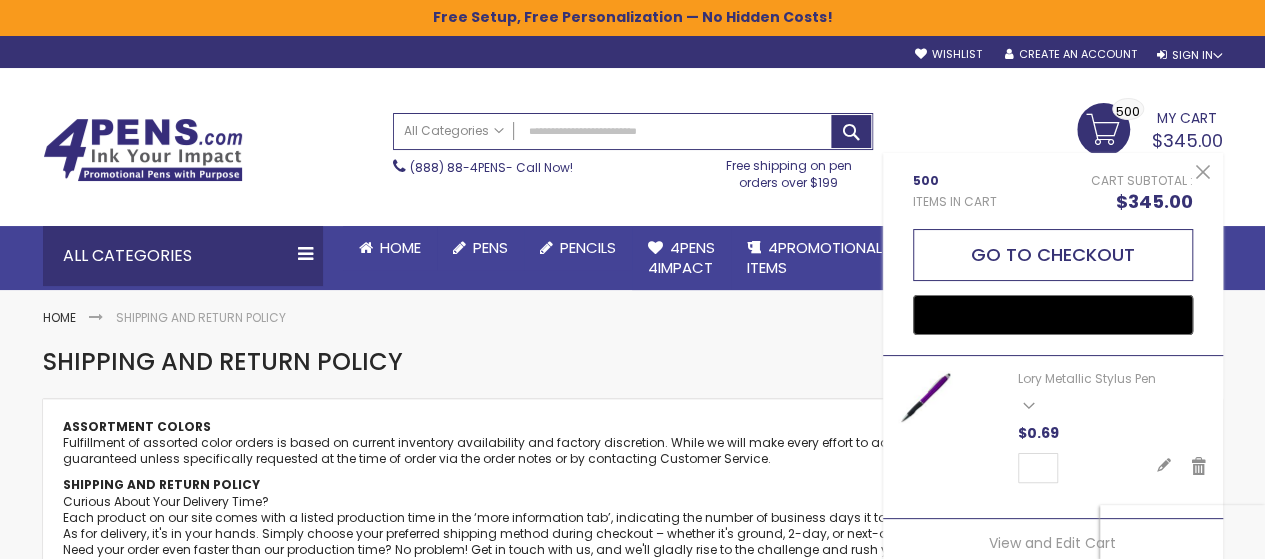 click on "Go to Checkout" at bounding box center [1053, 255] 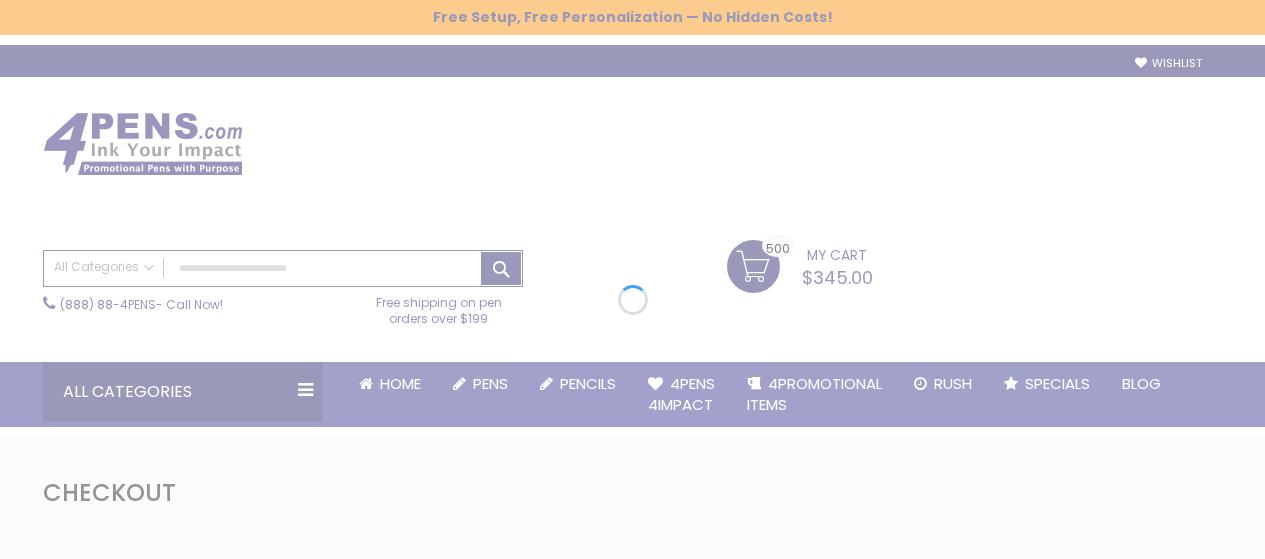 scroll, scrollTop: 0, scrollLeft: 0, axis: both 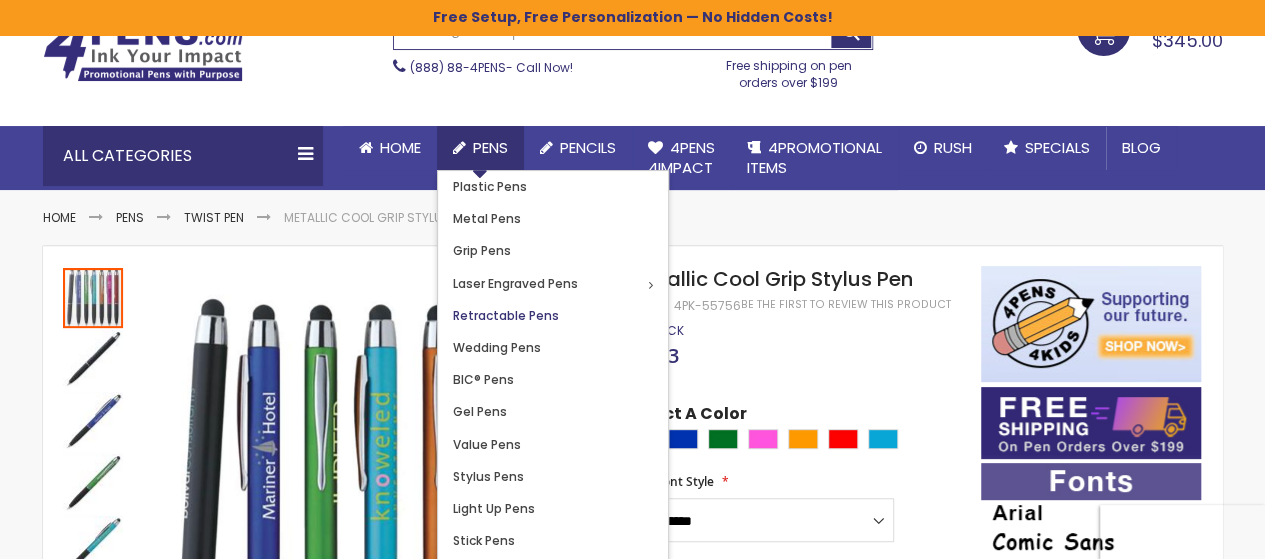 click on "Retractable Pens" at bounding box center (506, 315) 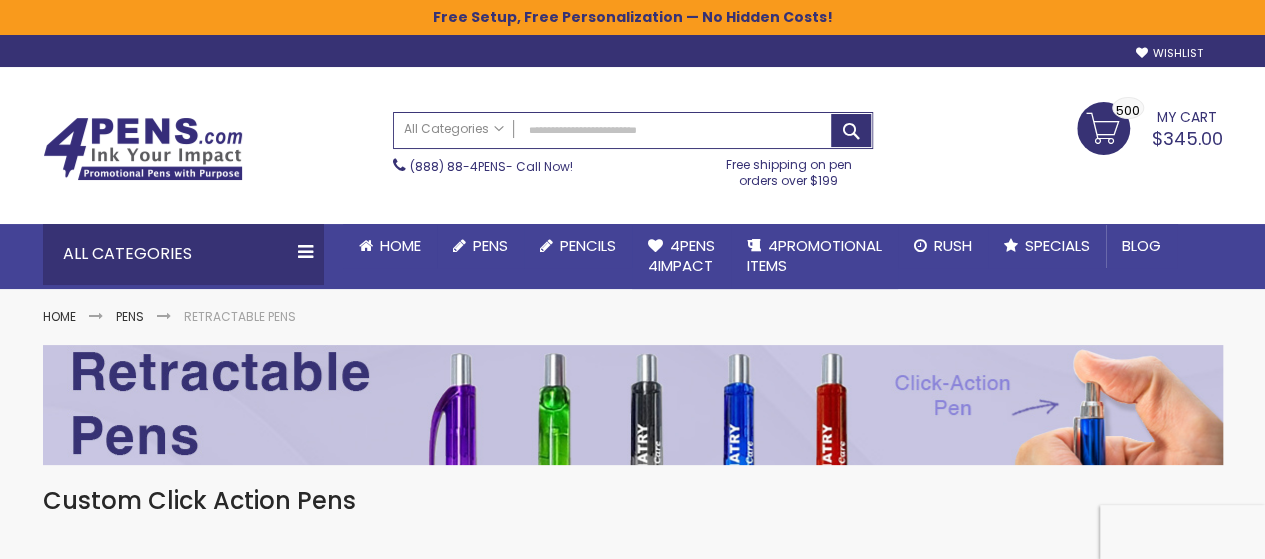 scroll, scrollTop: 208, scrollLeft: 0, axis: vertical 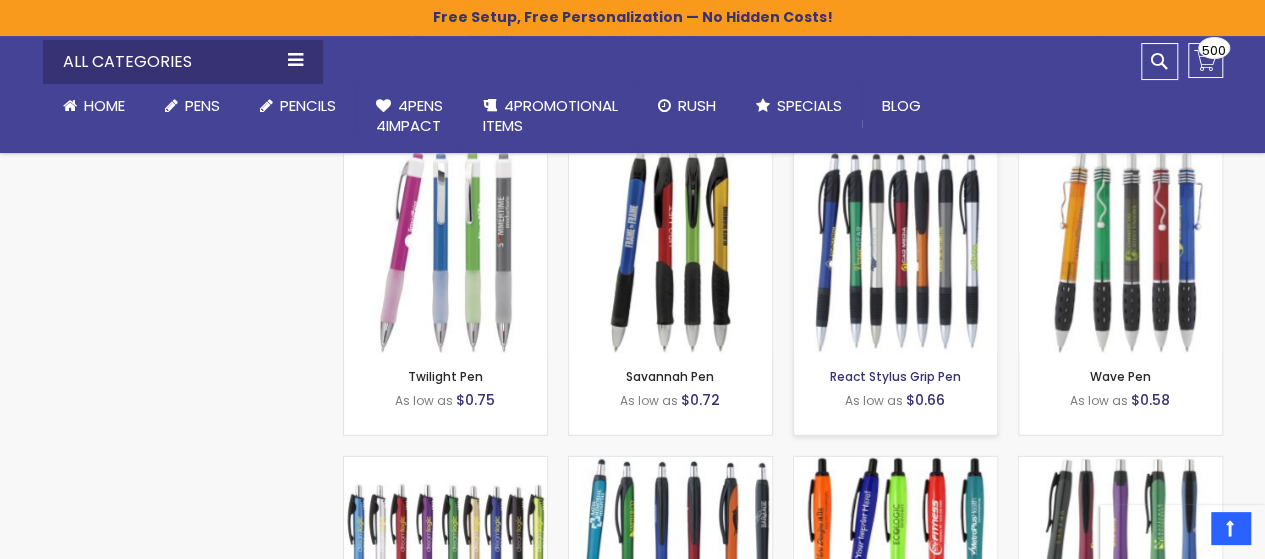 click on "React Stylus Grip Pen" at bounding box center (895, 376) 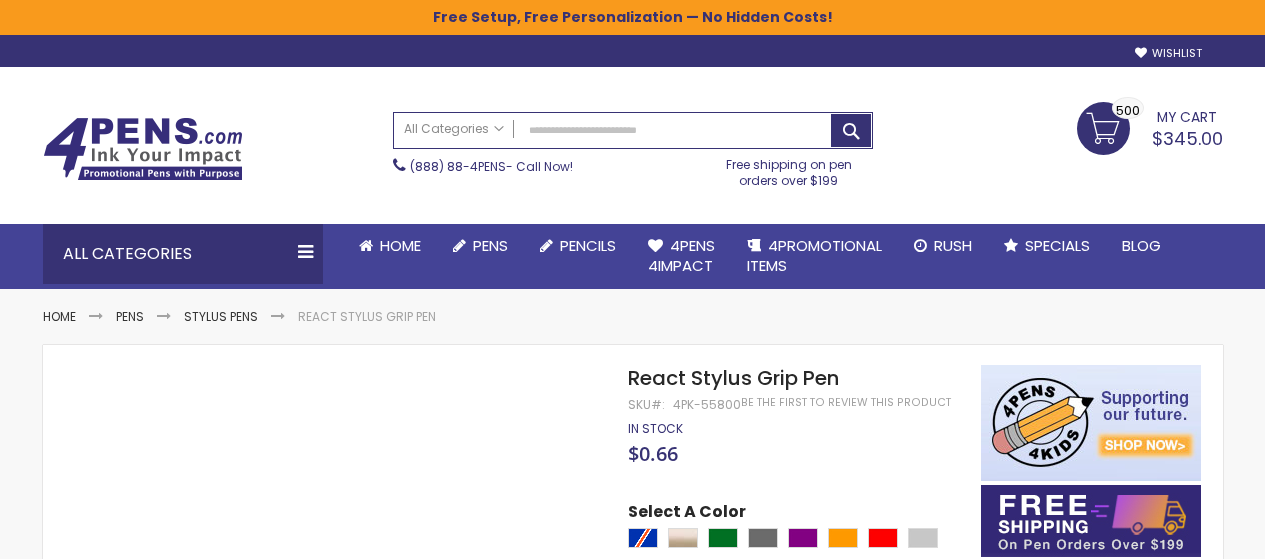 scroll, scrollTop: 0, scrollLeft: 0, axis: both 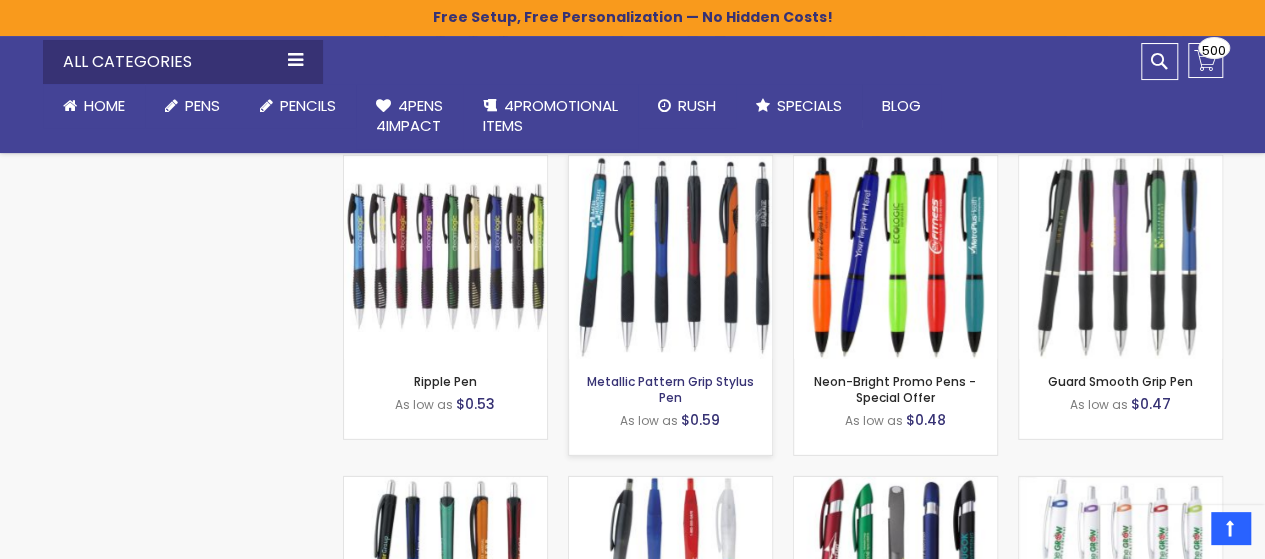 click on "Metallic Pattern Grip Stylus Pen" at bounding box center [670, 389] 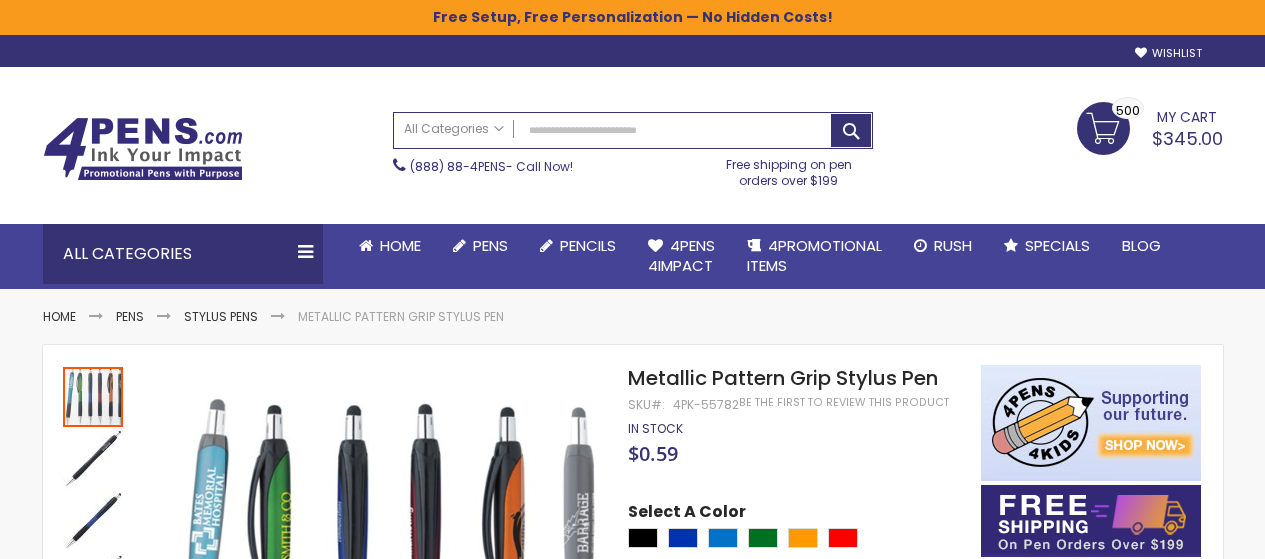 scroll, scrollTop: 0, scrollLeft: 0, axis: both 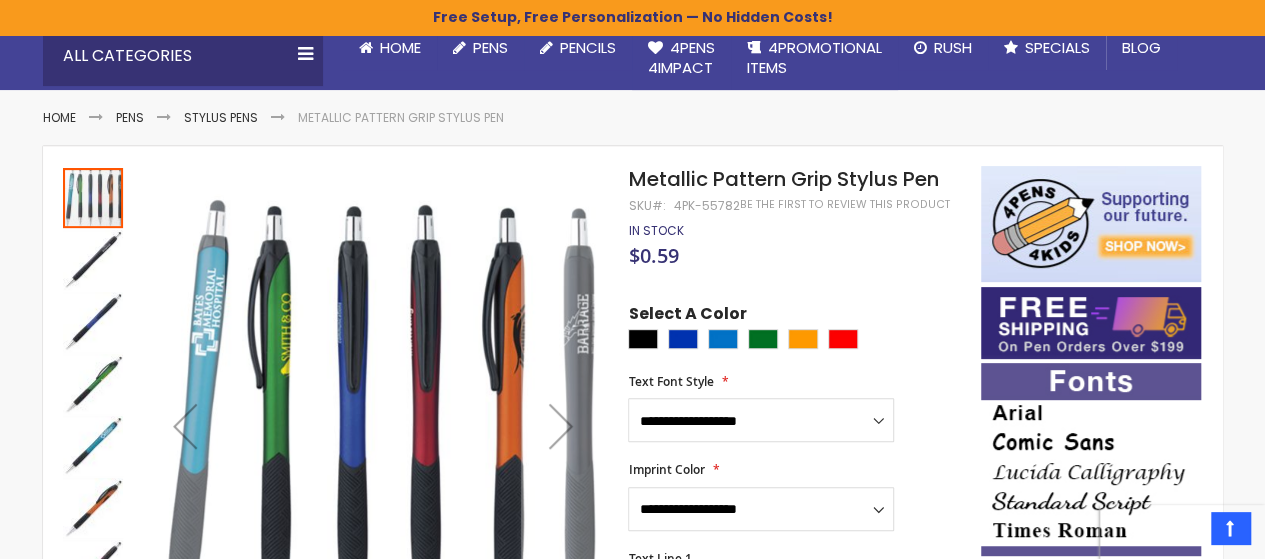 click at bounding box center (93, 198) 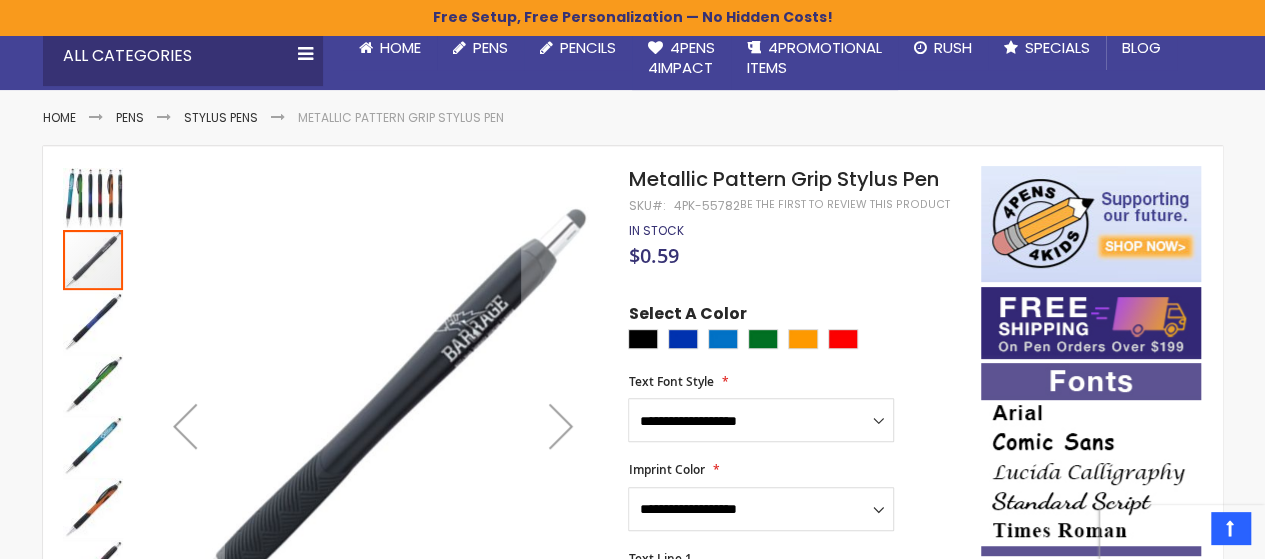 click at bounding box center [93, 198] 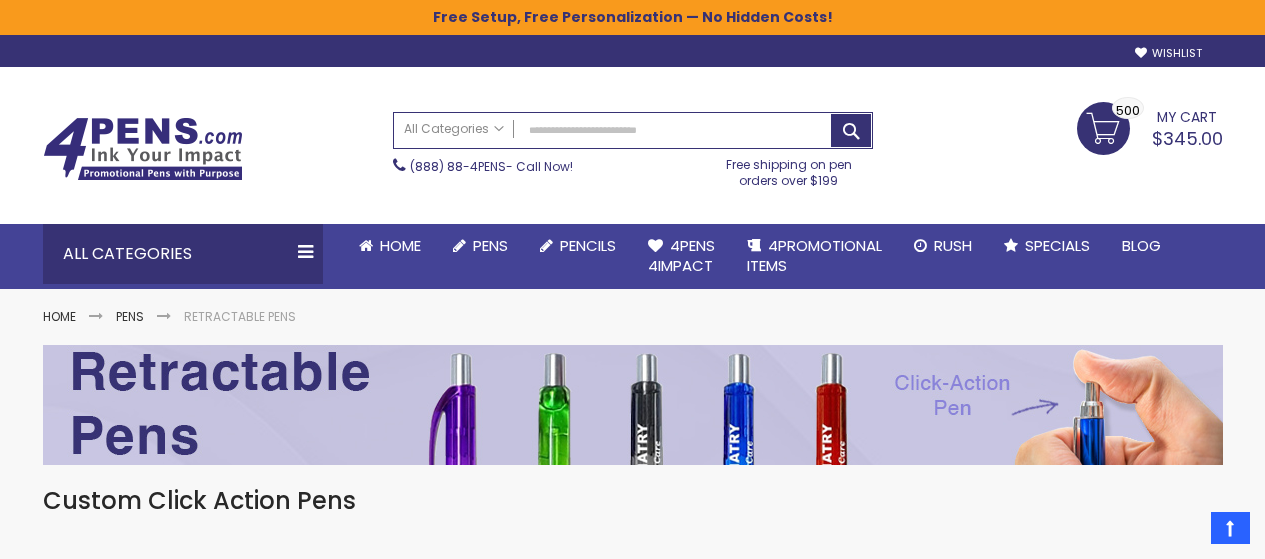 scroll, scrollTop: 2788, scrollLeft: 0, axis: vertical 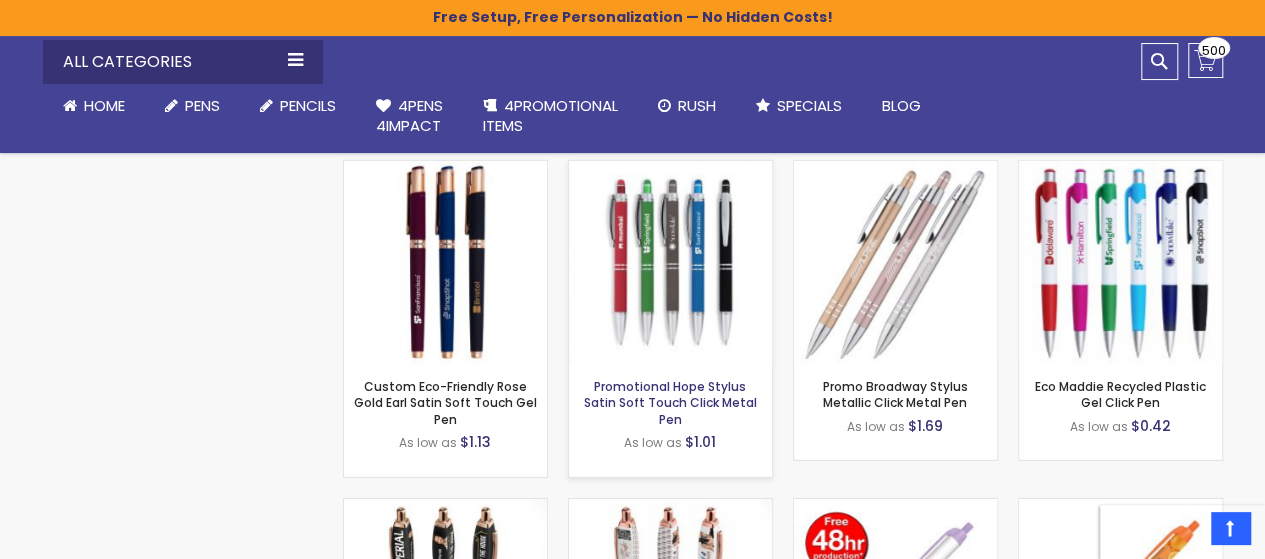 click on "Promotional Hope Stylus Satin Soft Touch Click Metal Pen" at bounding box center [670, 402] 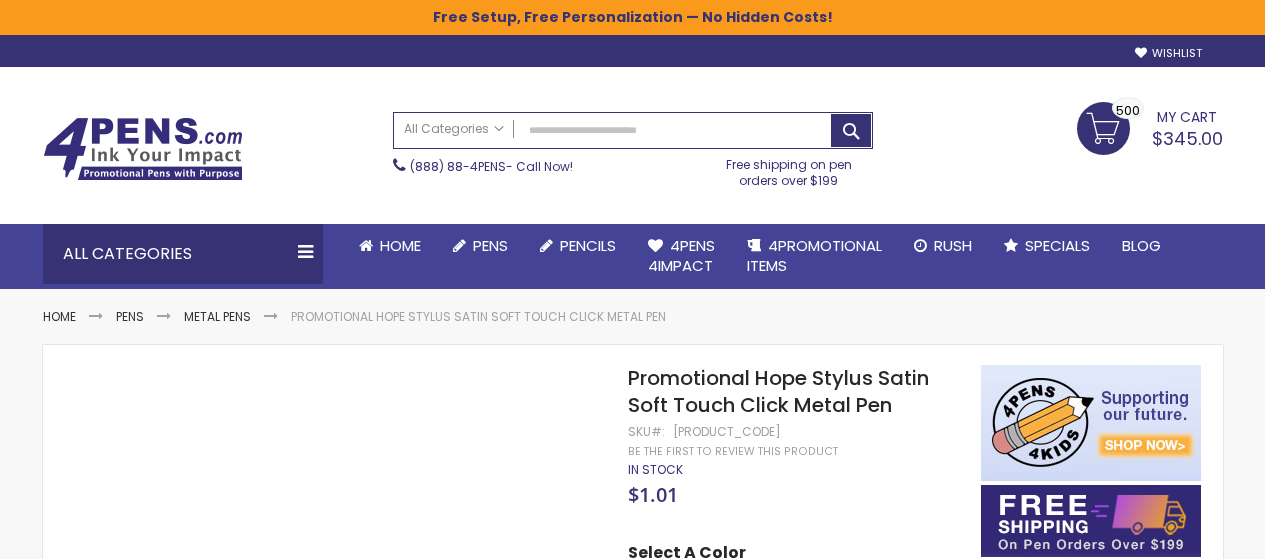 scroll, scrollTop: 0, scrollLeft: 0, axis: both 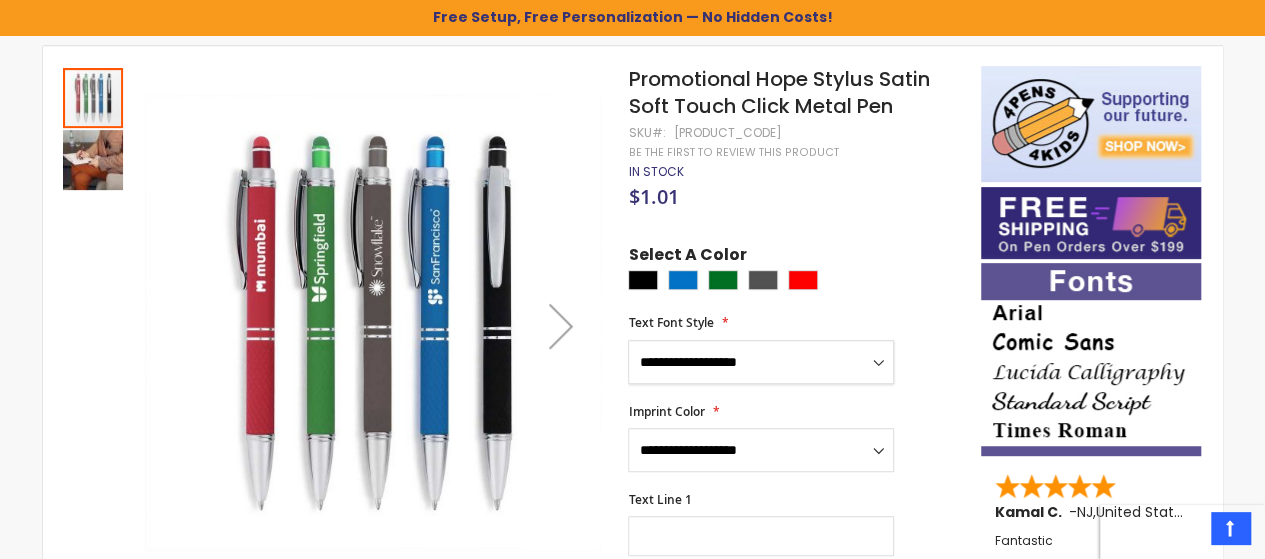 click on "**********" at bounding box center [761, 362] 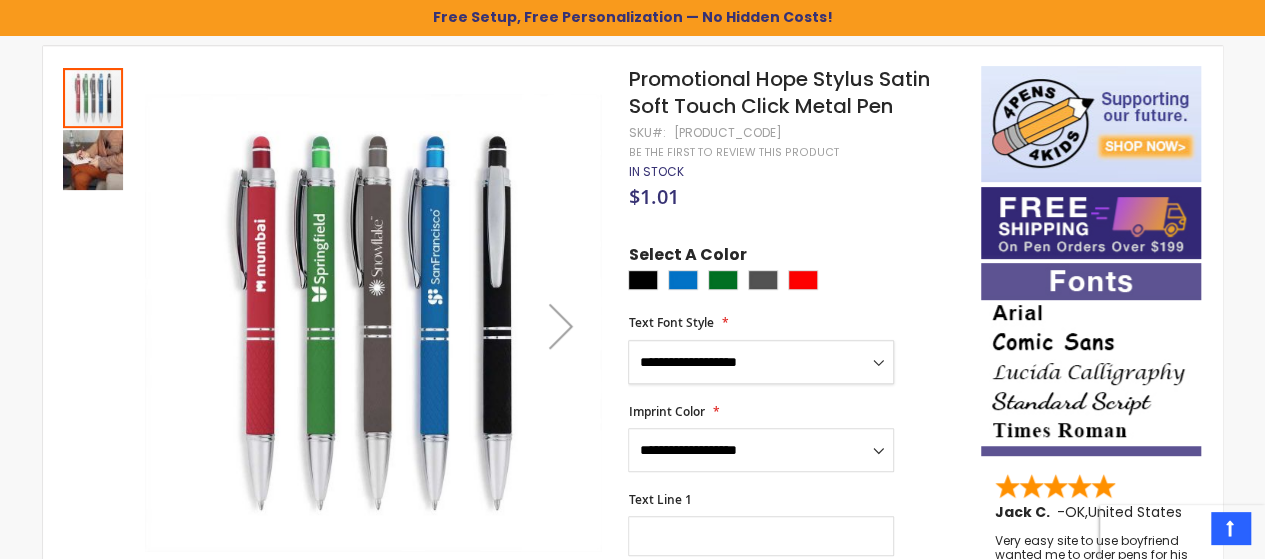 select on "*****" 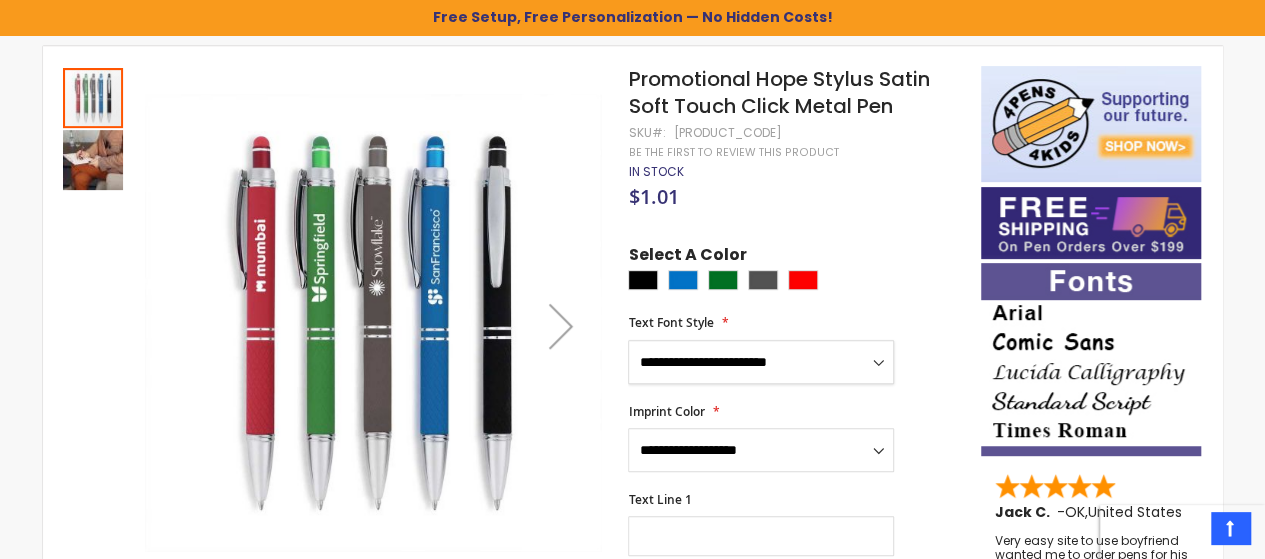 click on "**********" at bounding box center (761, 362) 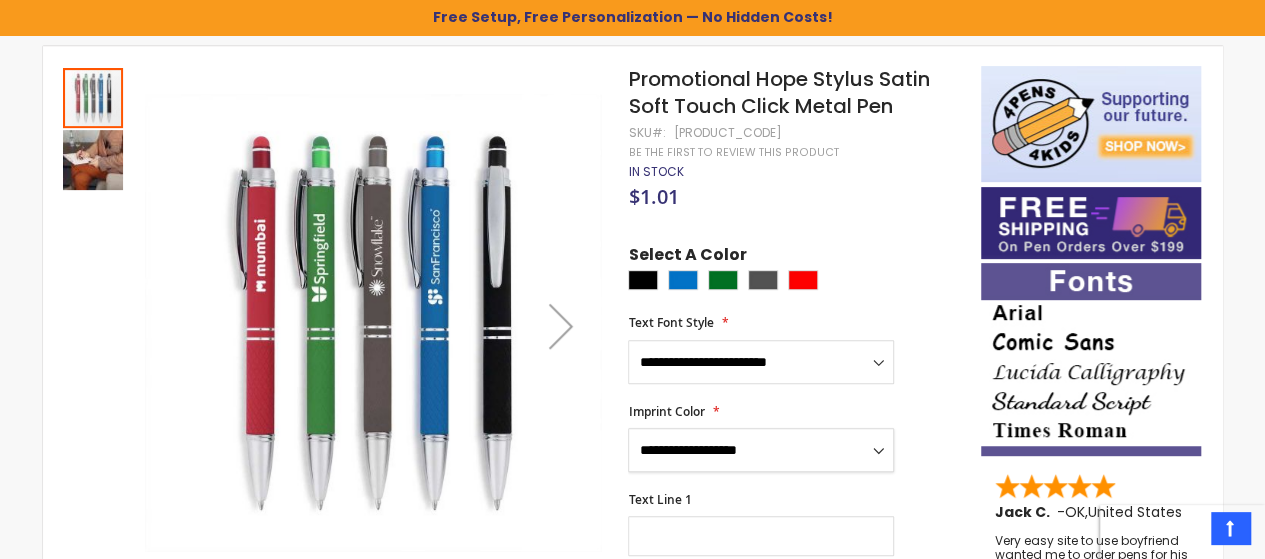 click on "**********" at bounding box center (761, 450) 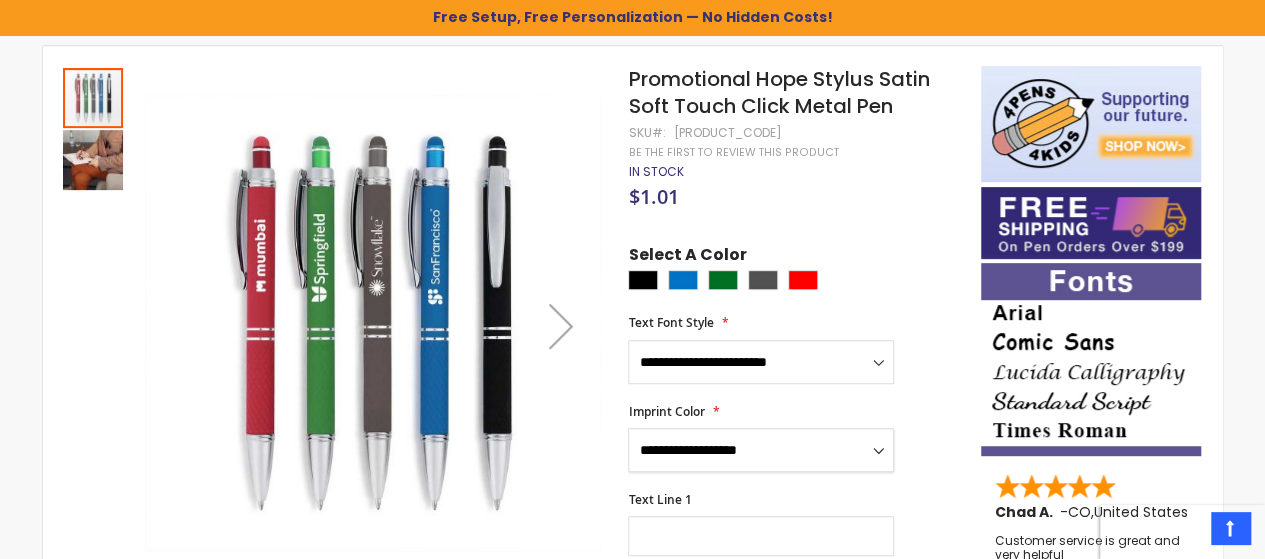 select on "*****" 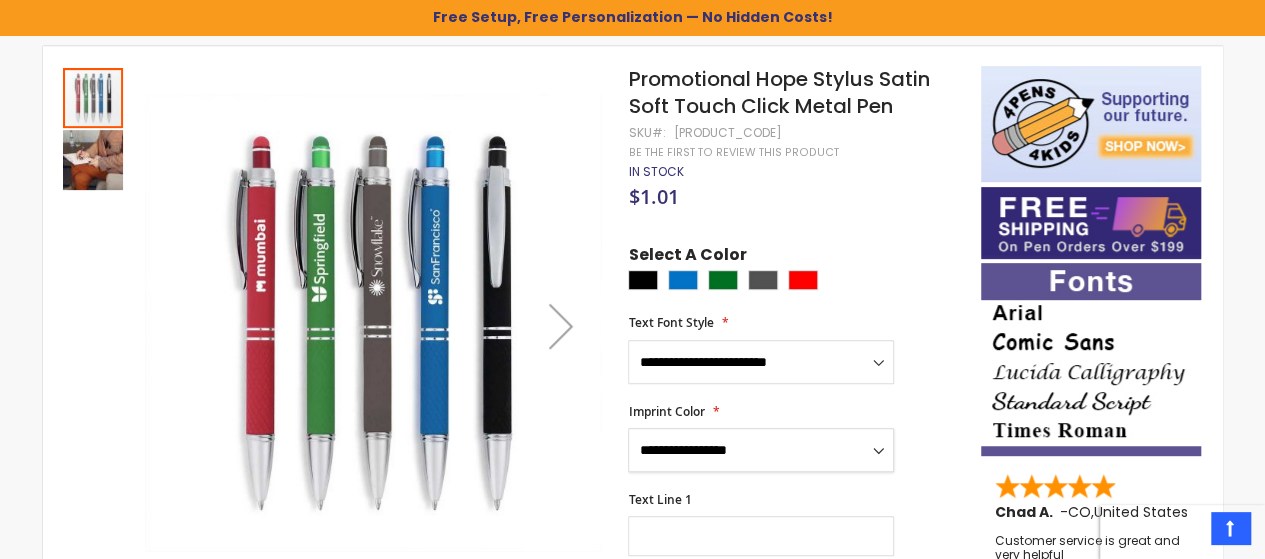 click on "**********" at bounding box center [761, 450] 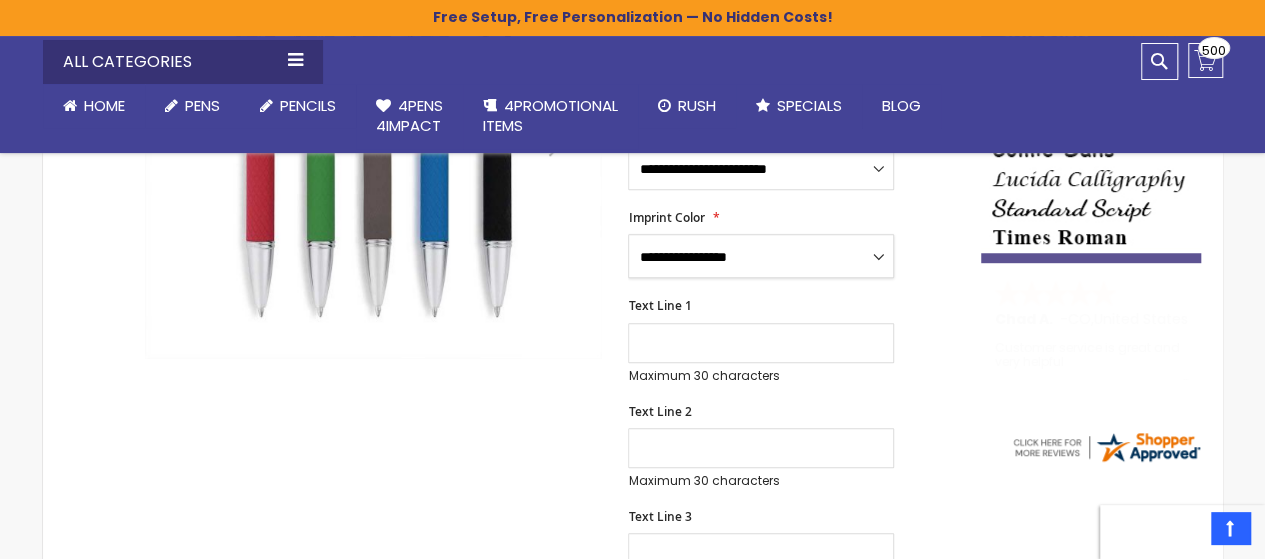 scroll, scrollTop: 500, scrollLeft: 0, axis: vertical 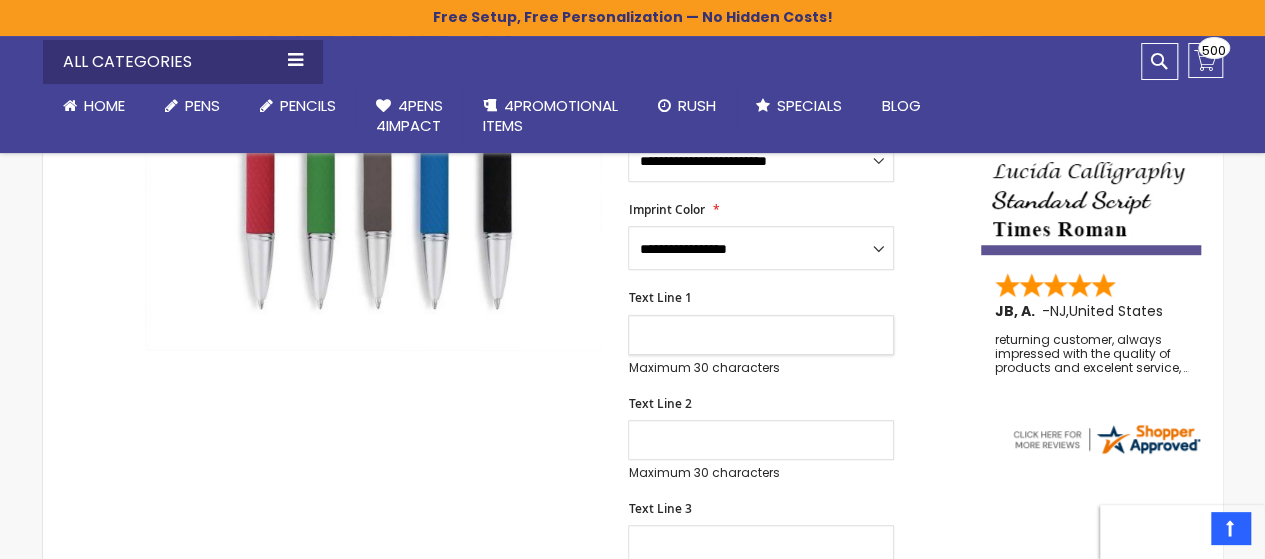 click on "Text Line 1" at bounding box center (761, 335) 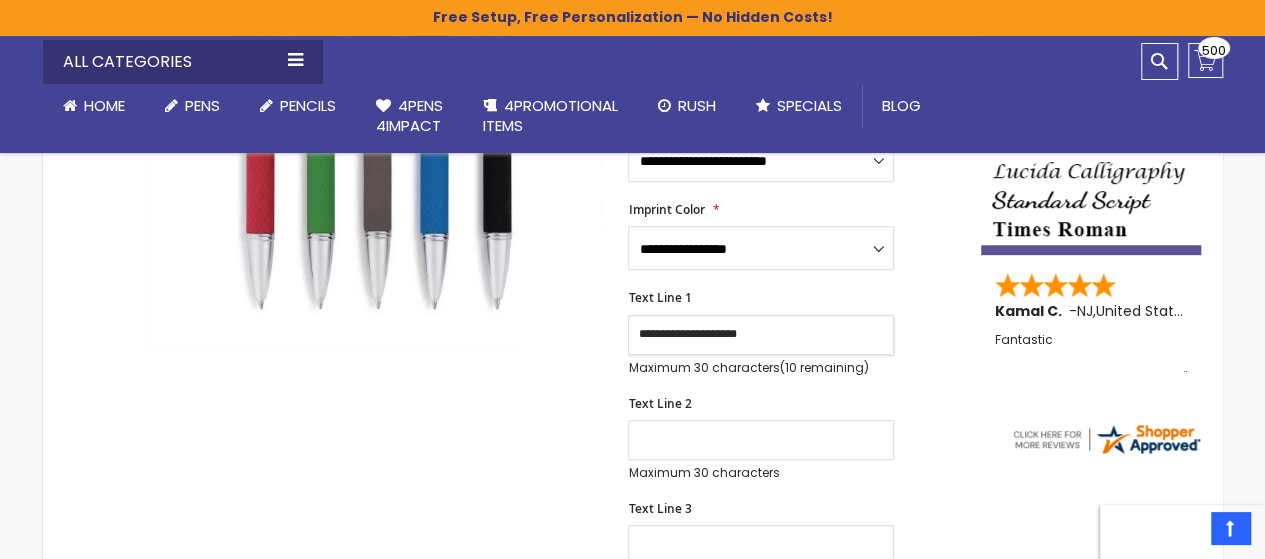 type on "**********" 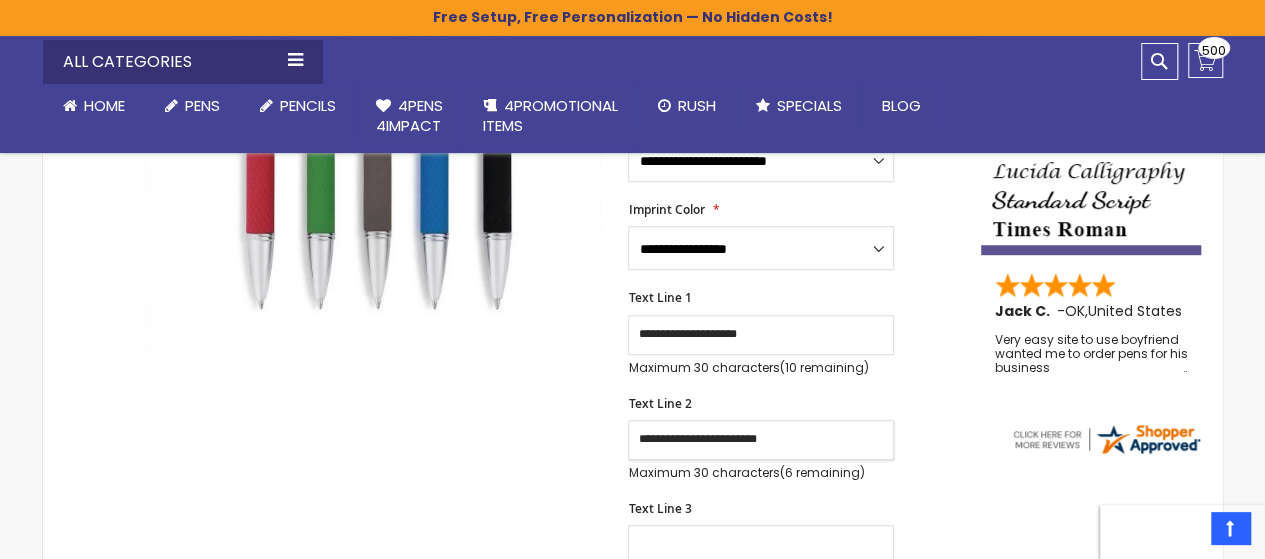 type on "**********" 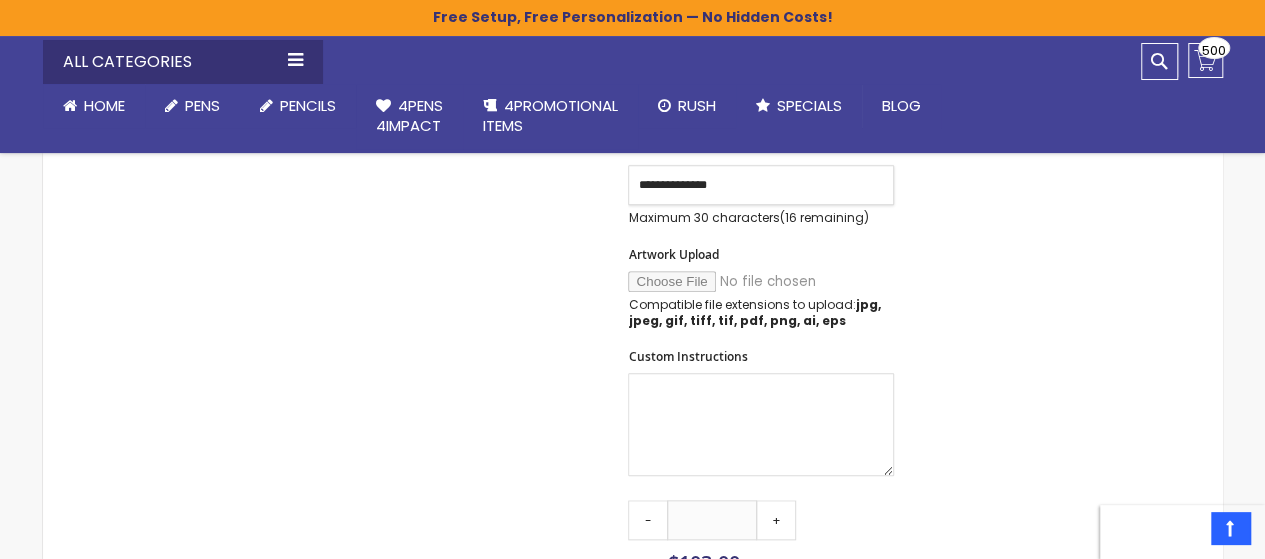 scroll, scrollTop: 900, scrollLeft: 0, axis: vertical 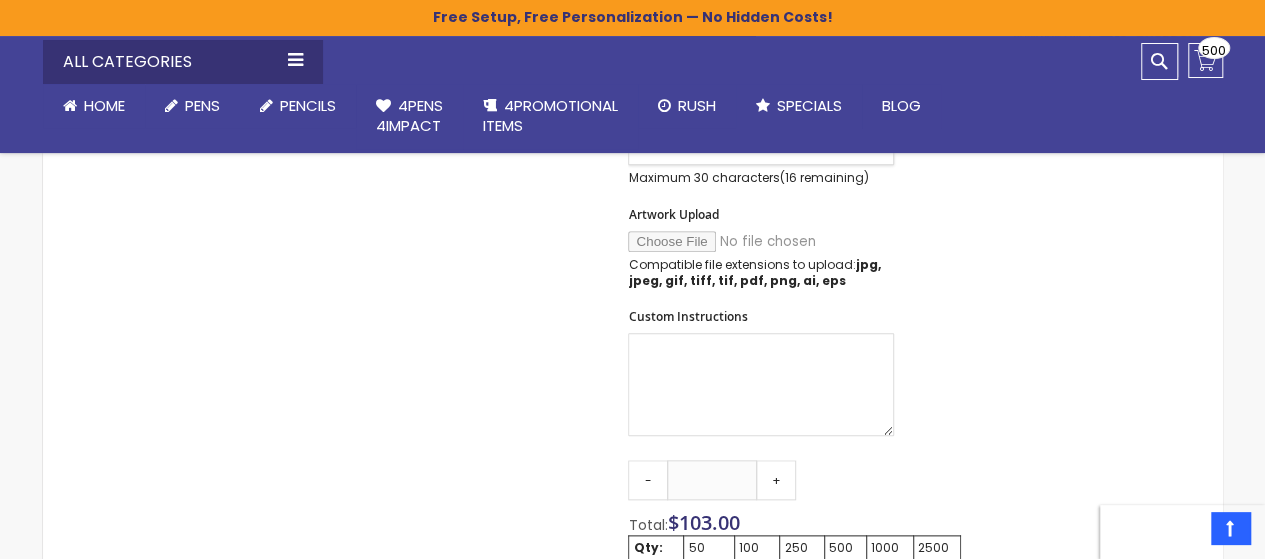 type on "**********" 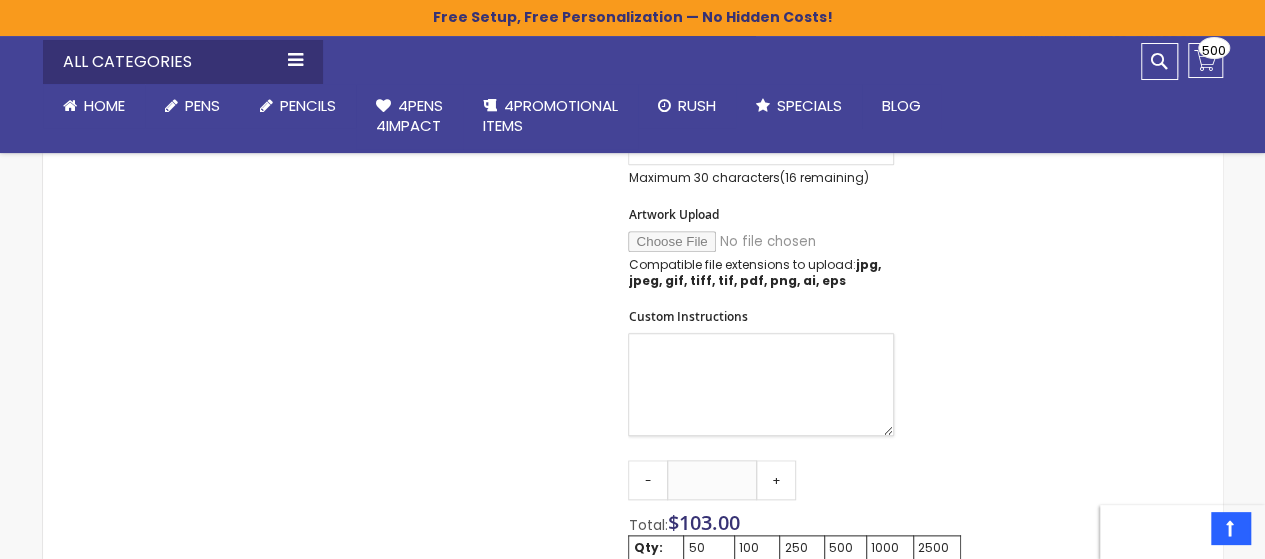 click on "Custom Instructions" at bounding box center (761, 384) 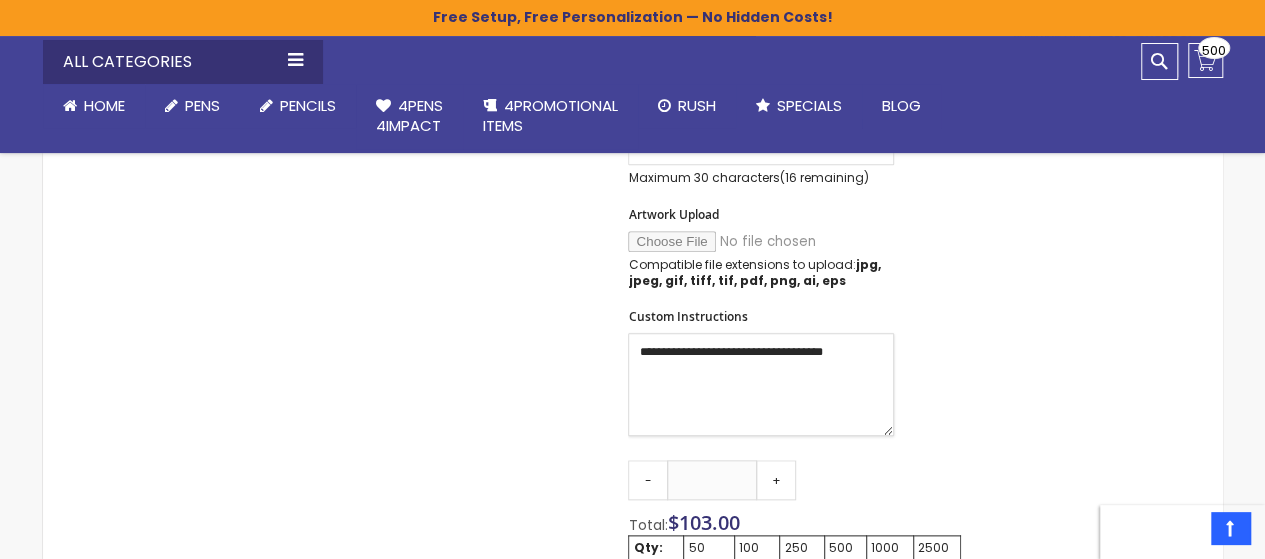 type on "**********" 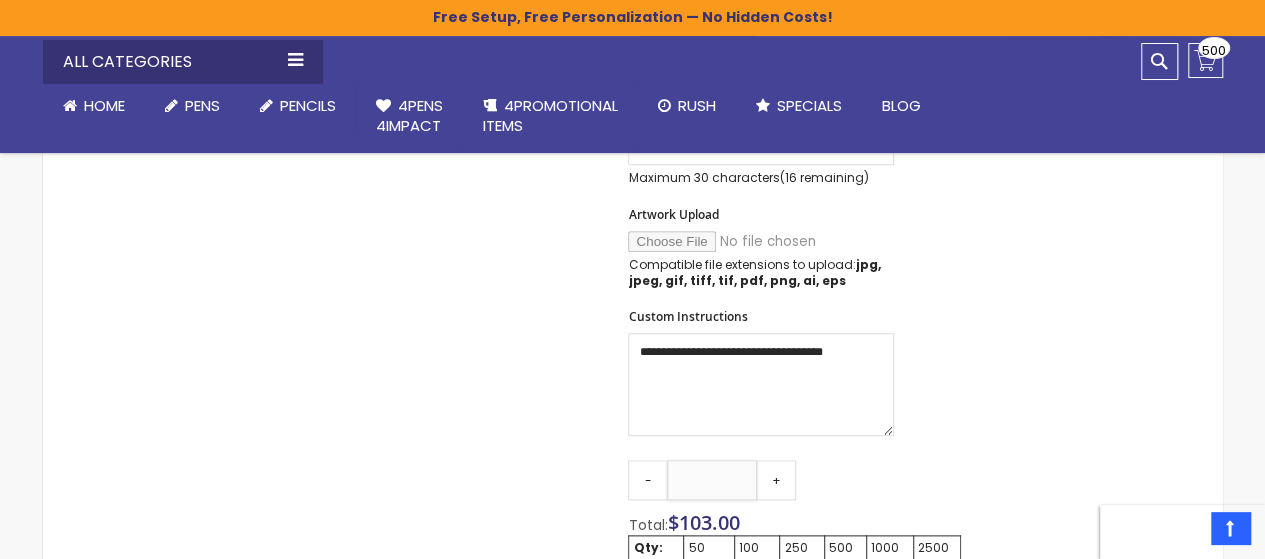click on "**" at bounding box center (712, 480) 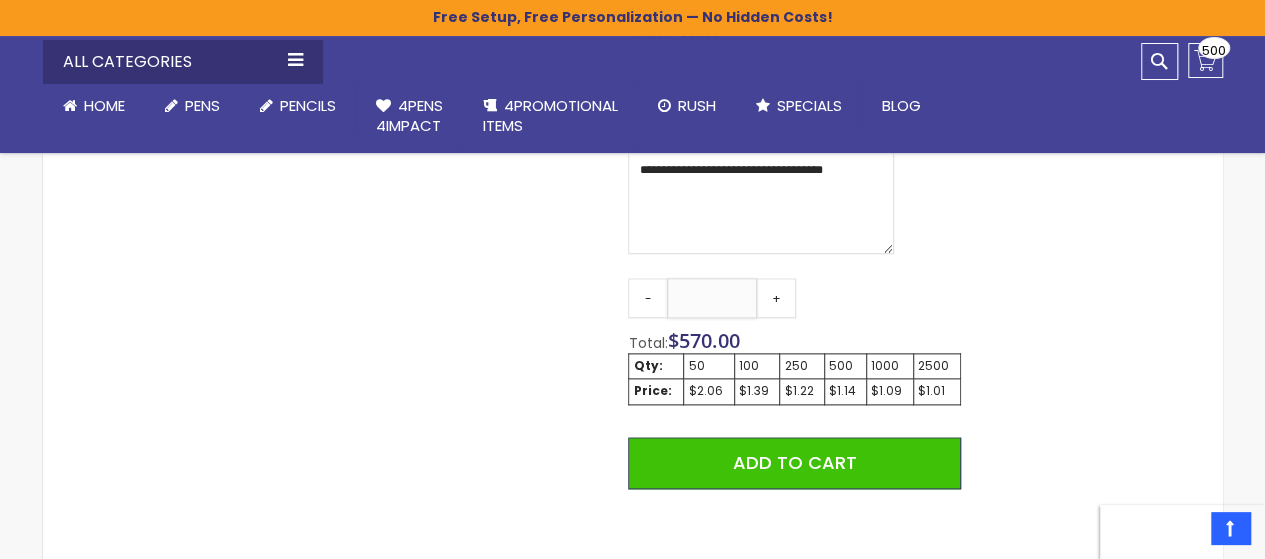 scroll, scrollTop: 1100, scrollLeft: 0, axis: vertical 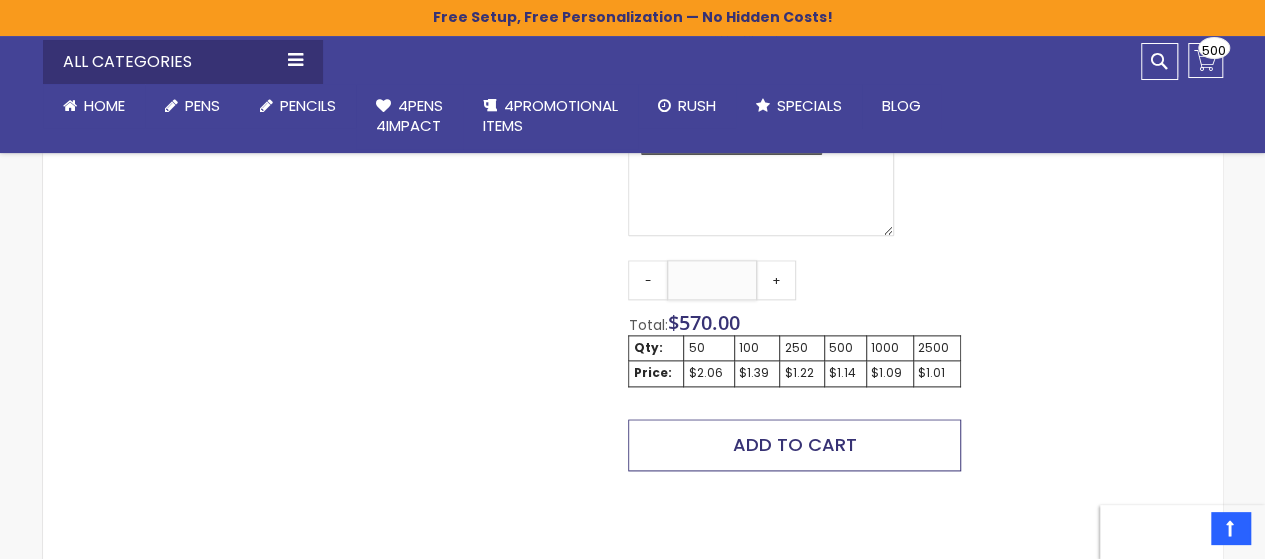 type on "***" 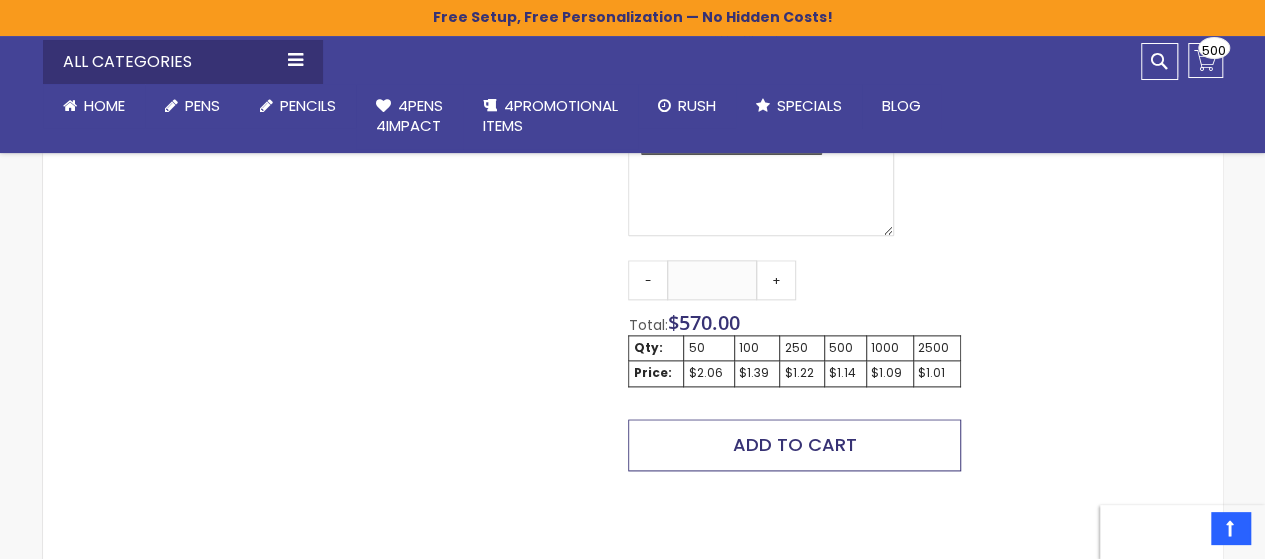 click on "Add to Cart" at bounding box center [795, 444] 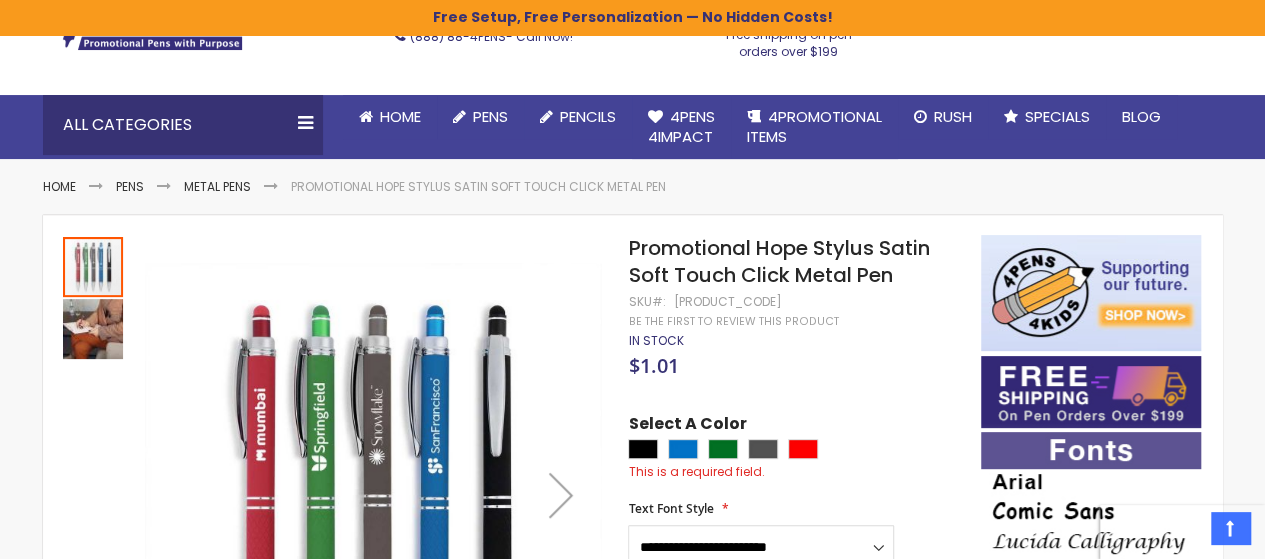 scroll, scrollTop: 0, scrollLeft: 0, axis: both 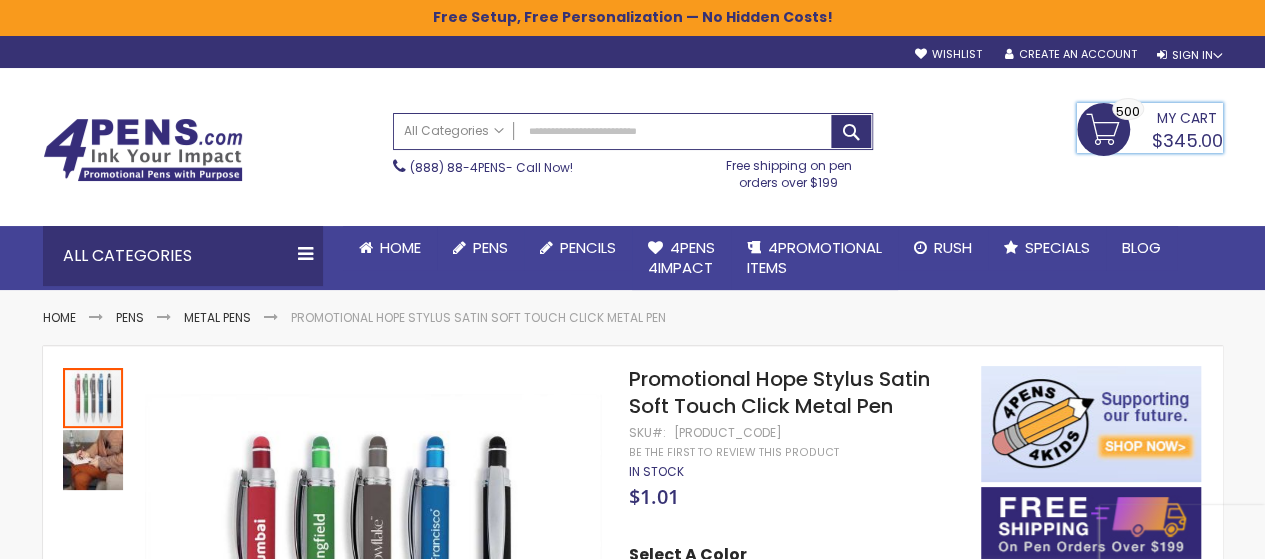 click on "My Cart
$345.00
500
500
items" at bounding box center (1150, 128) 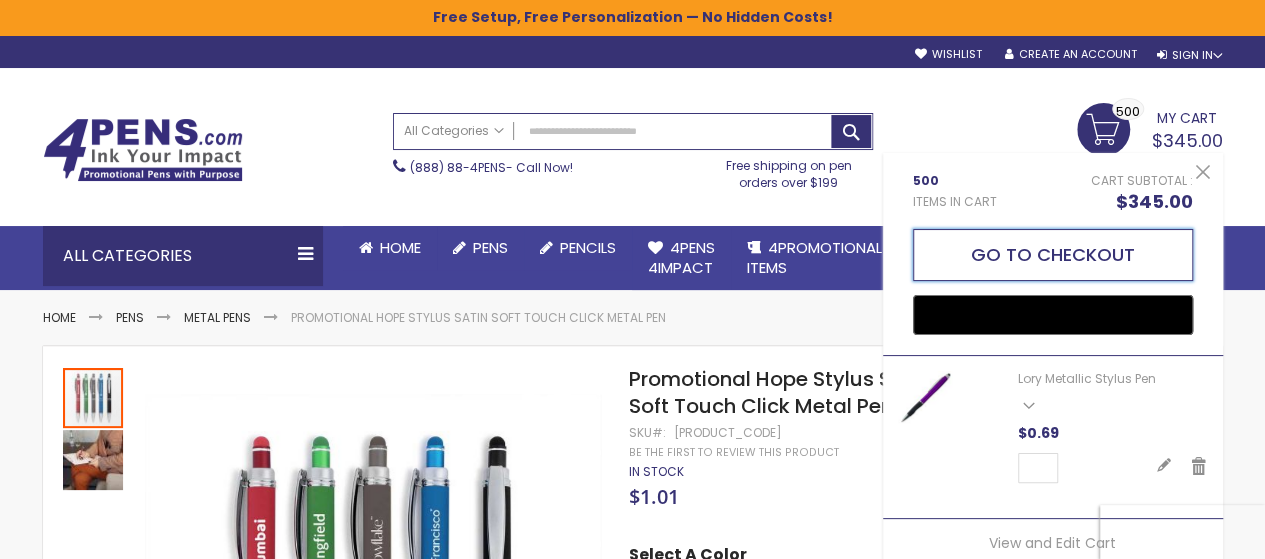 click on "Go to Checkout" at bounding box center [1053, 255] 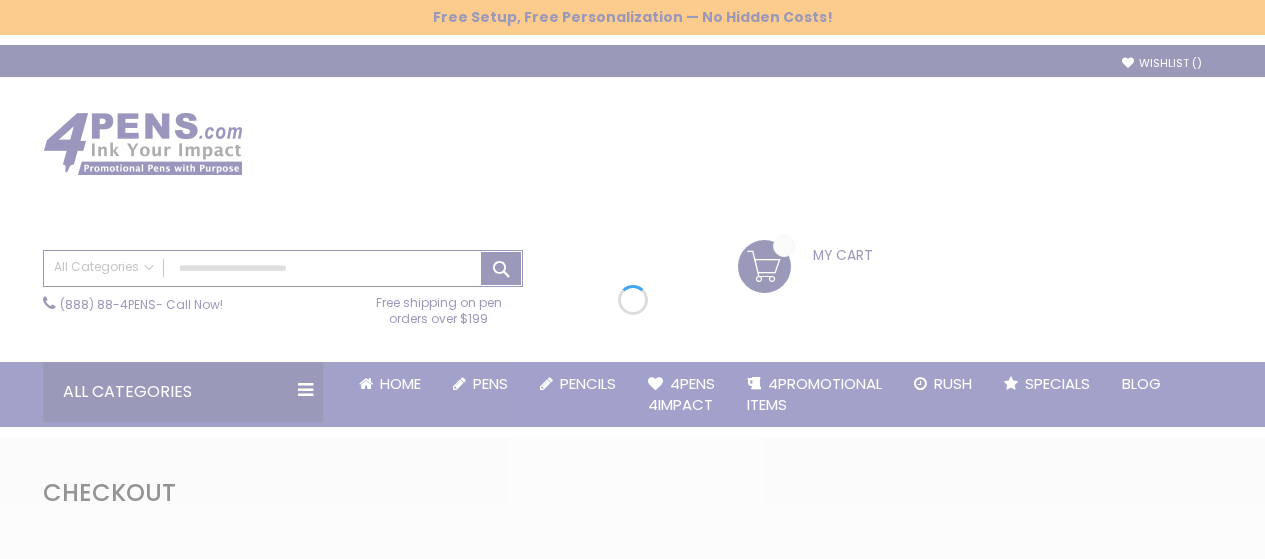 scroll, scrollTop: 0, scrollLeft: 0, axis: both 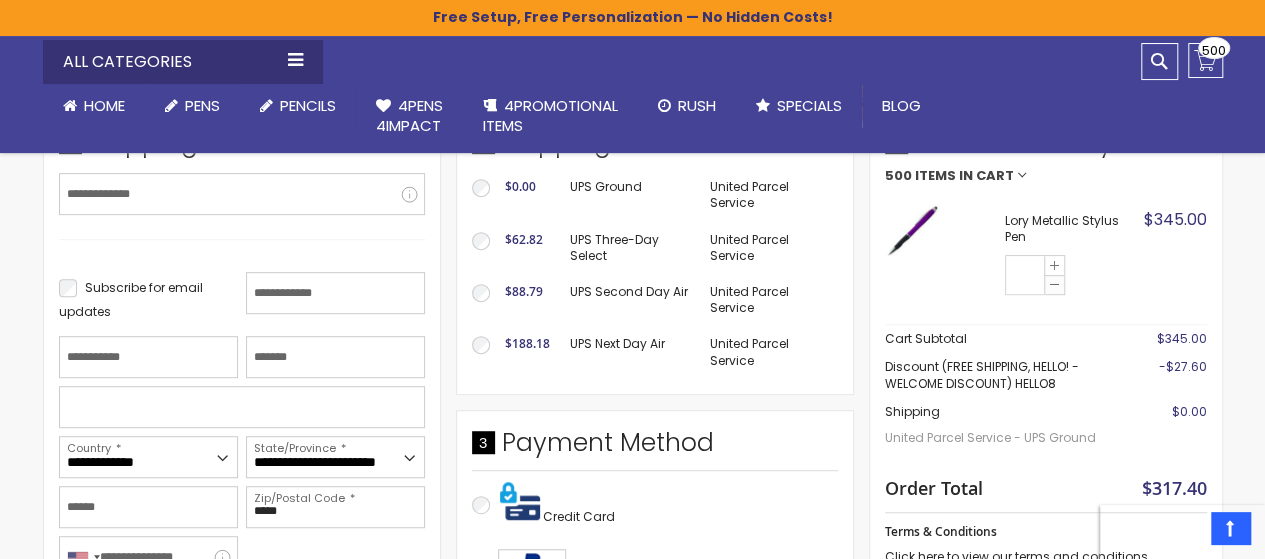 click at bounding box center [1054, 284] 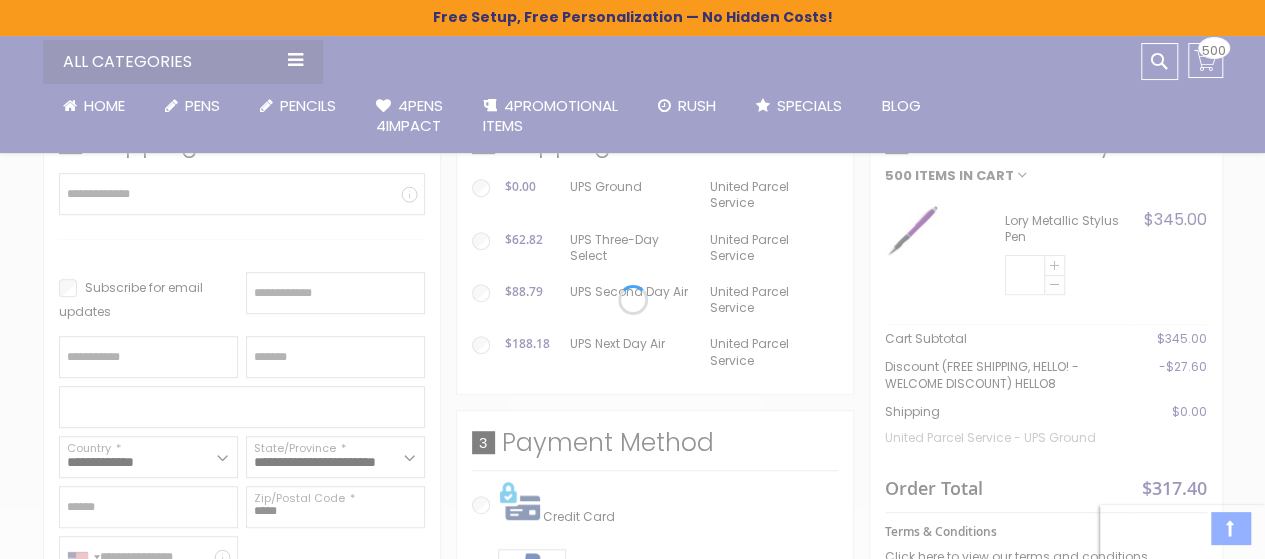 click on "Please wait..." at bounding box center [632, 300] 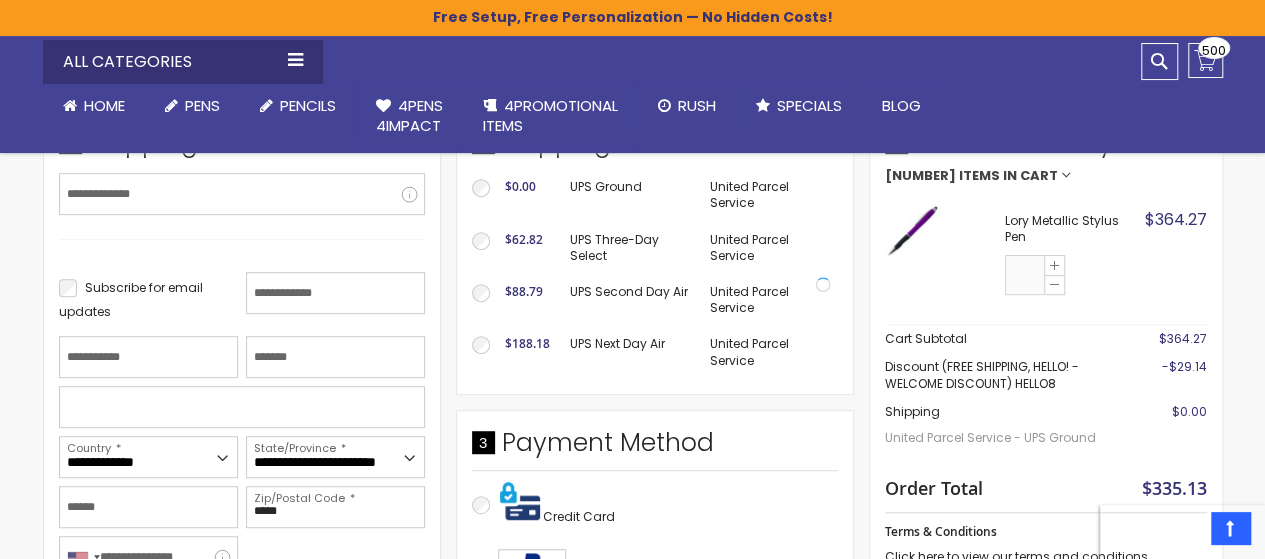 click on "***" at bounding box center [1026, 276] 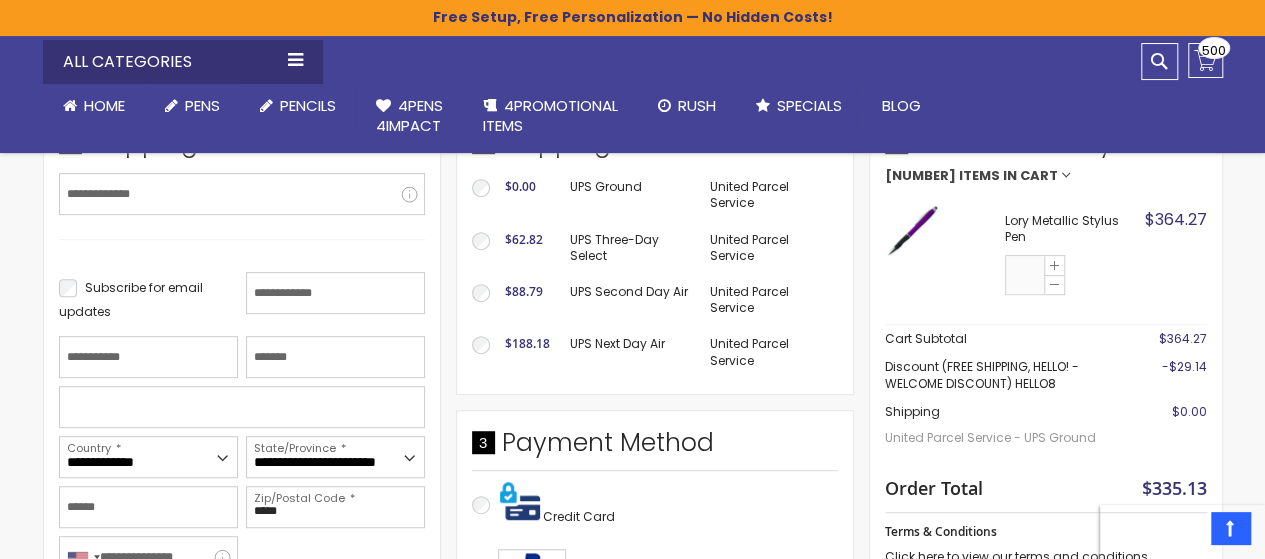 click on "***" at bounding box center [1026, 276] 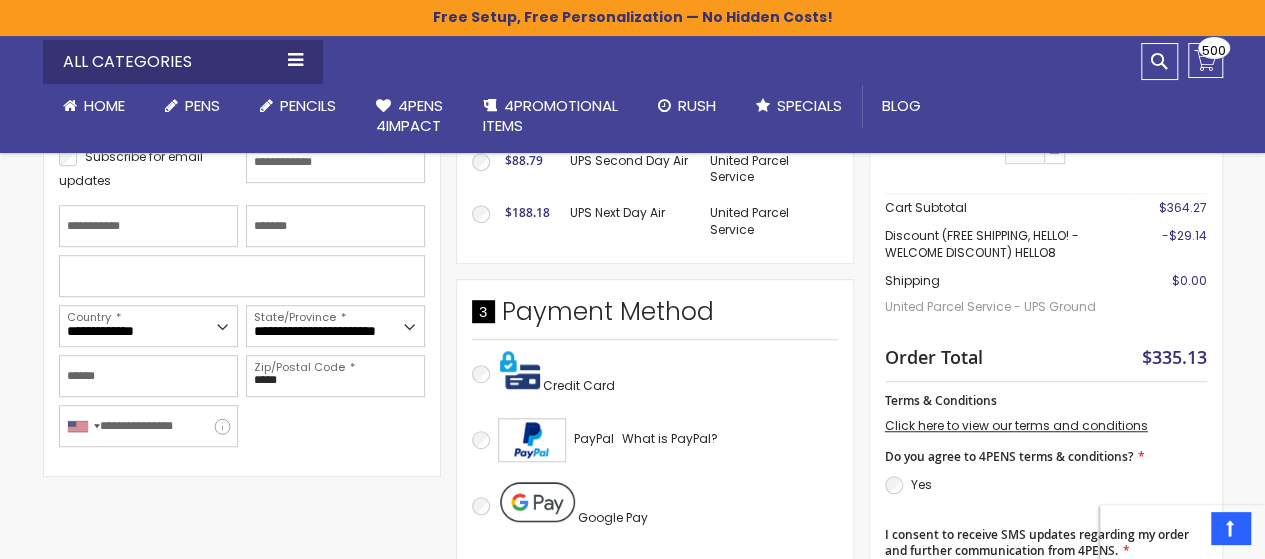 scroll, scrollTop: 500, scrollLeft: 0, axis: vertical 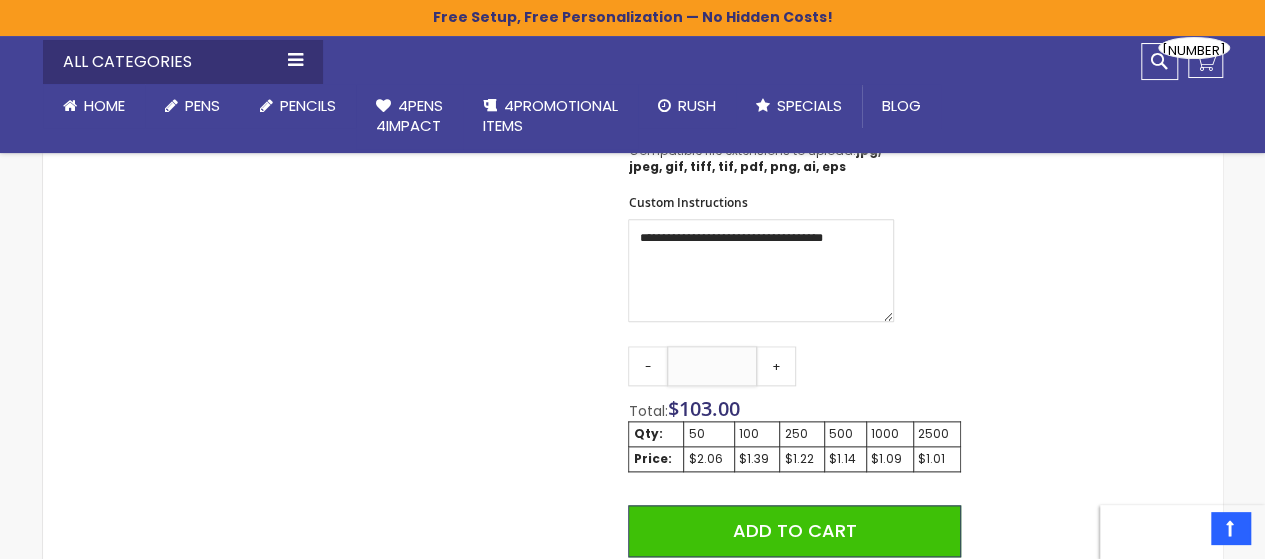 click on "***" at bounding box center [712, 366] 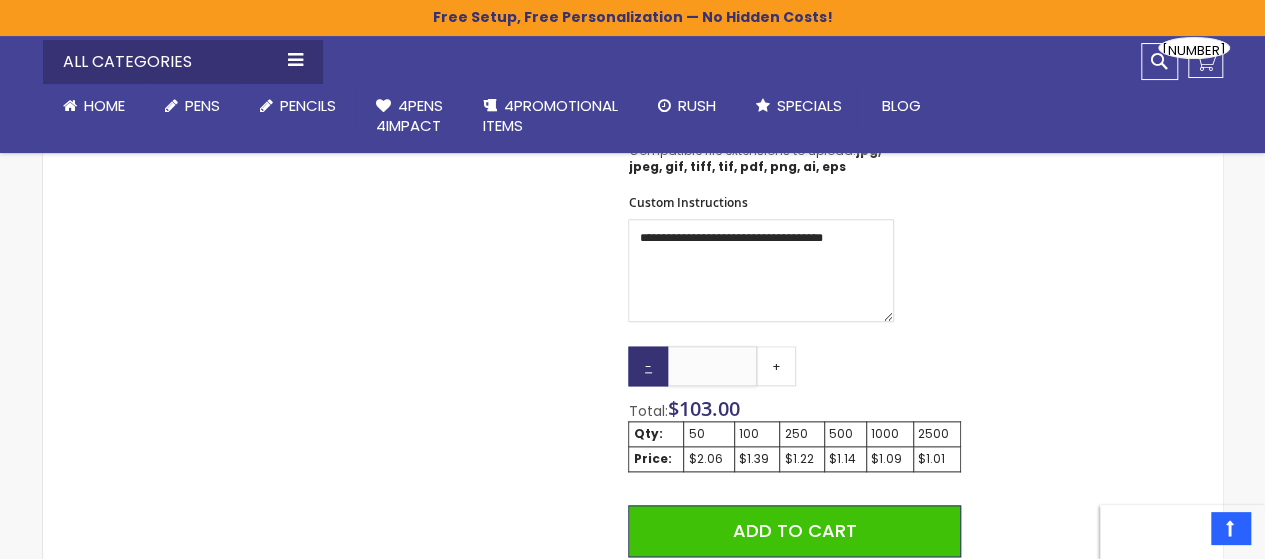 drag, startPoint x: 726, startPoint y: 364, endPoint x: 646, endPoint y: 349, distance: 81.394104 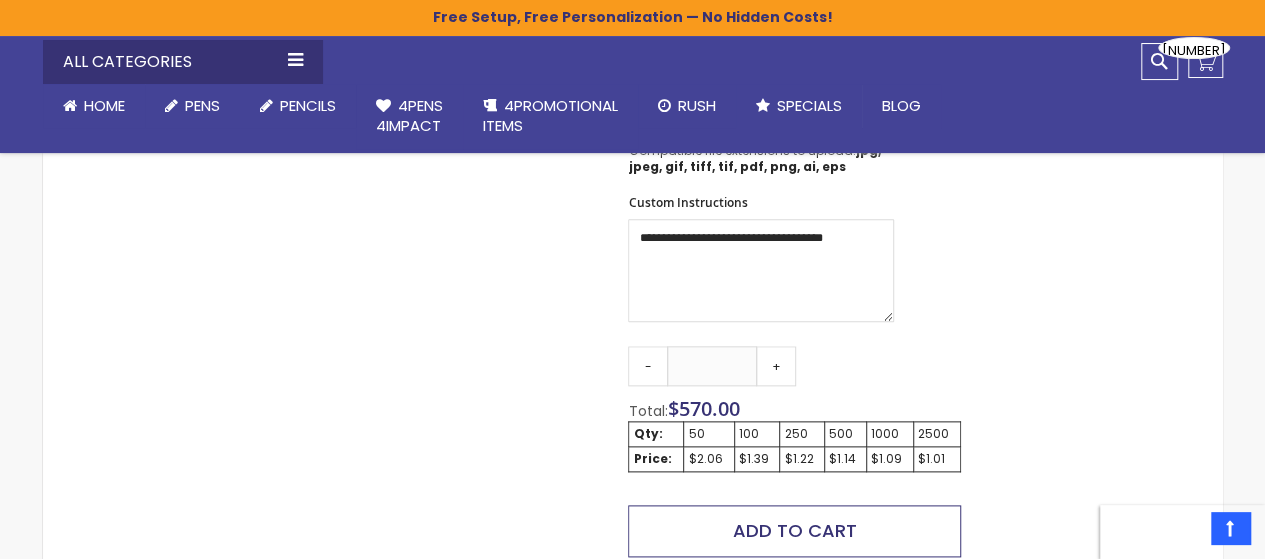 click on "Add to Cart" at bounding box center [795, 530] 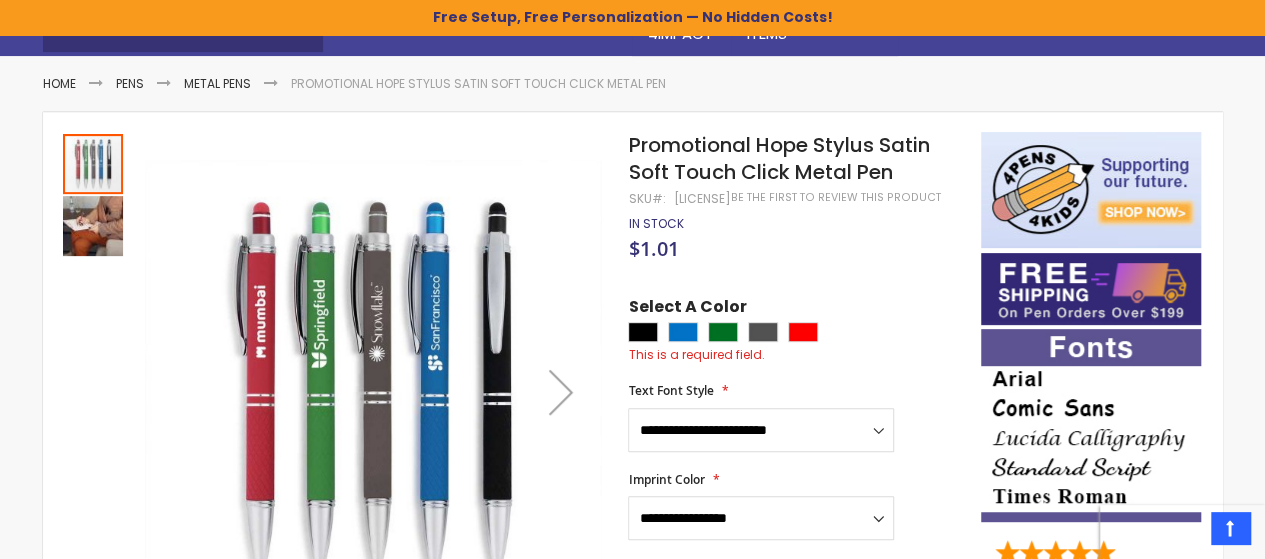 scroll, scrollTop: 0, scrollLeft: 0, axis: both 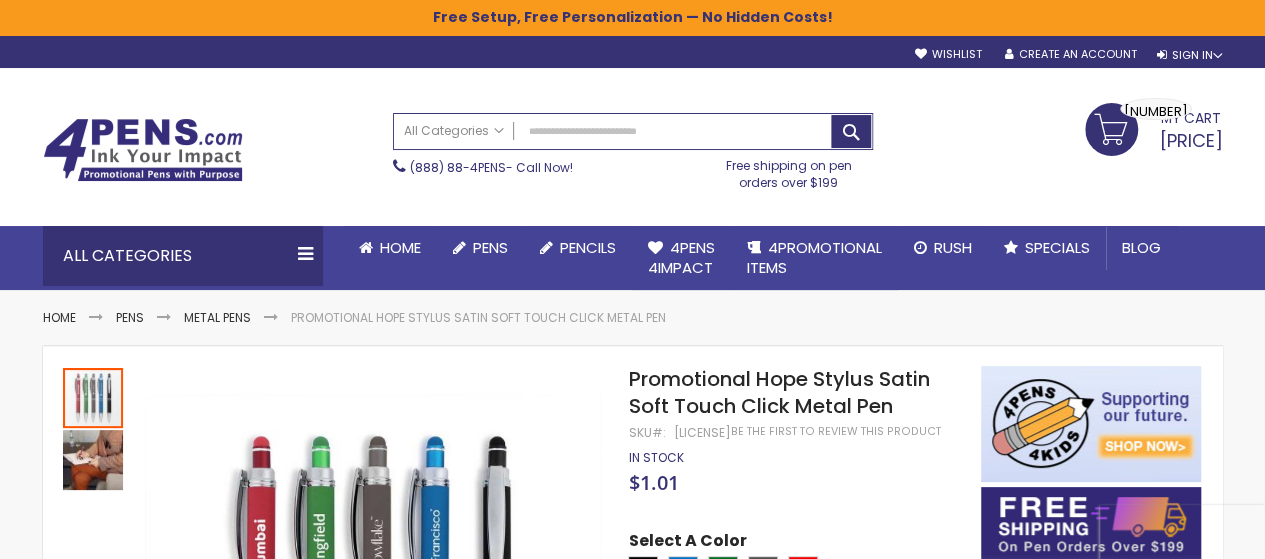 click on "My Cart
$364.27
499
499
items" at bounding box center (1154, 128) 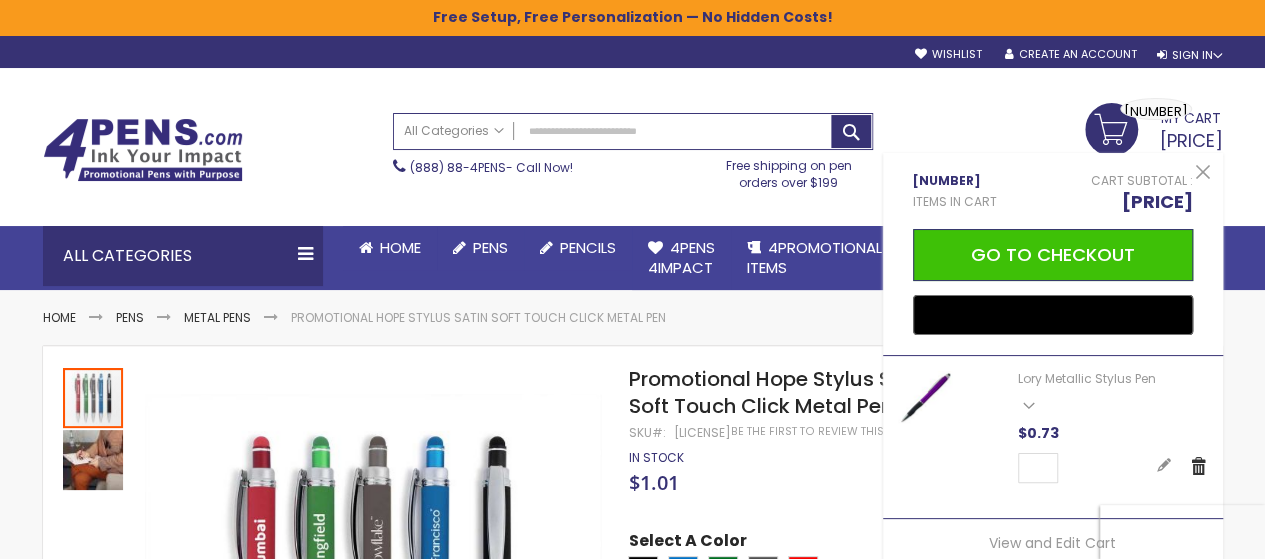 click on "Remove" at bounding box center (1199, 466) 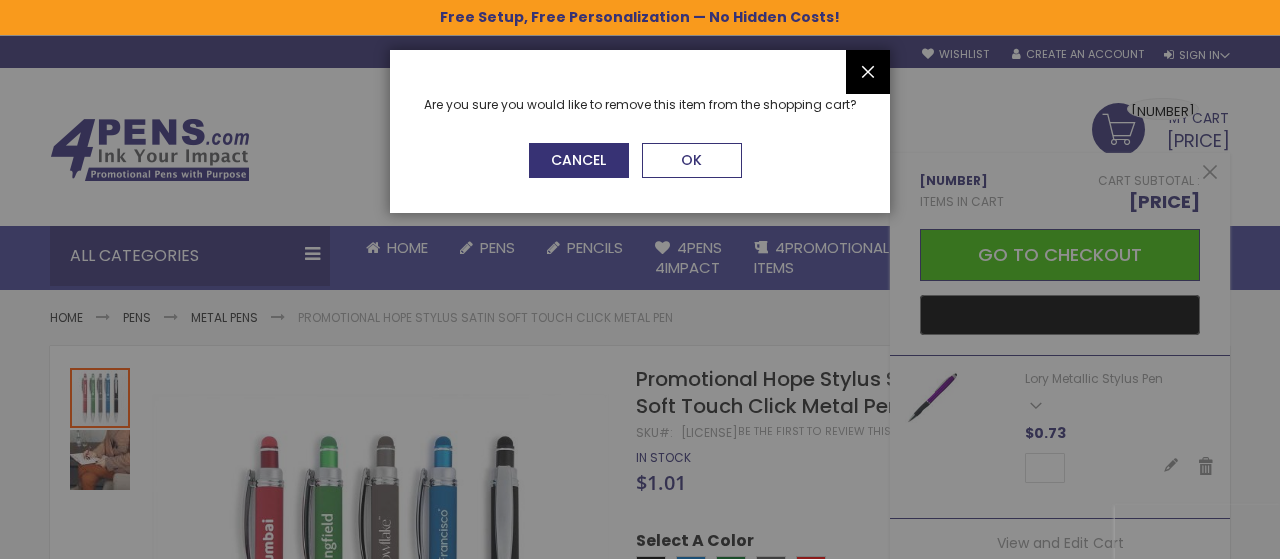click on "OK" at bounding box center (692, 160) 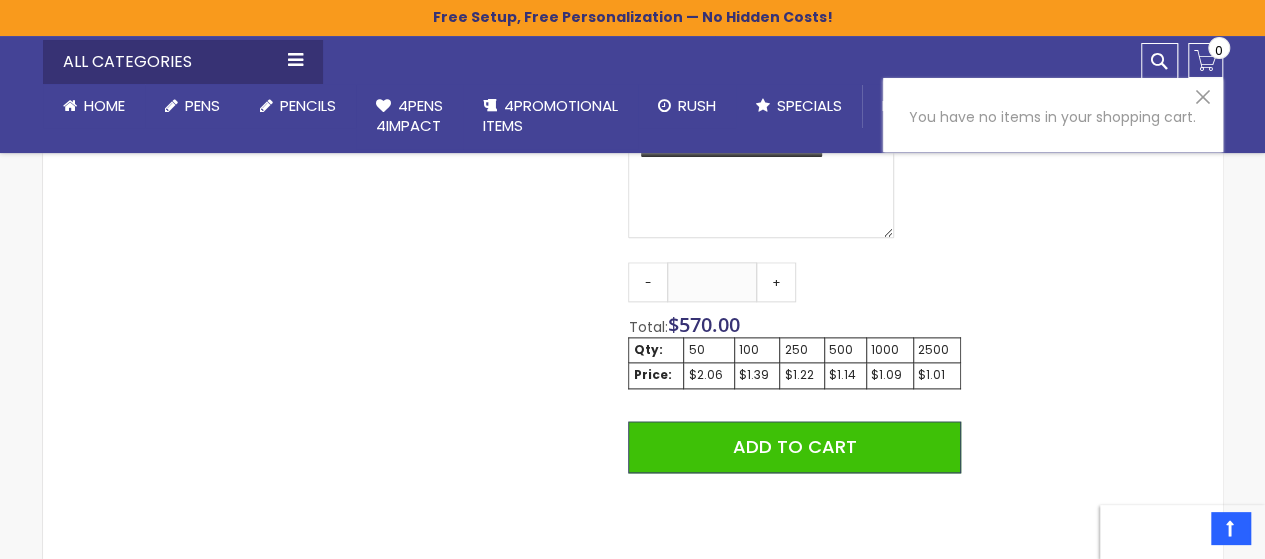 scroll, scrollTop: 1200, scrollLeft: 0, axis: vertical 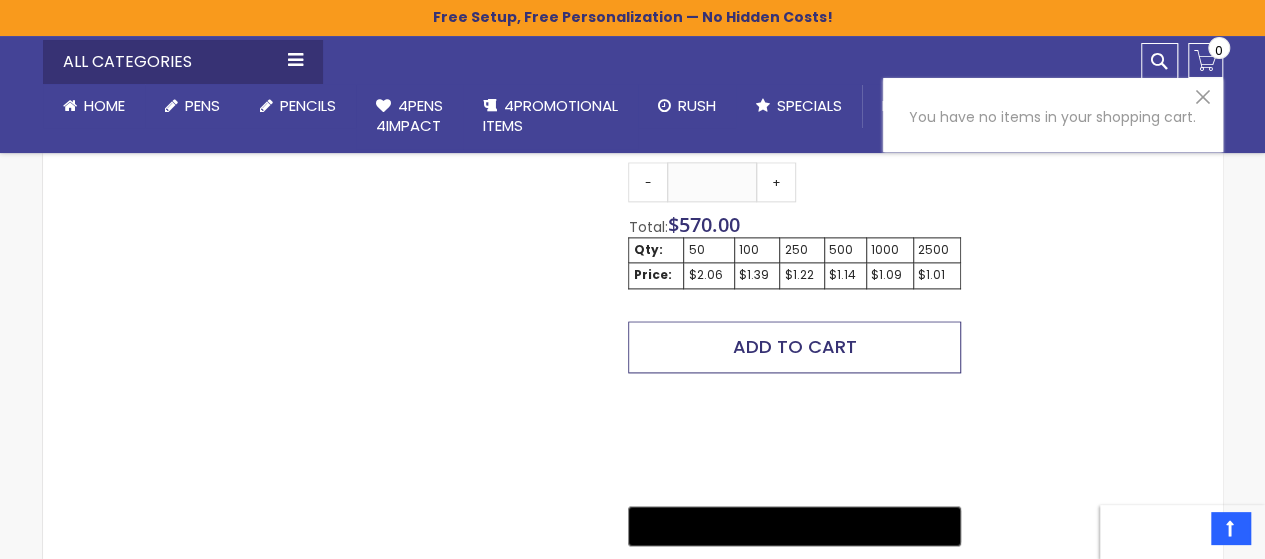 click on "Add to Cart" at bounding box center (794, 347) 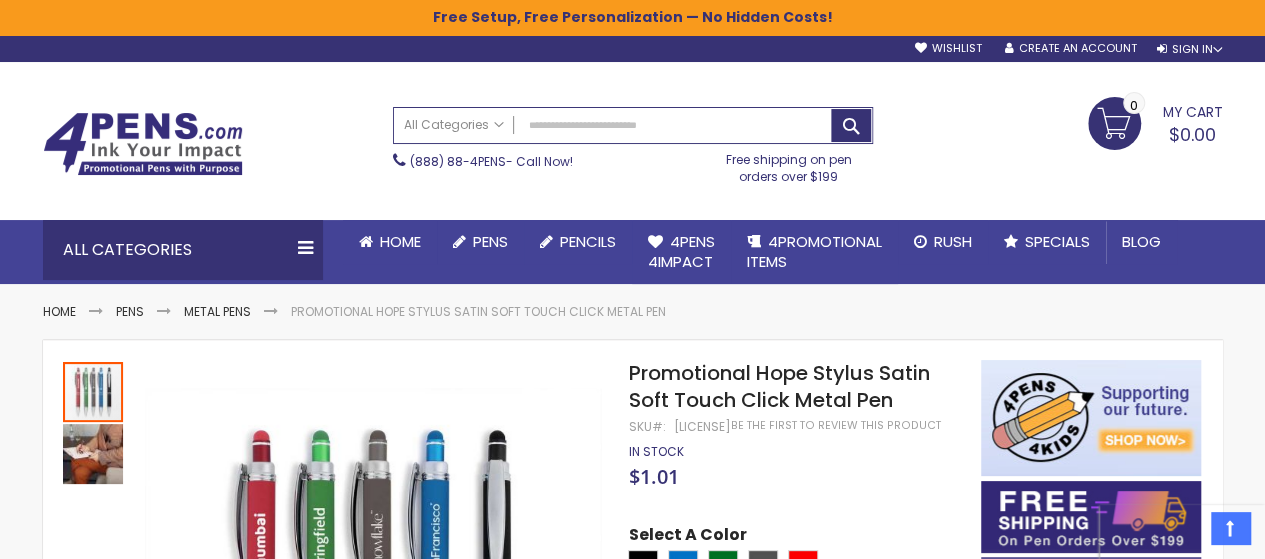 scroll, scrollTop: 0, scrollLeft: 0, axis: both 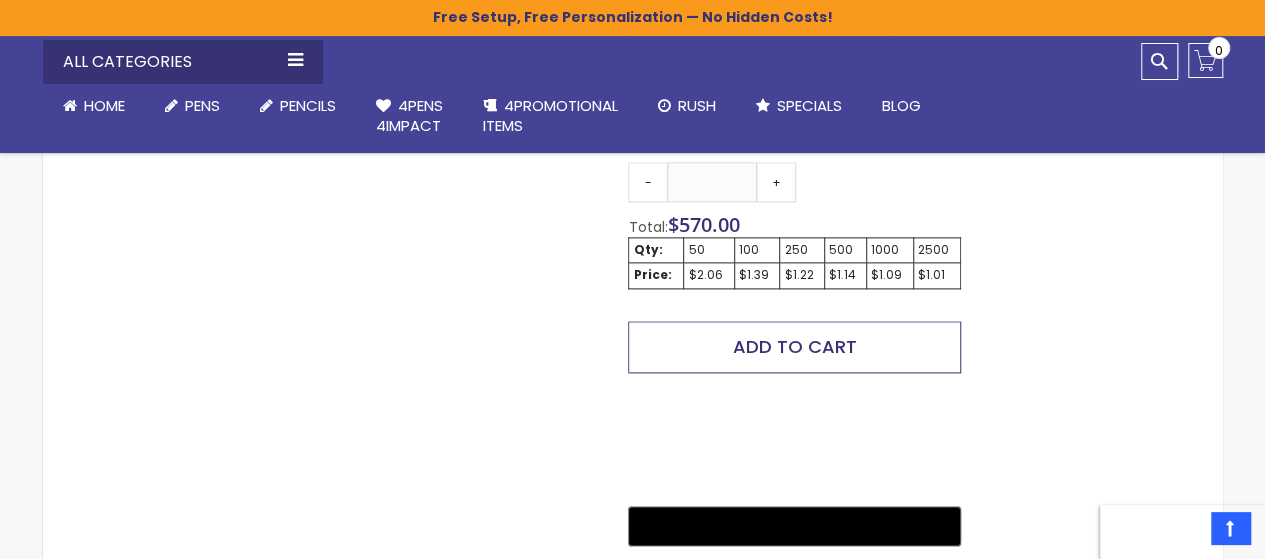 click on "Add to Cart" at bounding box center (795, 346) 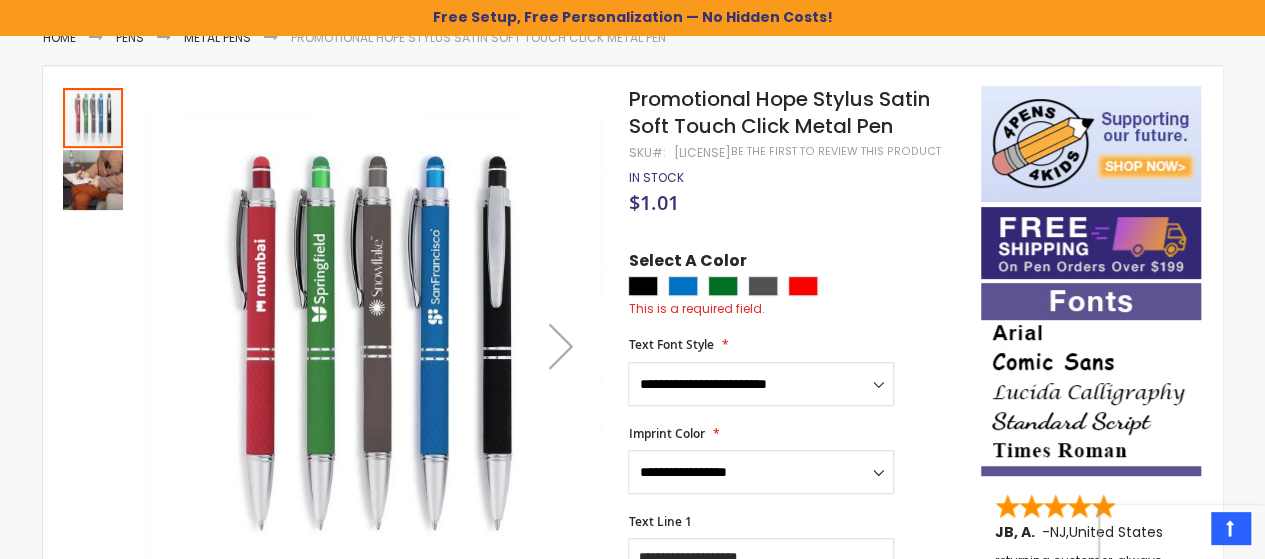 scroll, scrollTop: 249, scrollLeft: 0, axis: vertical 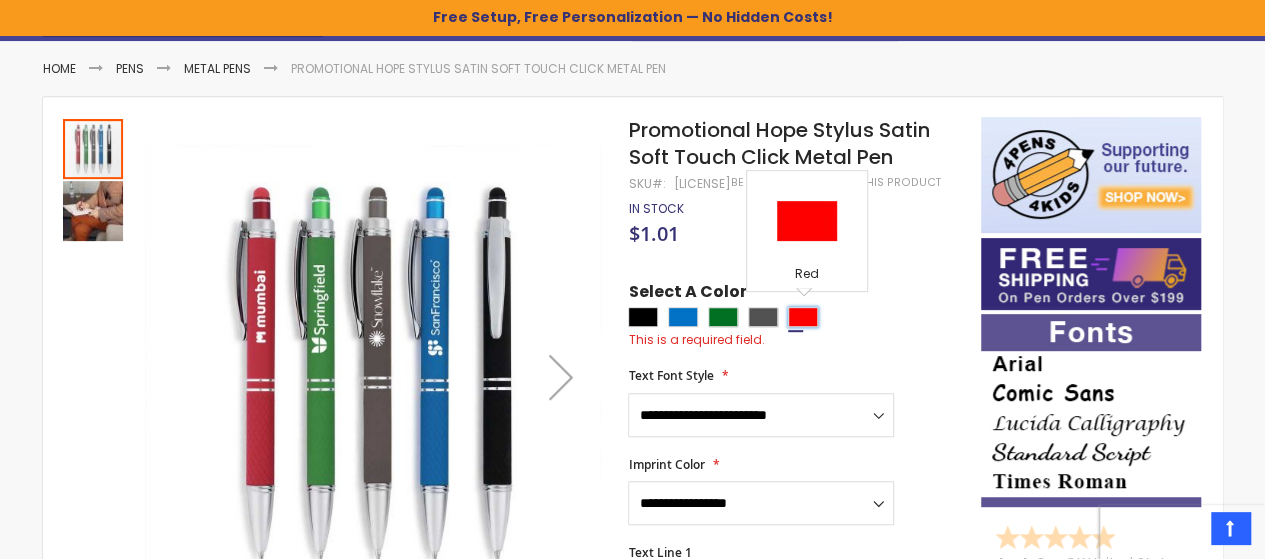 click at bounding box center [803, 317] 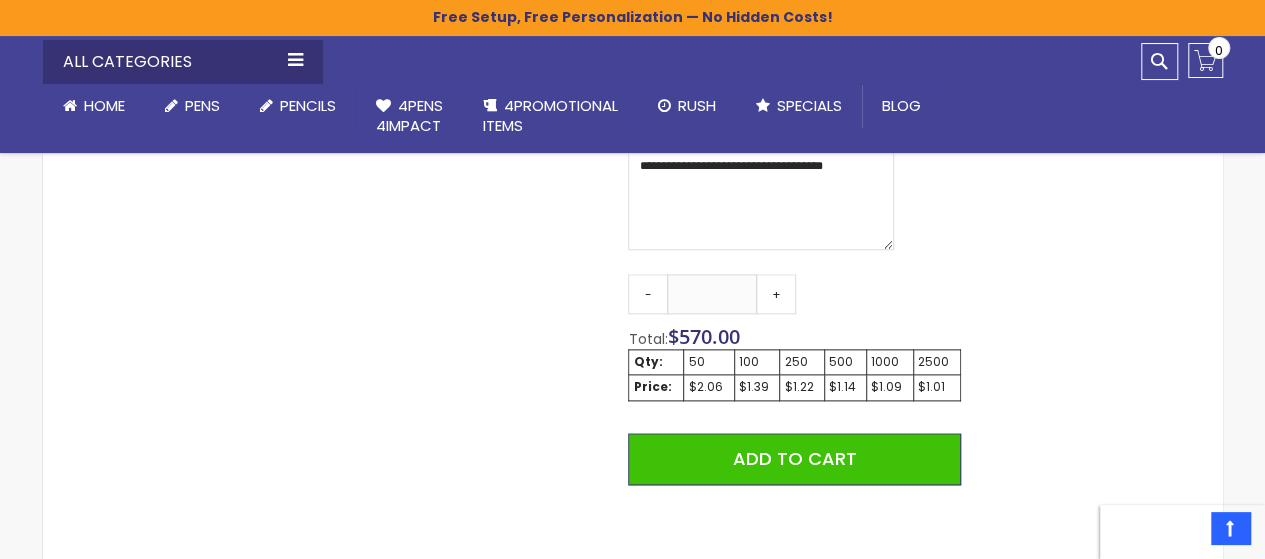 scroll, scrollTop: 1149, scrollLeft: 0, axis: vertical 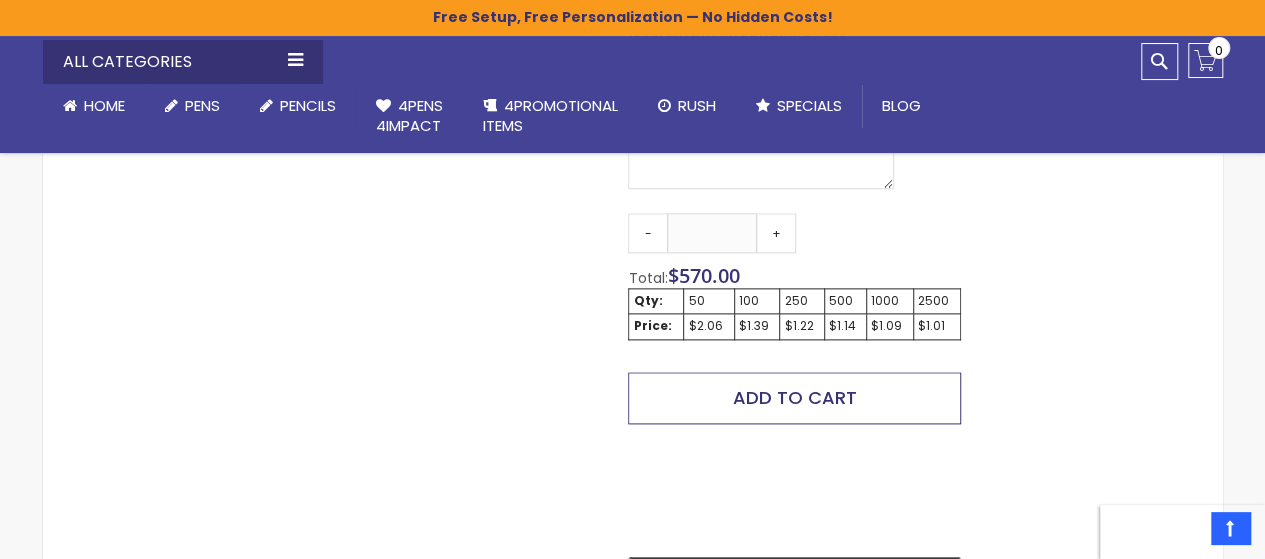 click on "Add to Cart" at bounding box center [794, 398] 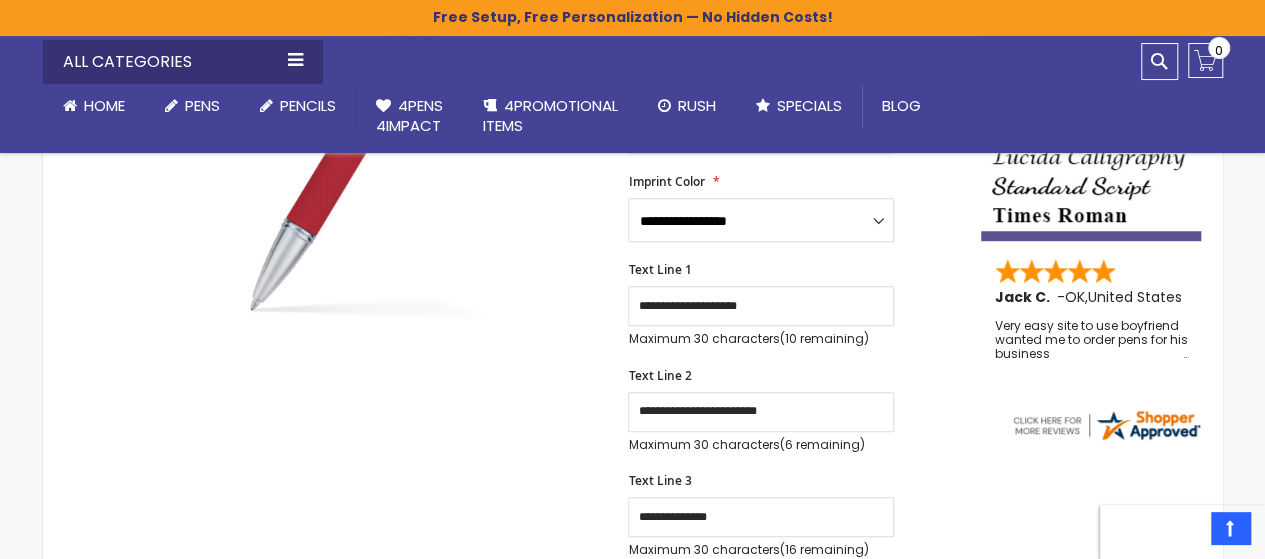 scroll, scrollTop: 508, scrollLeft: 0, axis: vertical 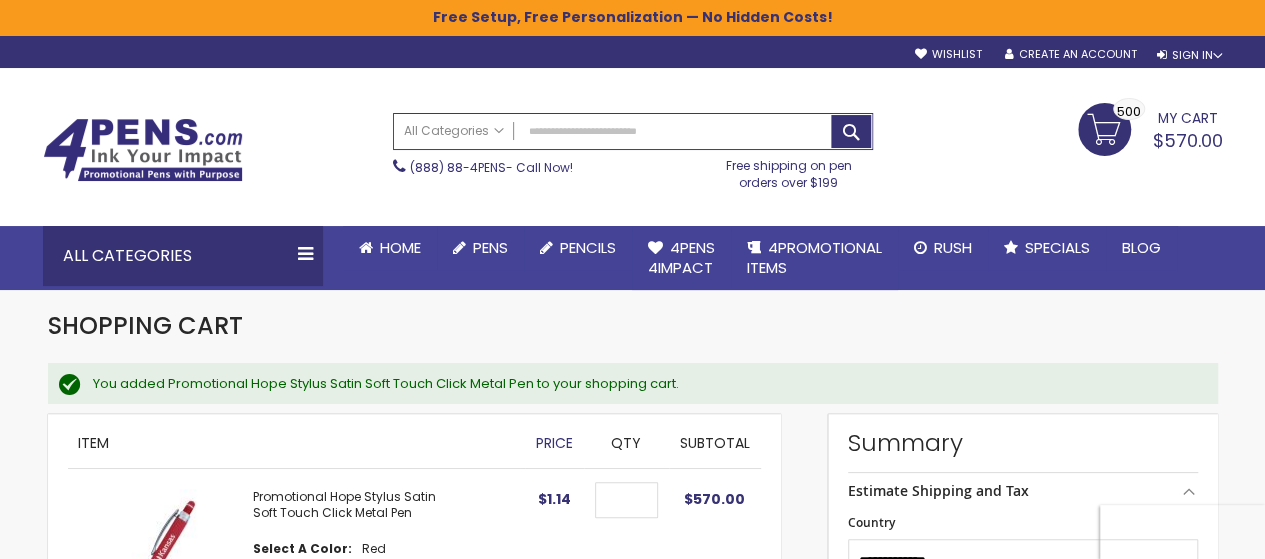click on "My Cart
$570.00
500
500
items" at bounding box center (1150, 128) 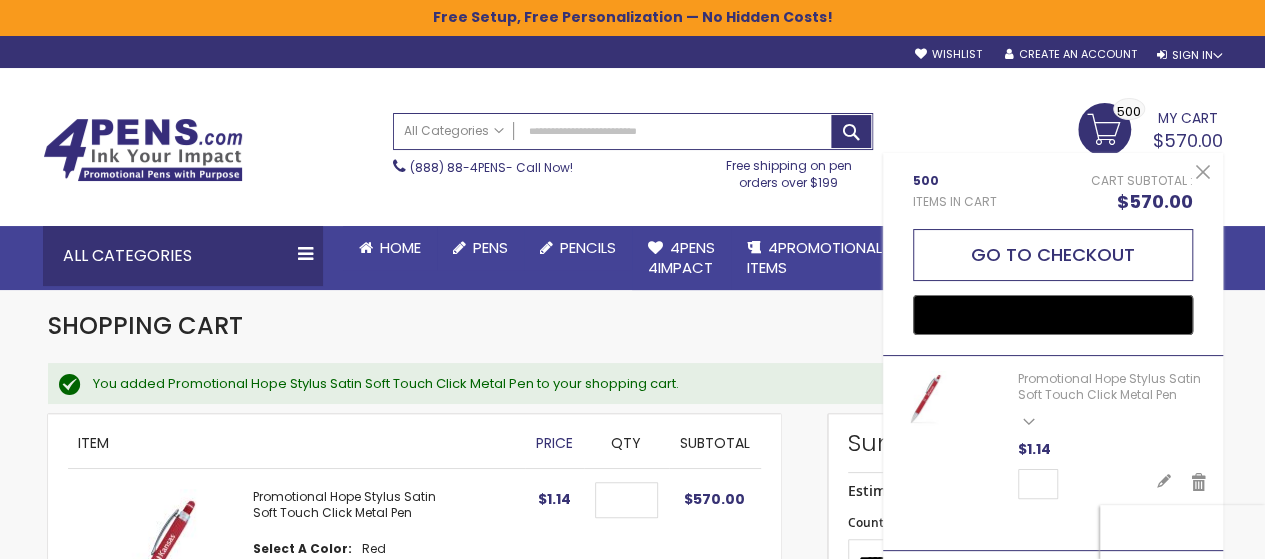 click on "Go to Checkout" at bounding box center (1053, 255) 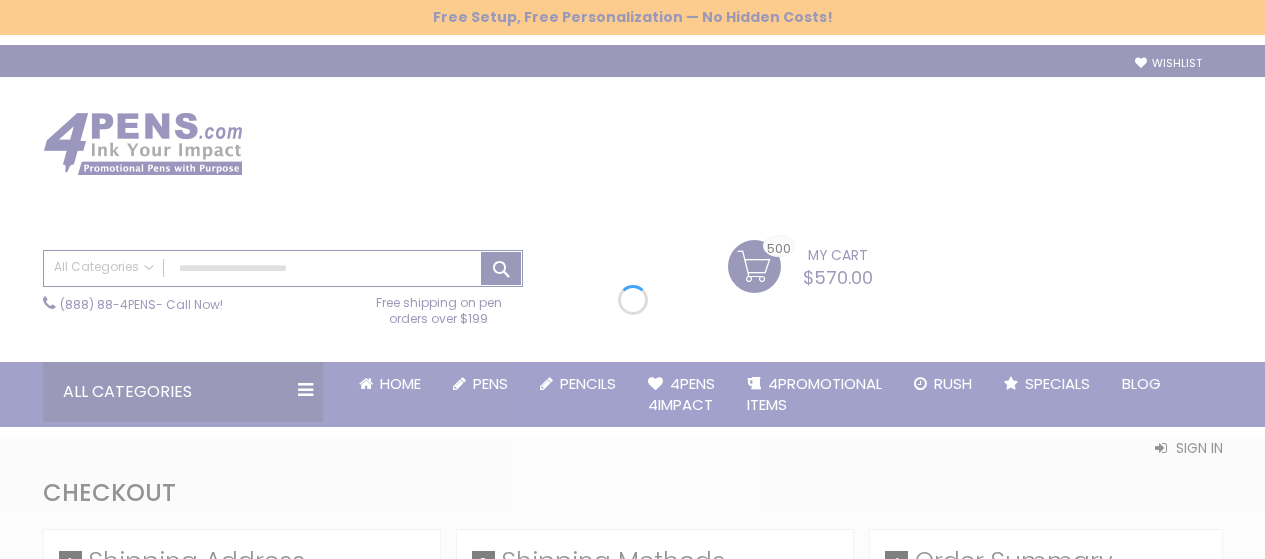 scroll, scrollTop: 0, scrollLeft: 0, axis: both 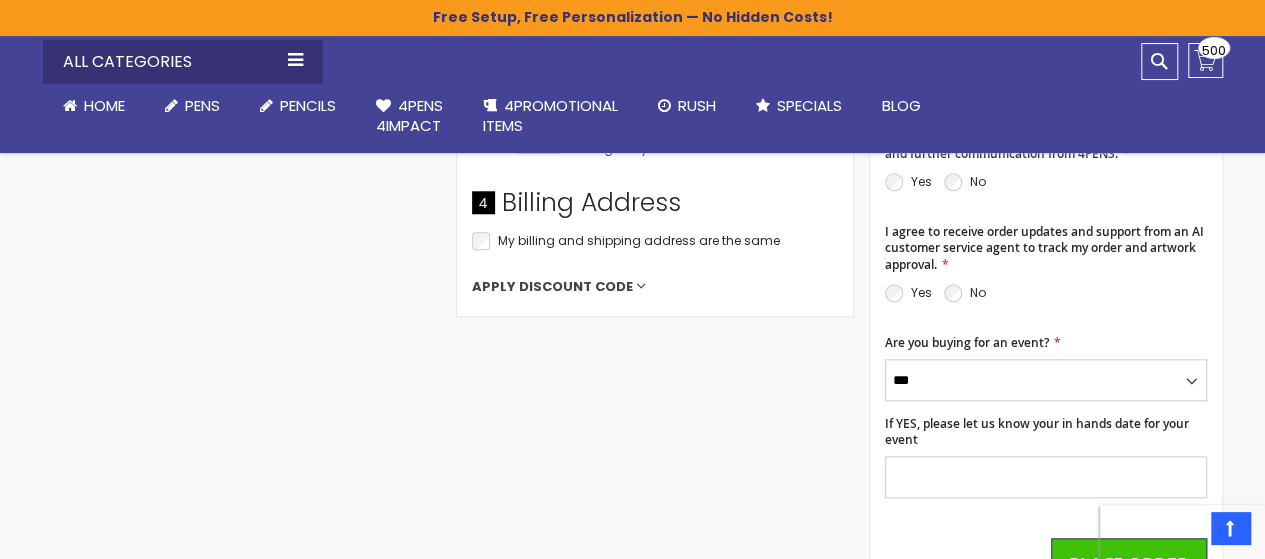 click on "Apply Discount Code" at bounding box center (552, 287) 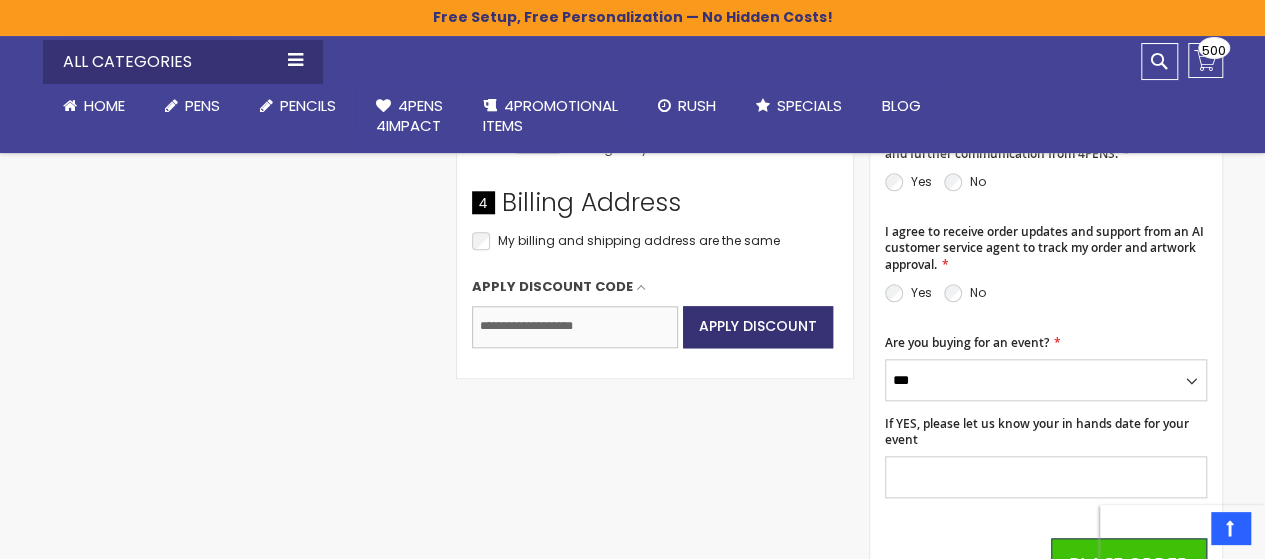 click on "Enter discount code" at bounding box center [575, 327] 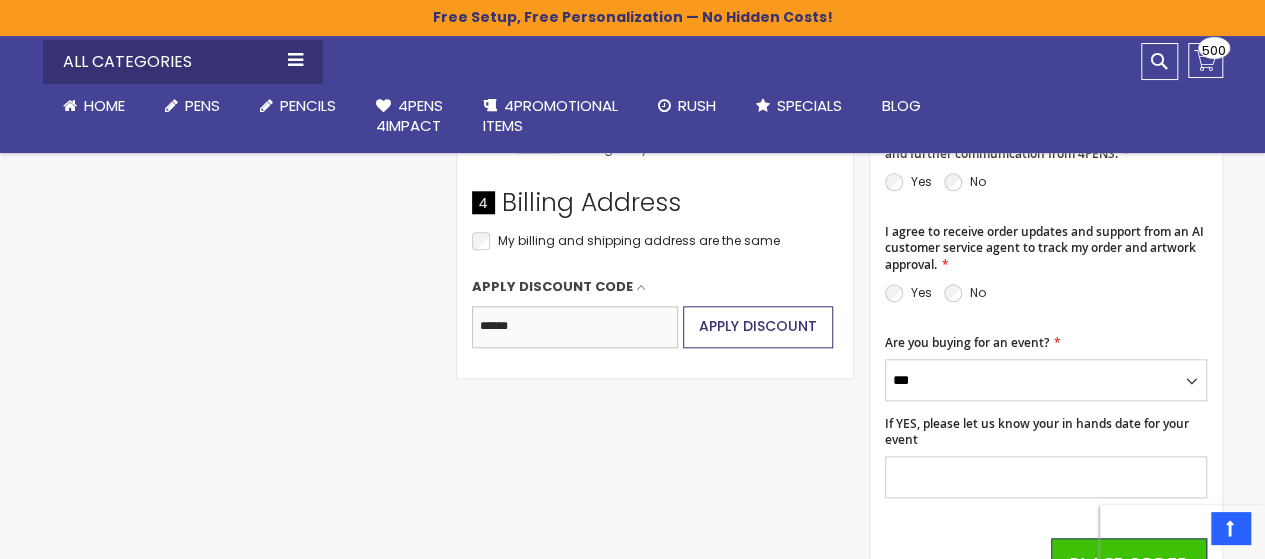 type on "******" 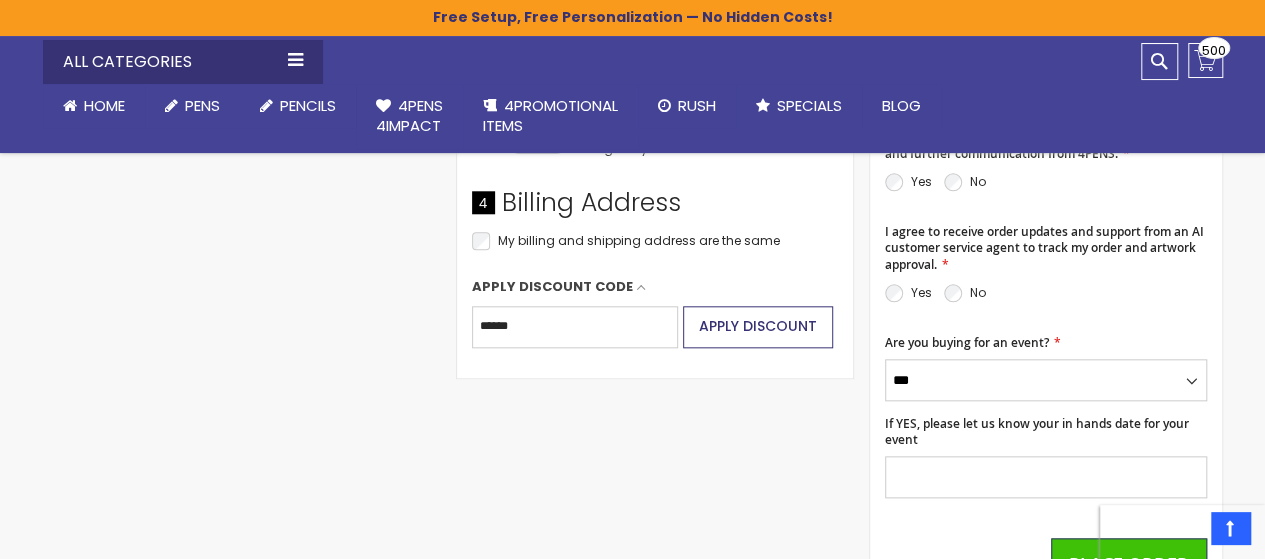 click on "Apply Discount" at bounding box center (758, 326) 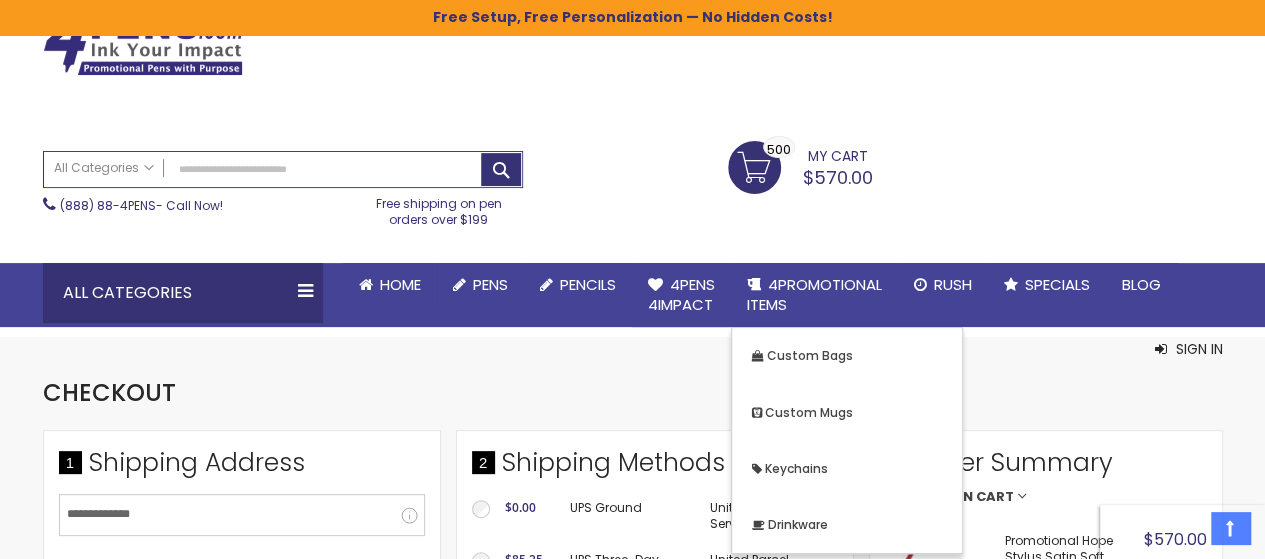 scroll, scrollTop: 200, scrollLeft: 0, axis: vertical 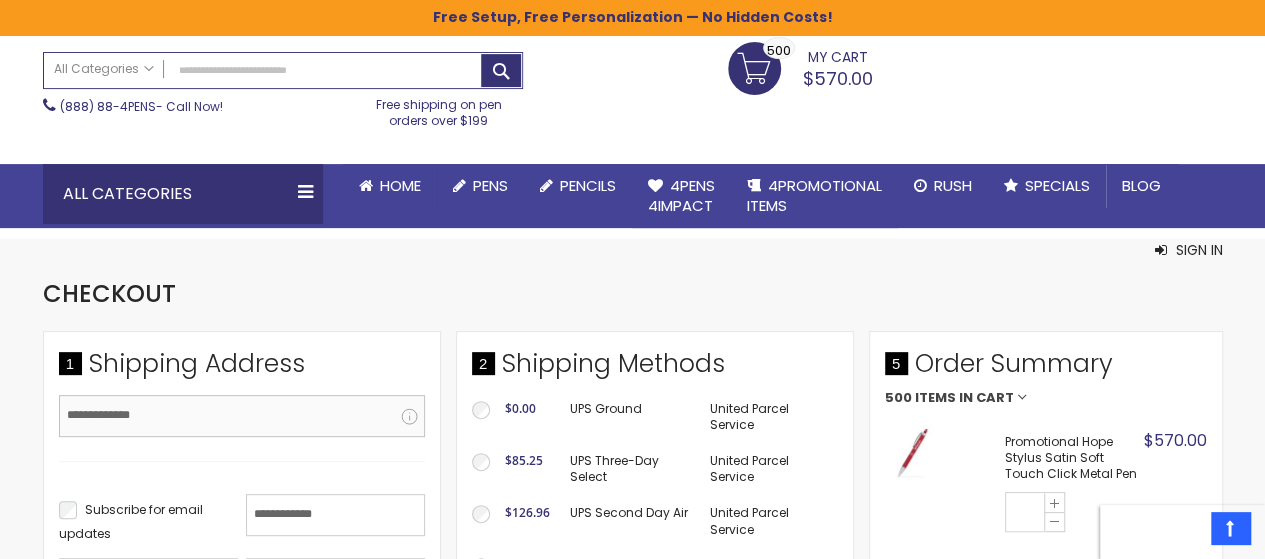 click on "Email Address" at bounding box center (242, 416) 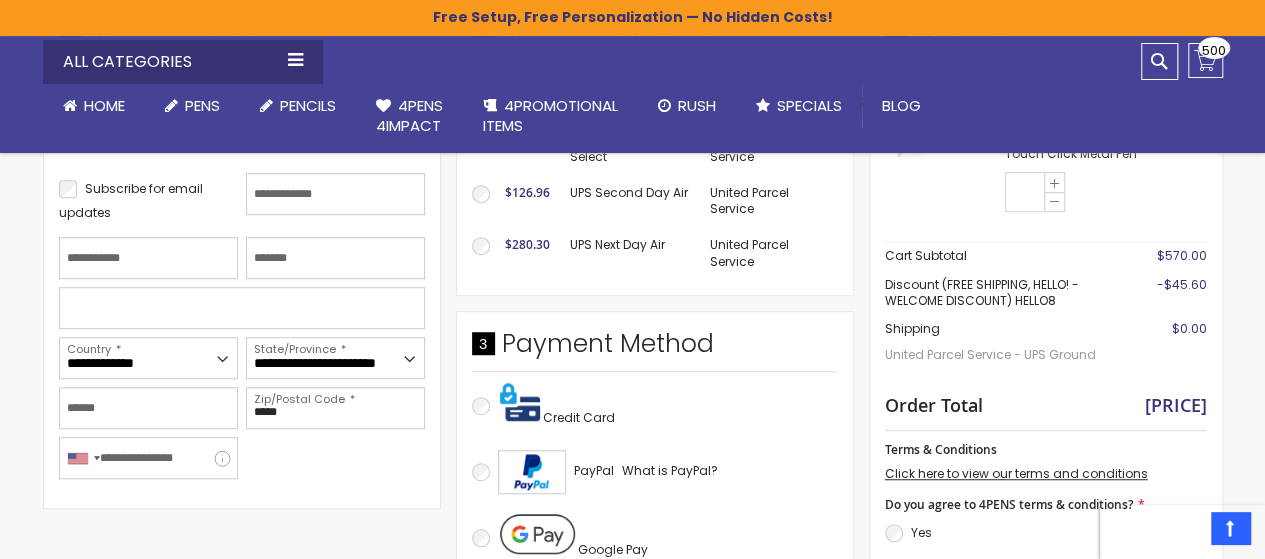 scroll, scrollTop: 500, scrollLeft: 0, axis: vertical 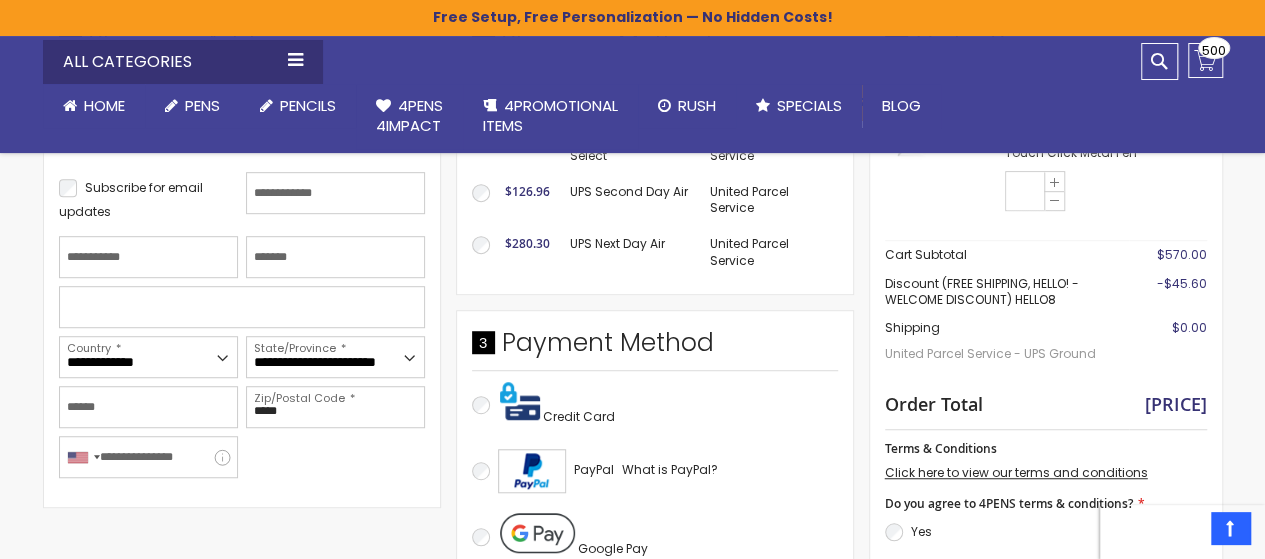 type on "**********" 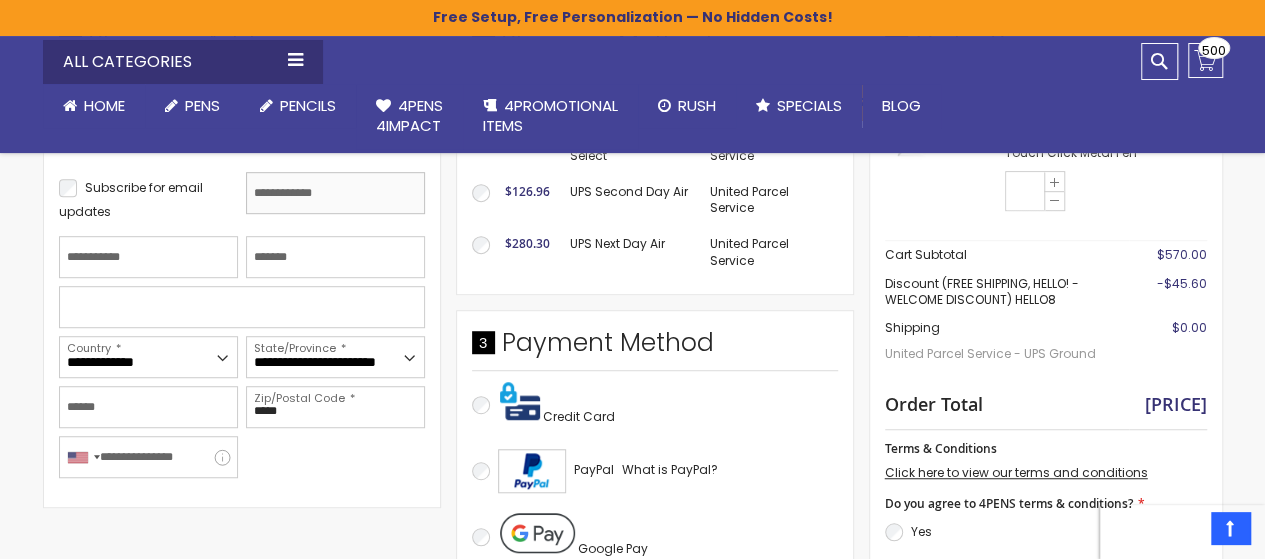 click on "First Name" at bounding box center [335, 193] 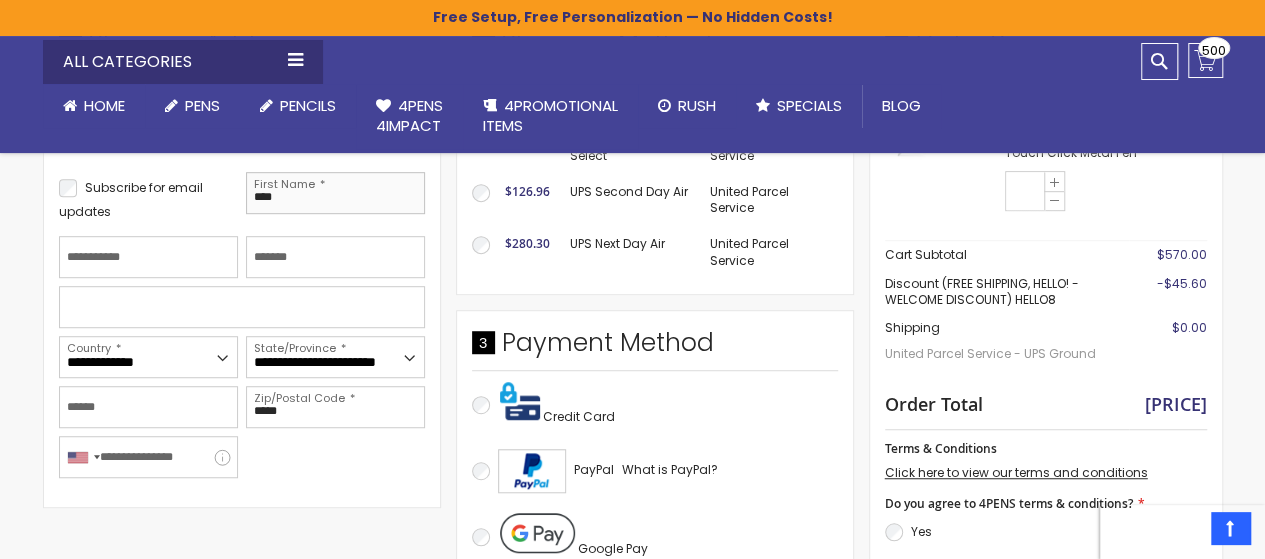 type on "****" 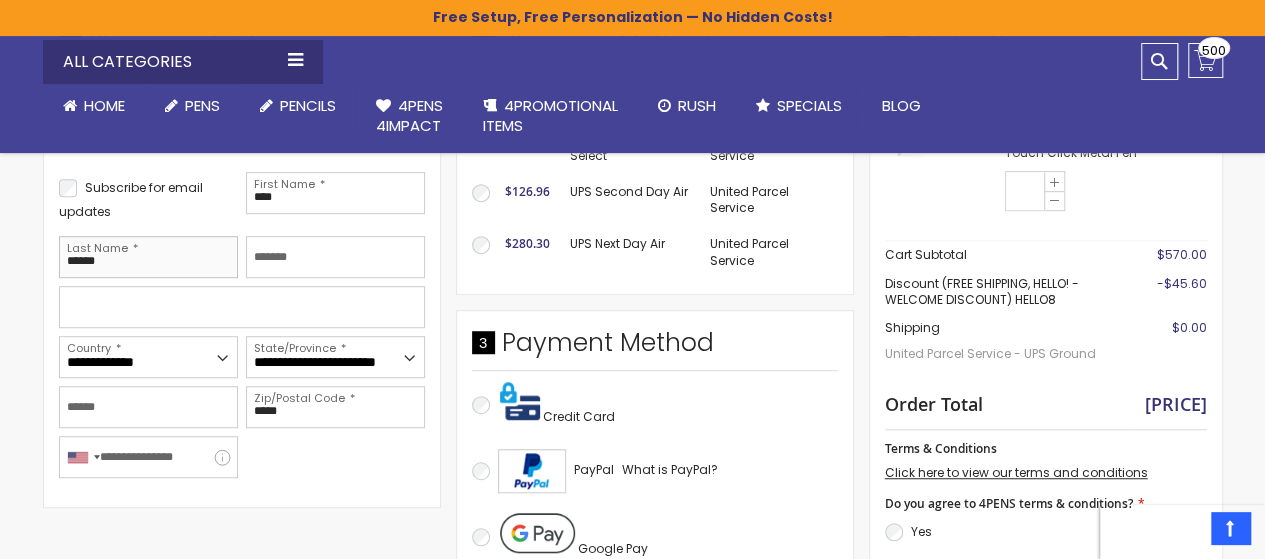 type on "******" 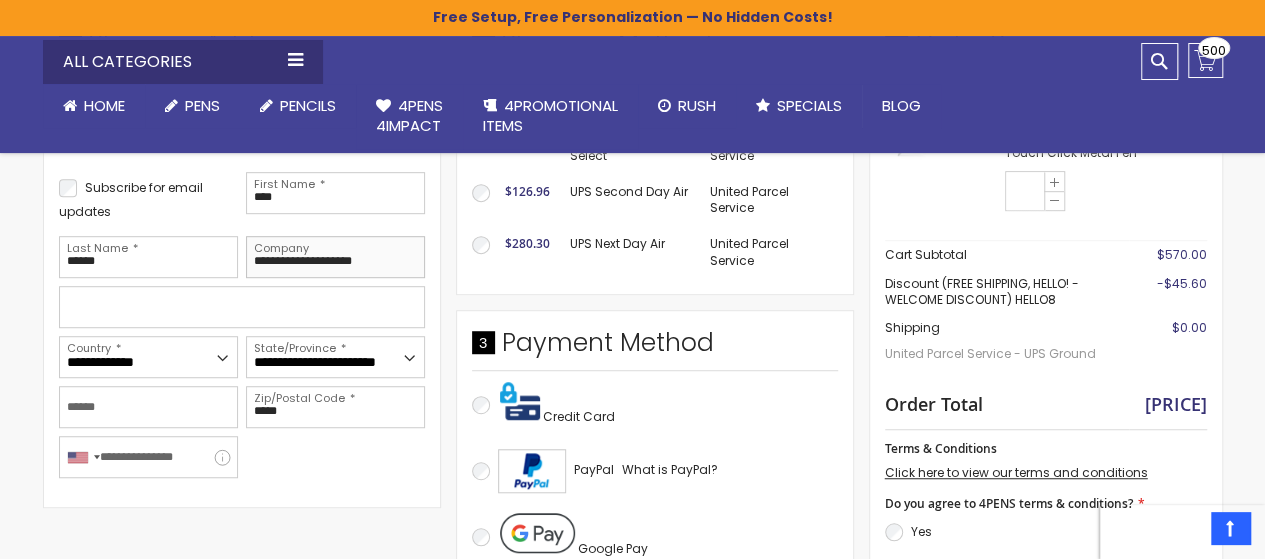 type on "**********" 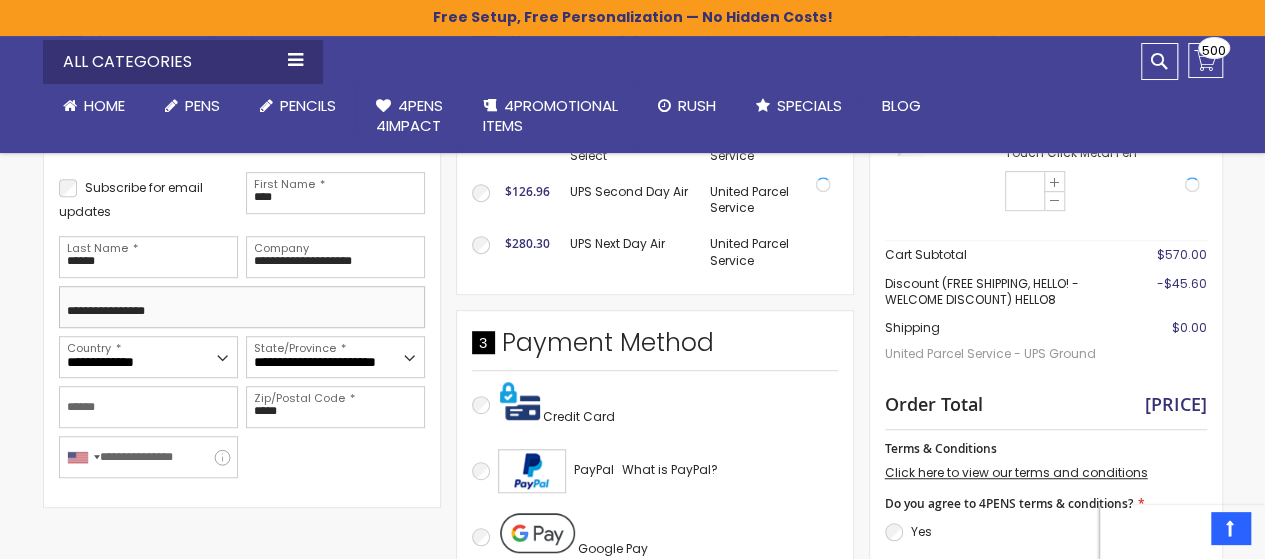 type on "**********" 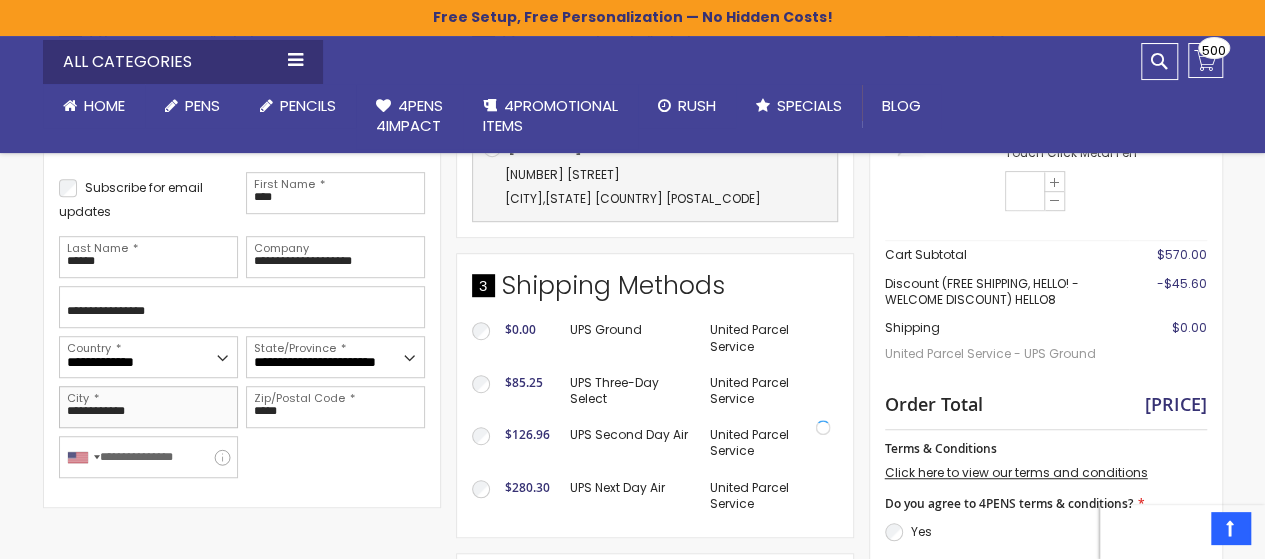 type on "**********" 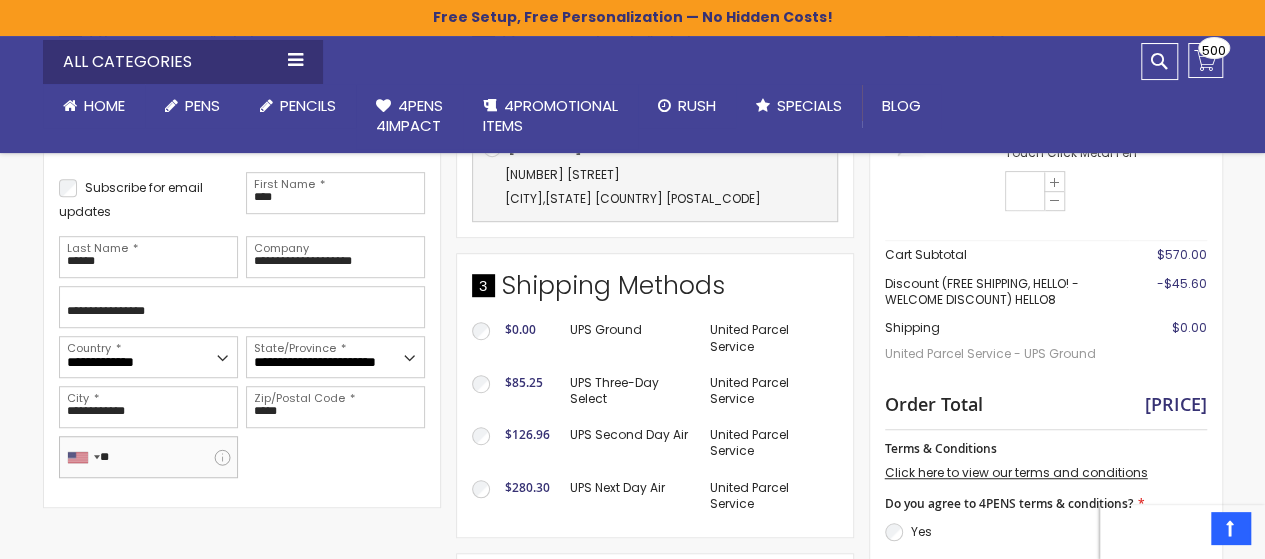 click on "**" at bounding box center [148, 457] 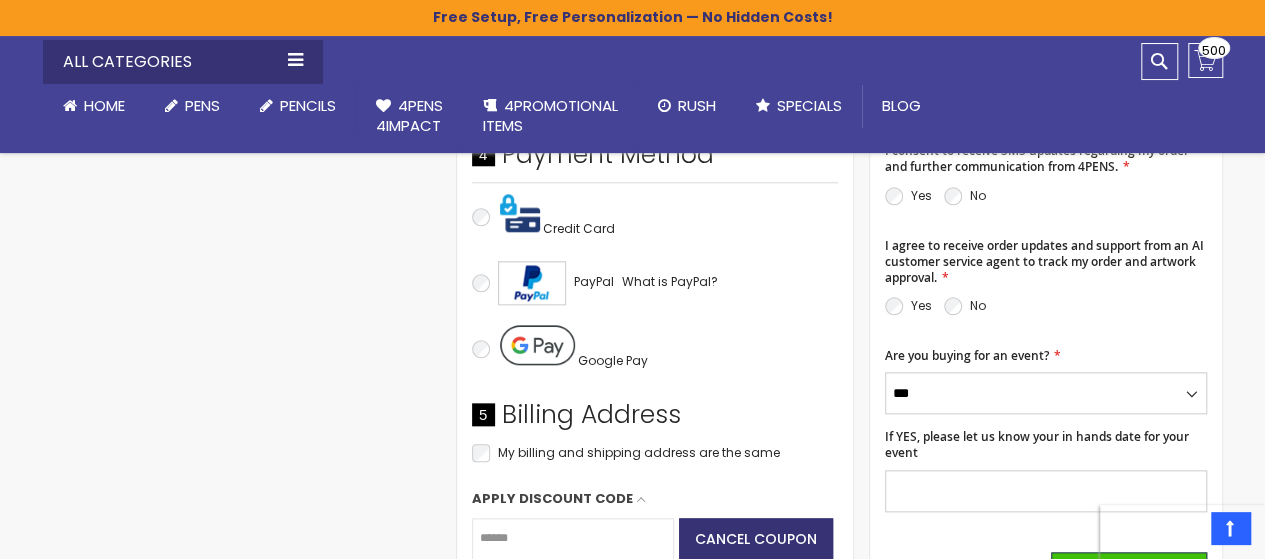 scroll, scrollTop: 900, scrollLeft: 0, axis: vertical 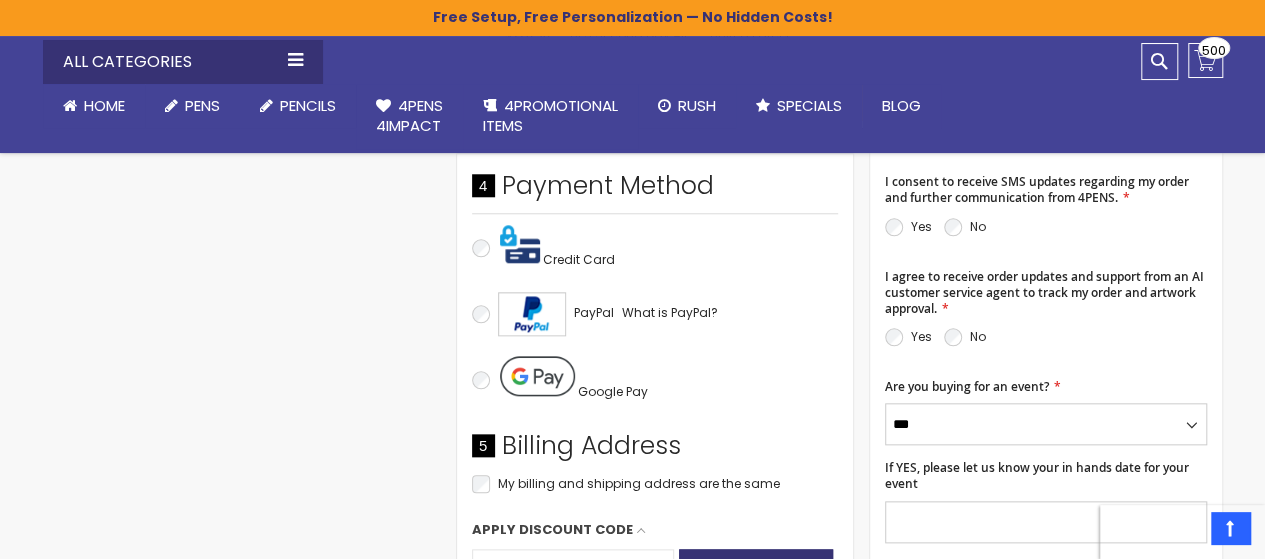 type on "**********" 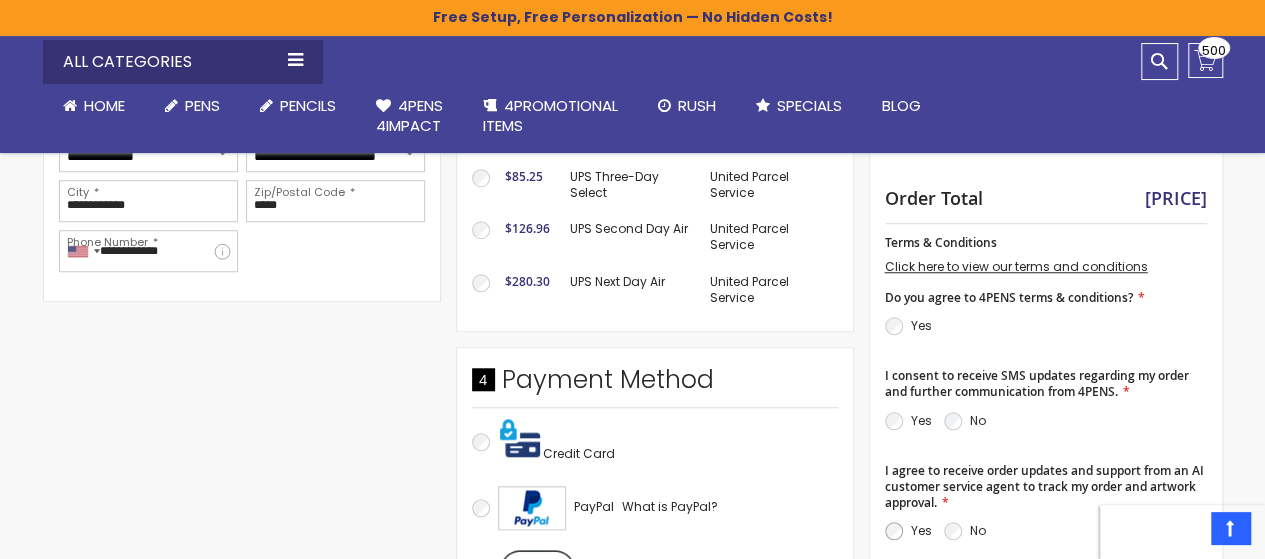 scroll, scrollTop: 700, scrollLeft: 0, axis: vertical 